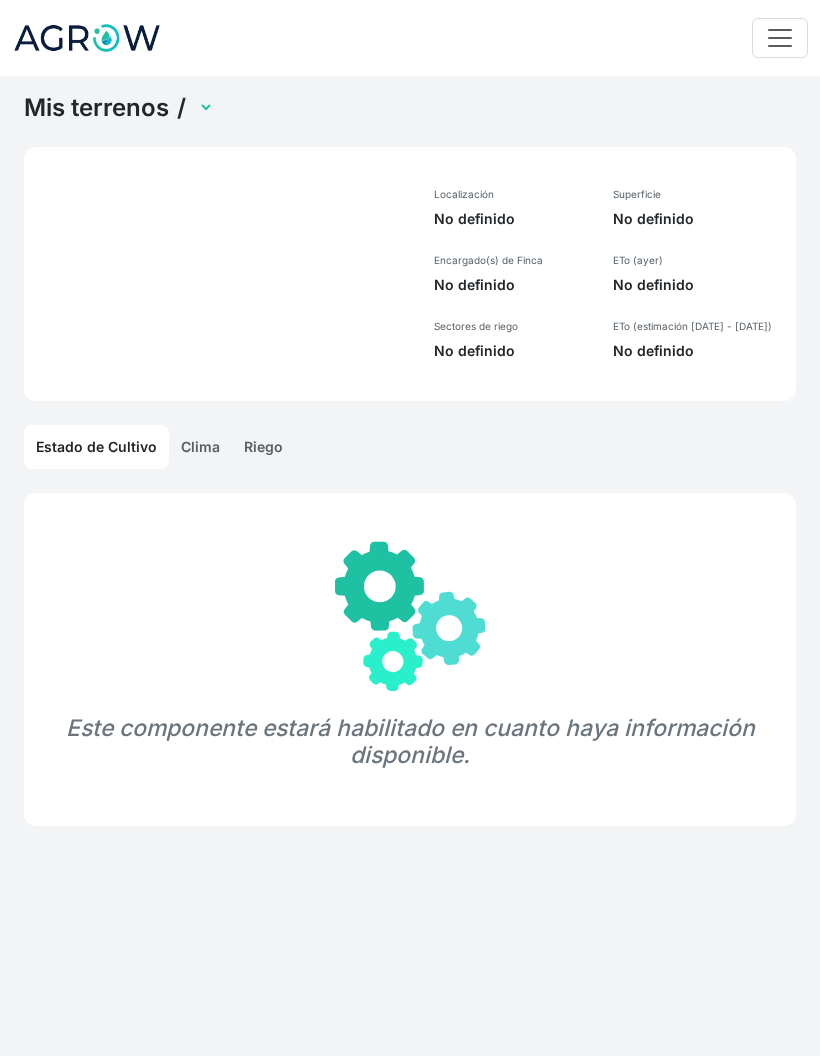 scroll, scrollTop: 0, scrollLeft: 0, axis: both 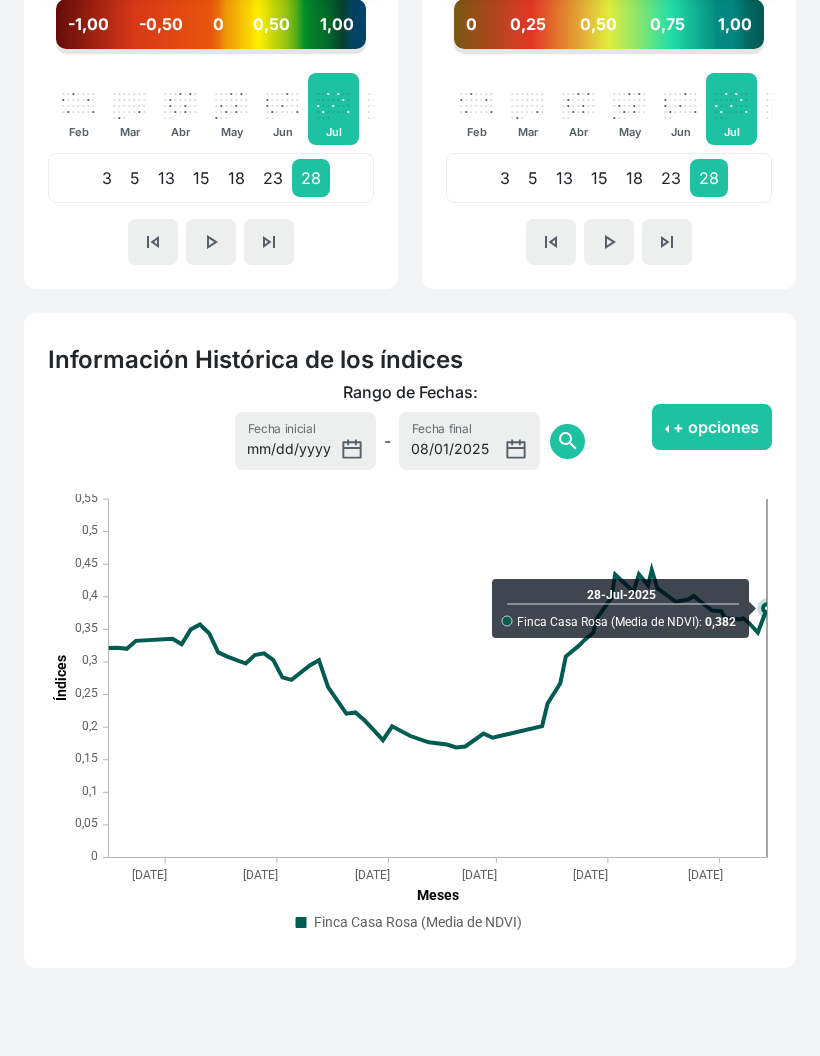 click on "+ opciones" at bounding box center (712, 427) 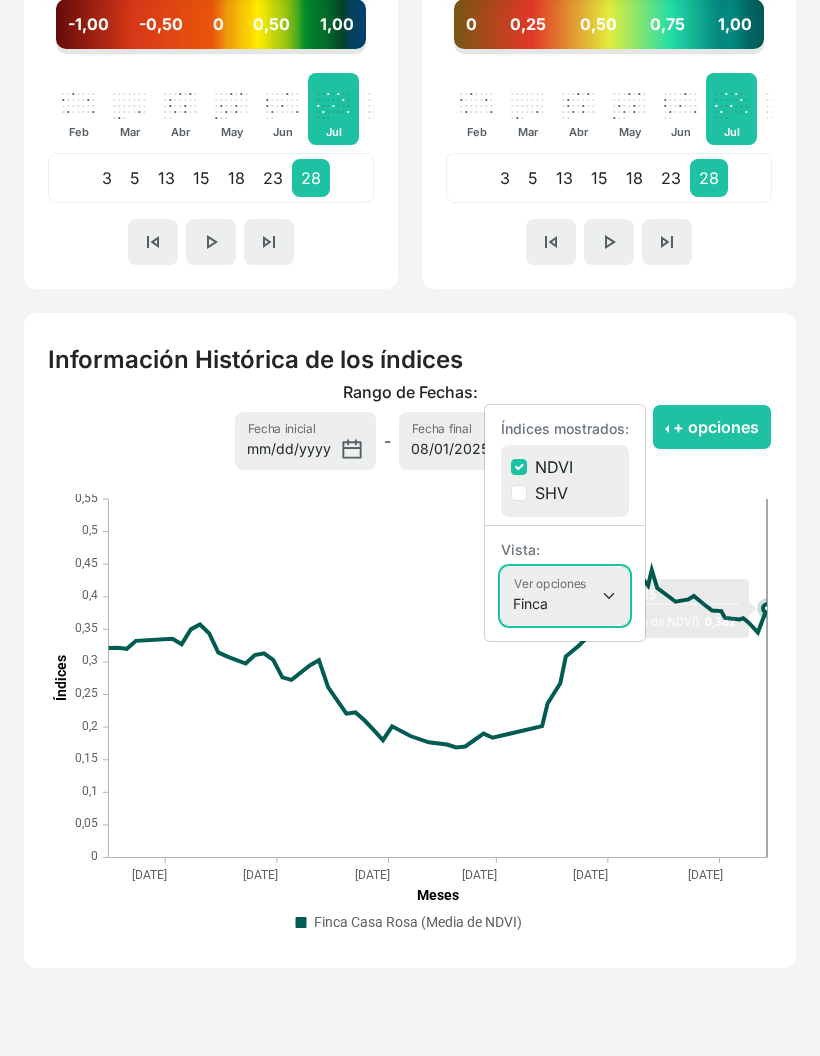 click on "Finca   Sectores   Finca + Sectores" at bounding box center [565, 596] 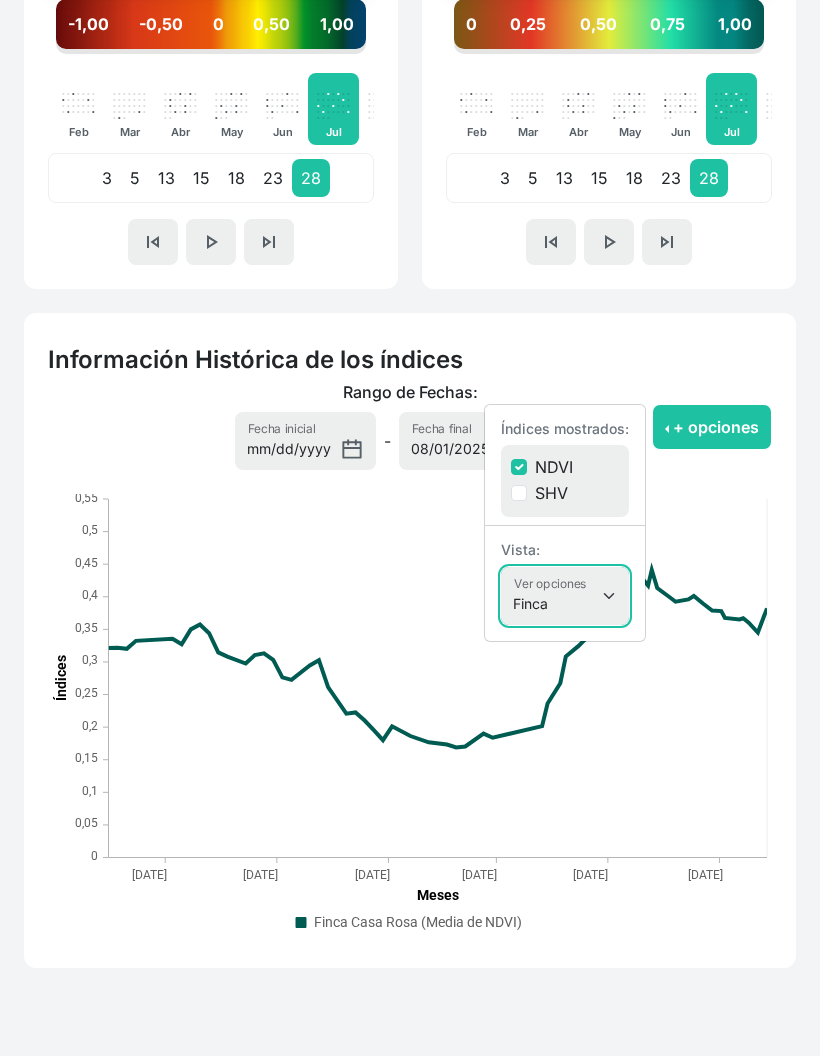 select on "terrain" 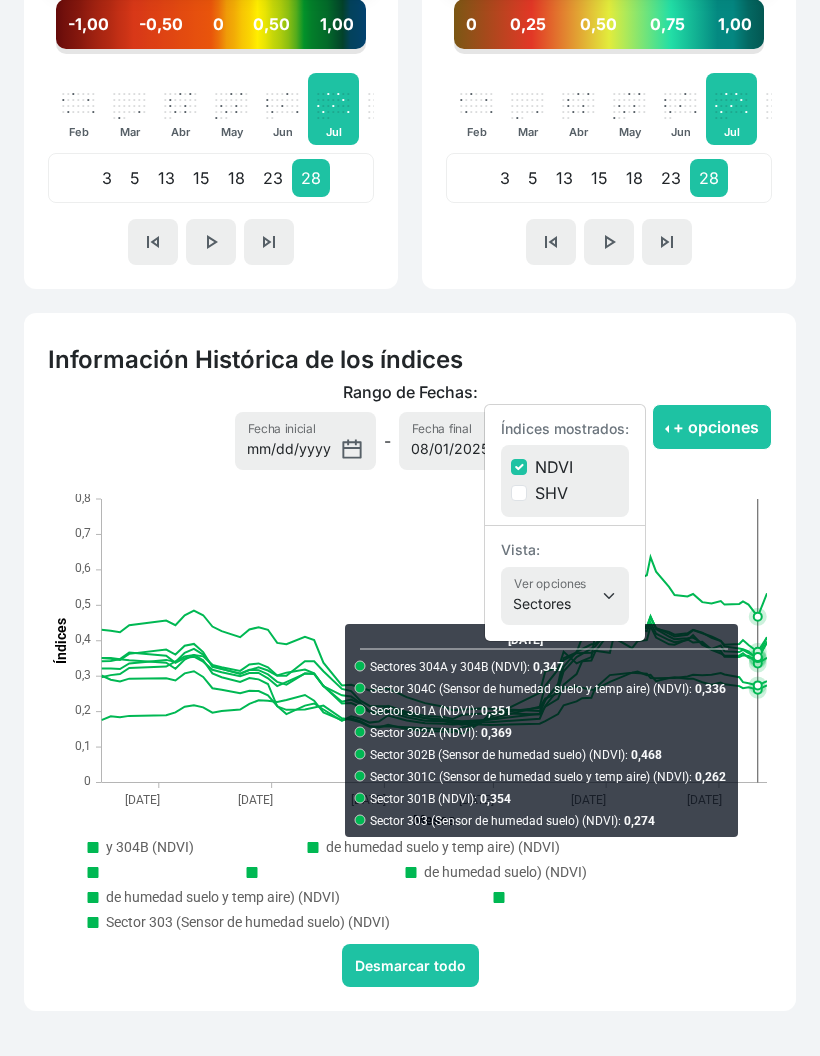 click 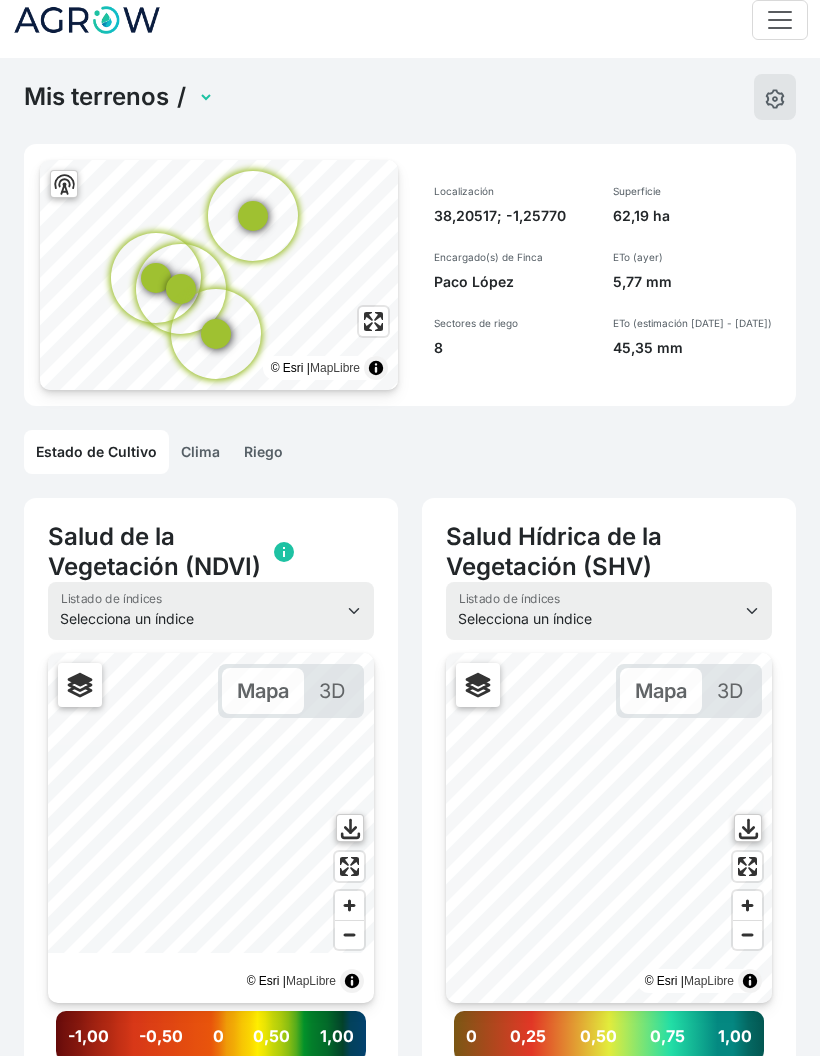 scroll, scrollTop: 0, scrollLeft: 0, axis: both 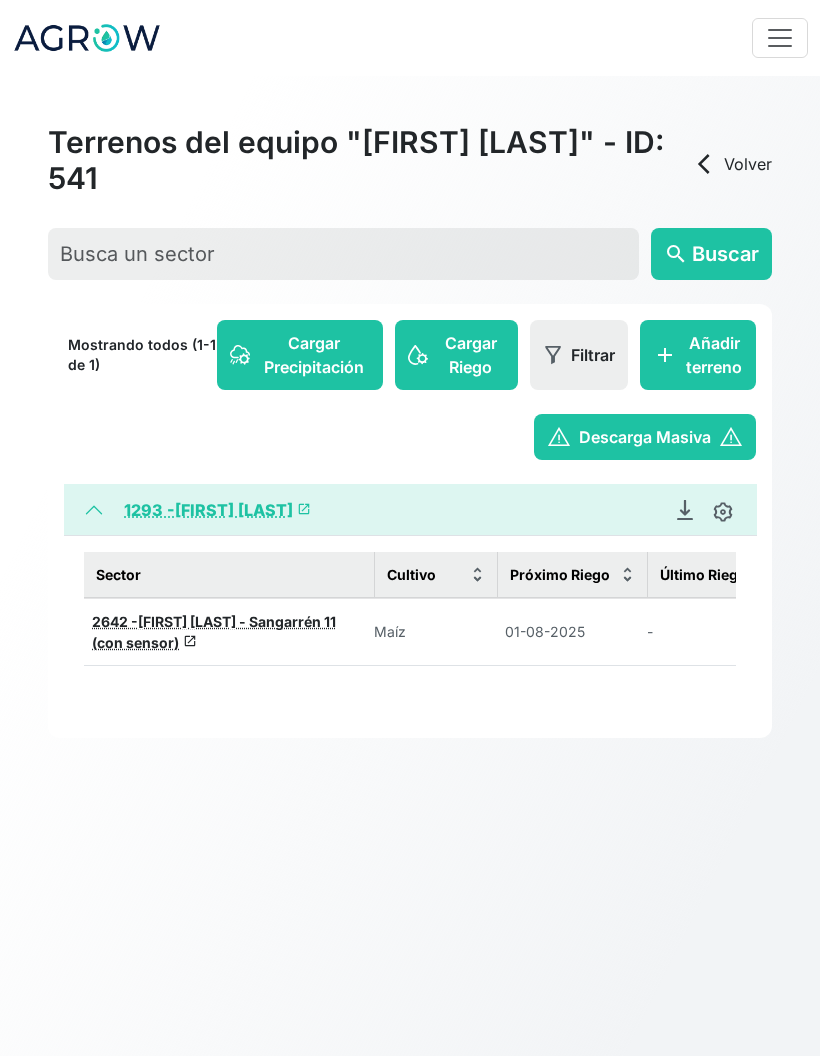 click on "2642 -" at bounding box center [115, 621] 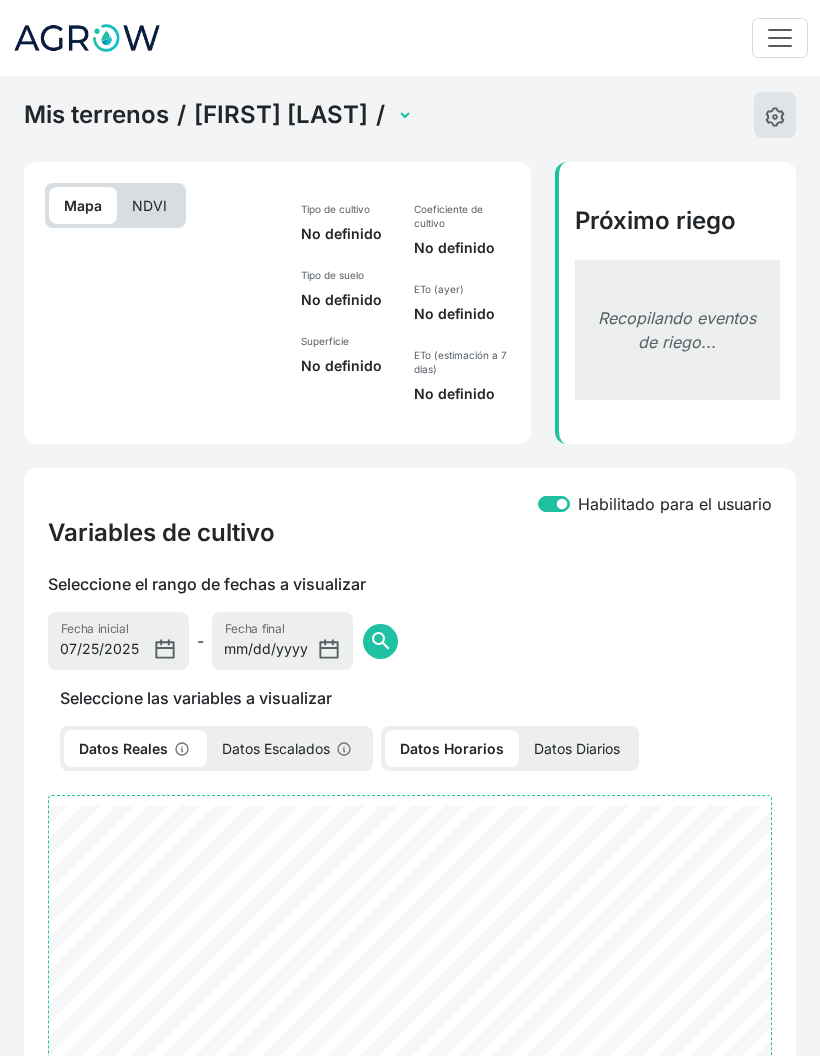 select on "2642" 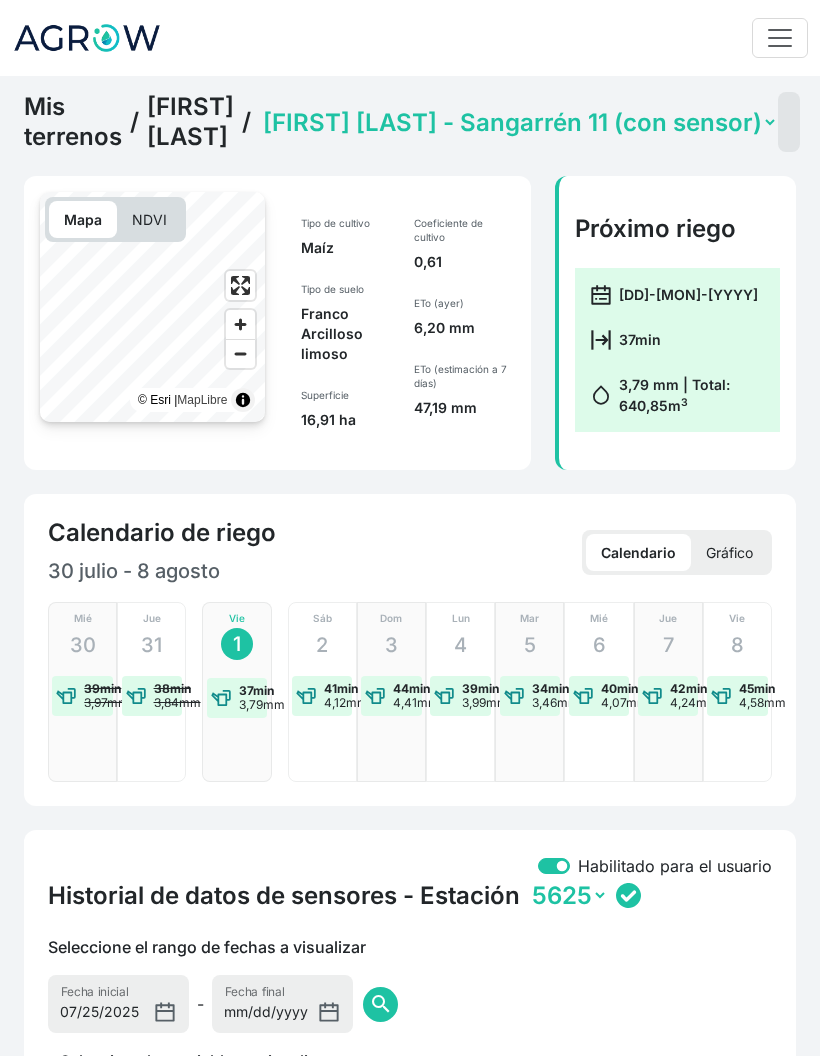 click on "[FIRST] [LAST]" 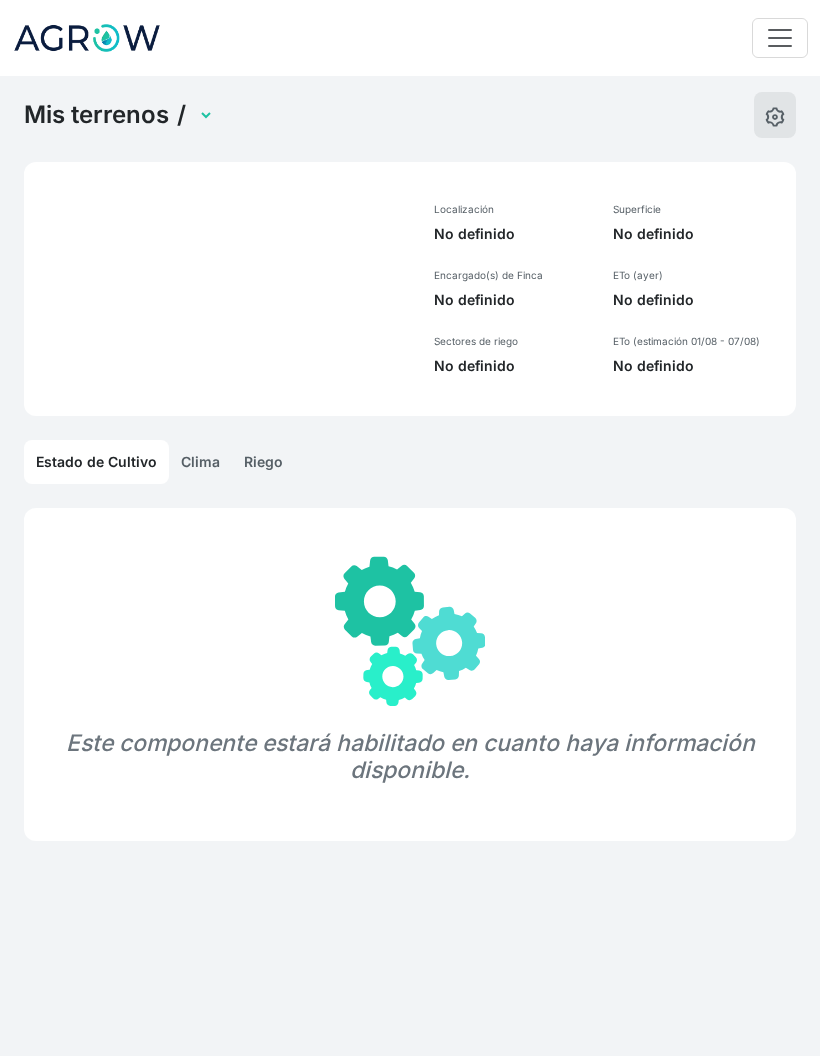 select on "1293" 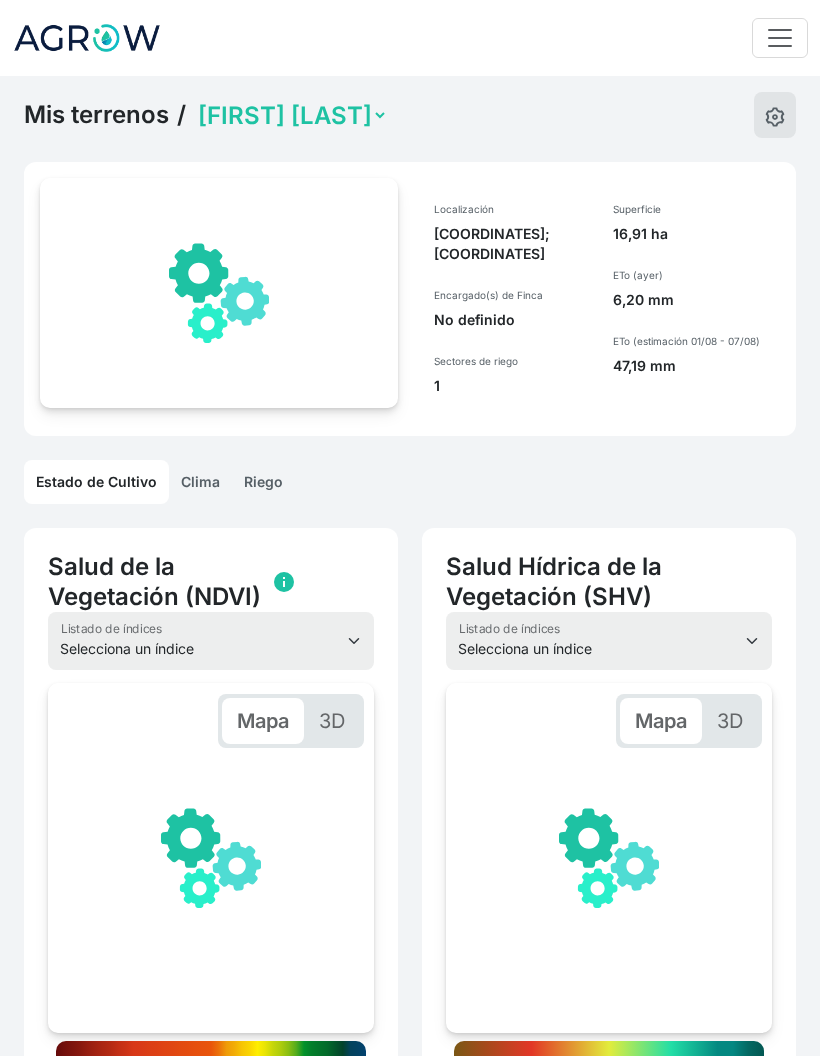 scroll, scrollTop: 0, scrollLeft: 301, axis: horizontal 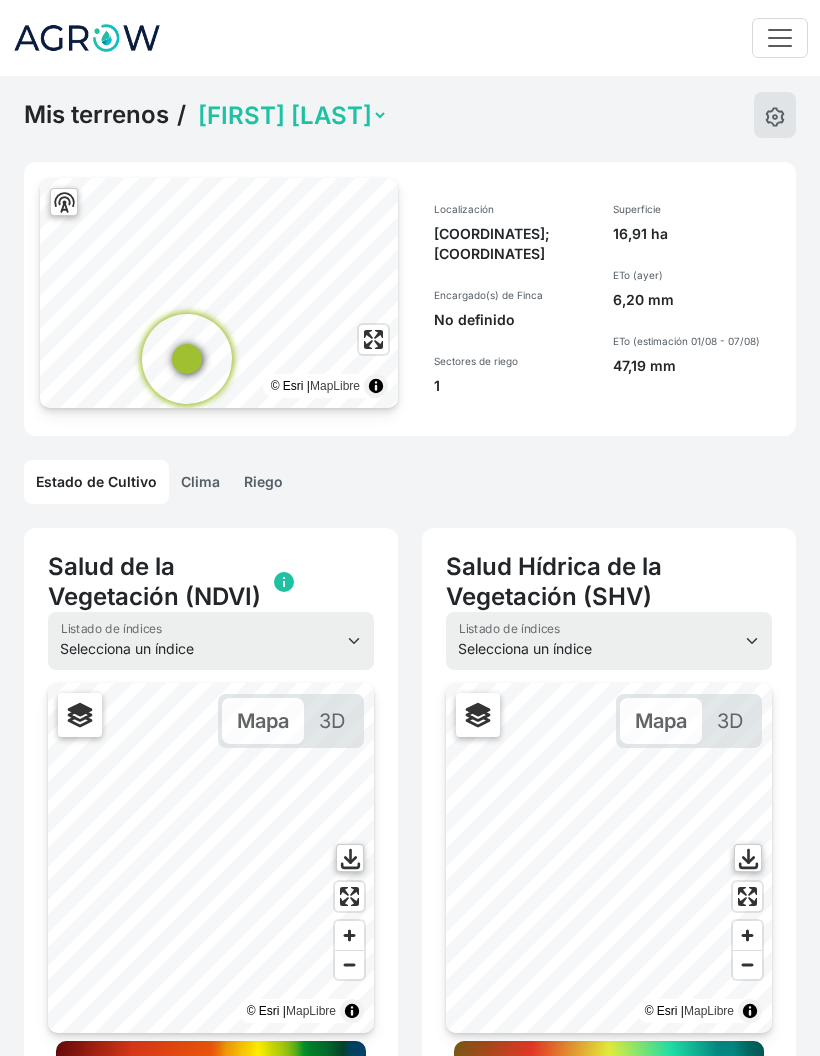 click on "Riego" 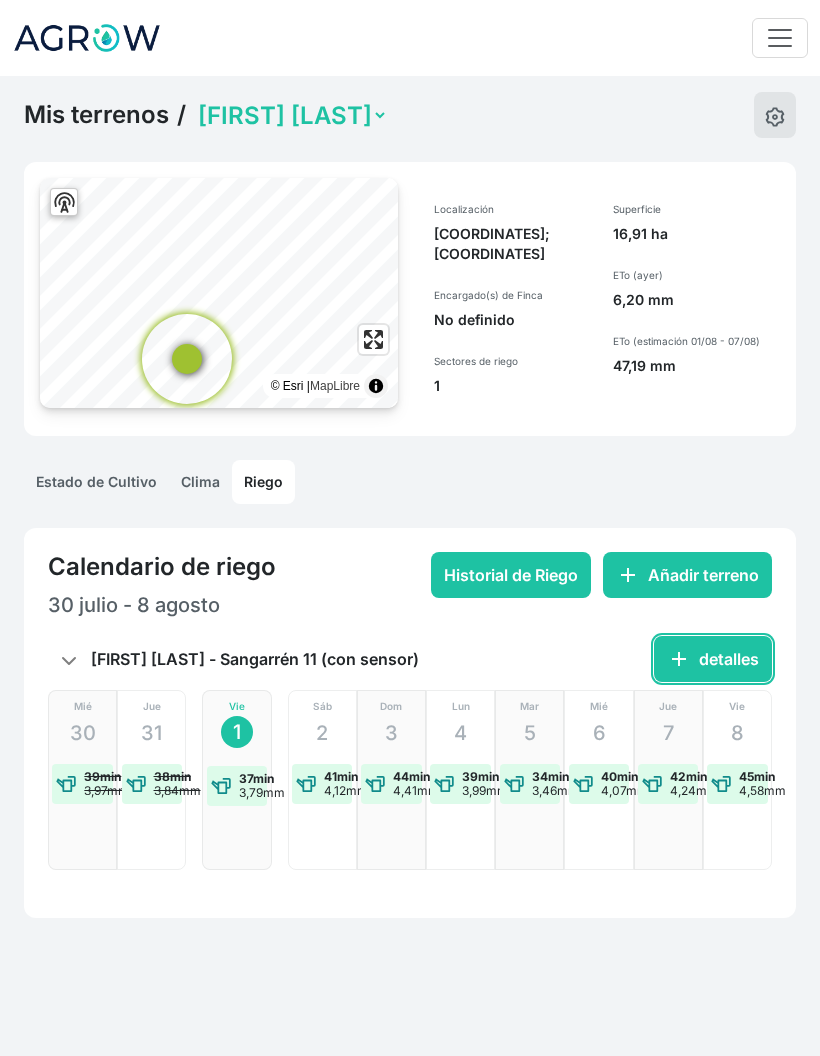 click on "add  detalles" 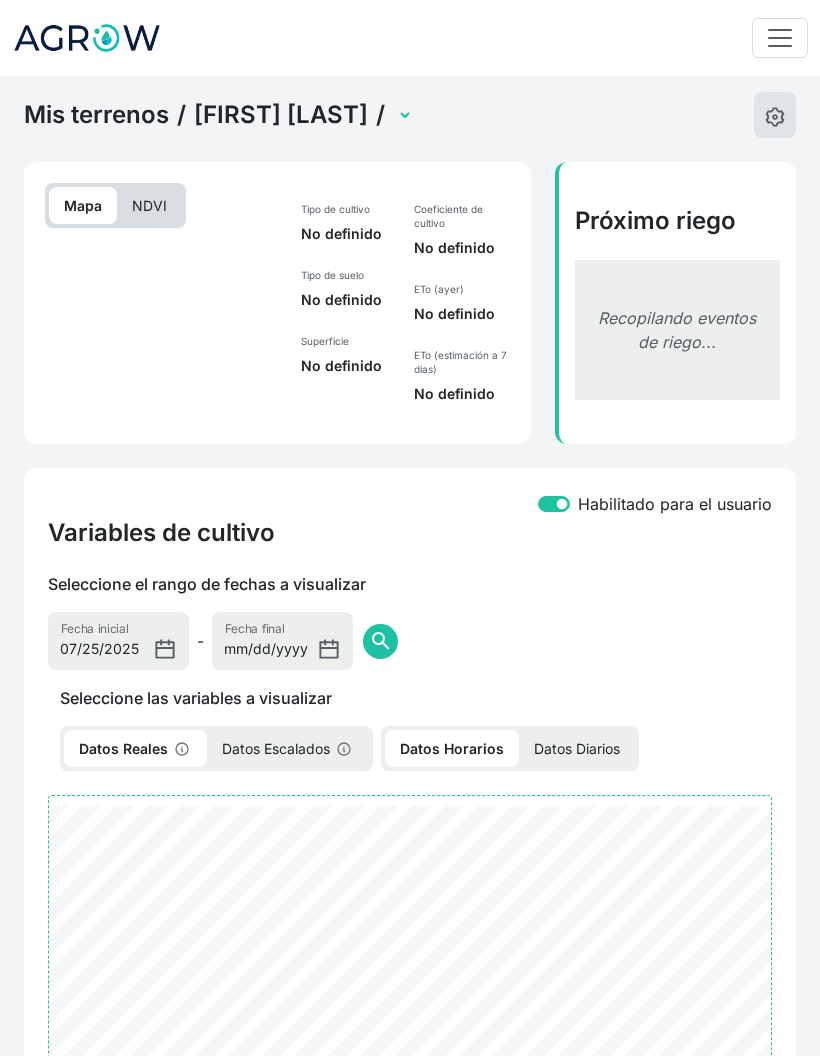 select on "2642" 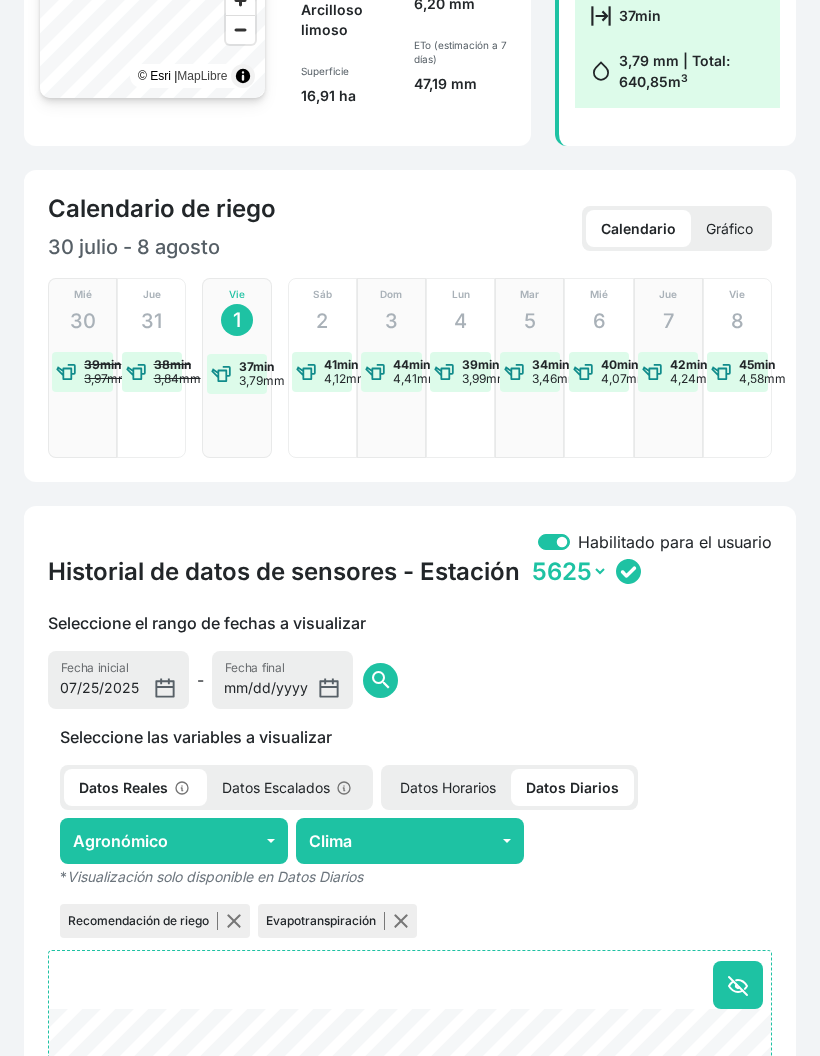 scroll, scrollTop: 342, scrollLeft: 0, axis: vertical 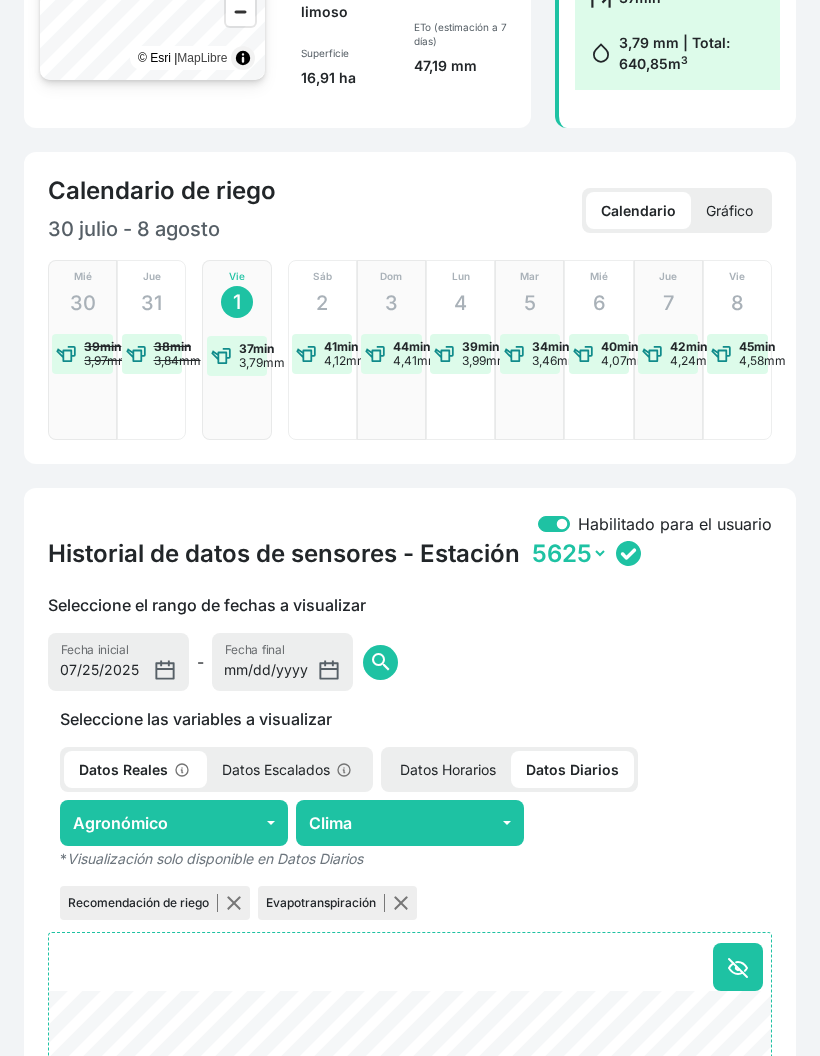 click on "Agronómico" 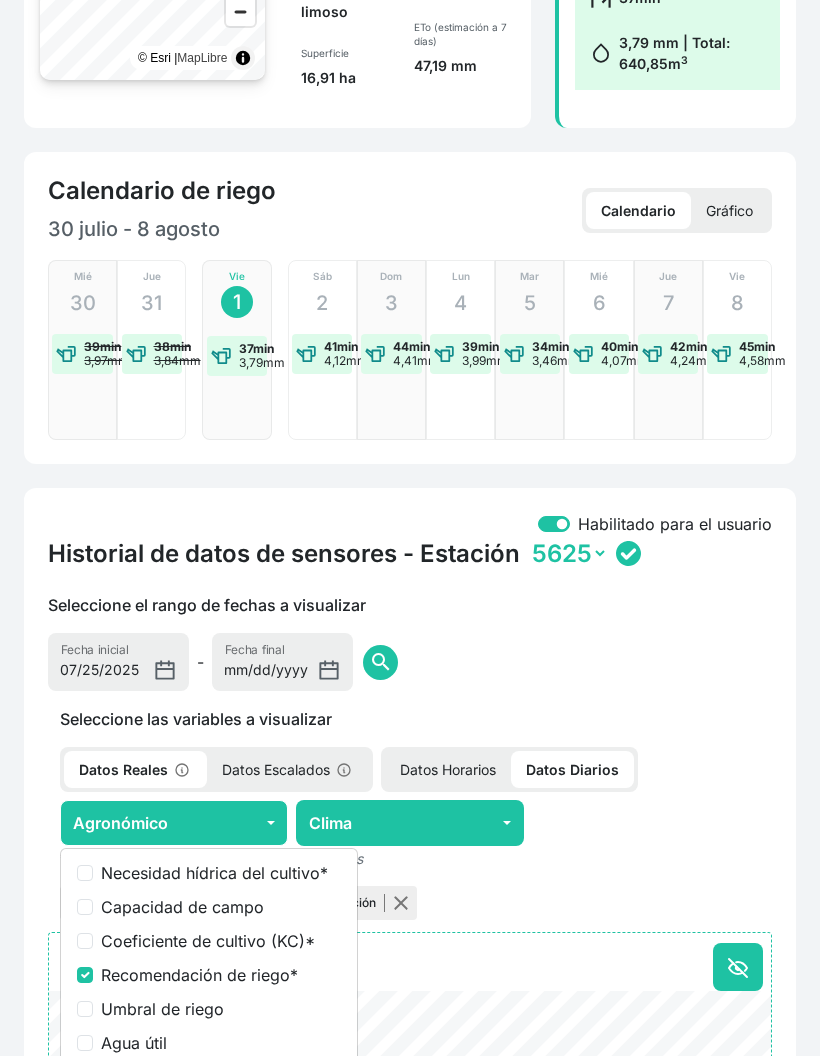 click on "Coeficiente de cultivo (KC) *" 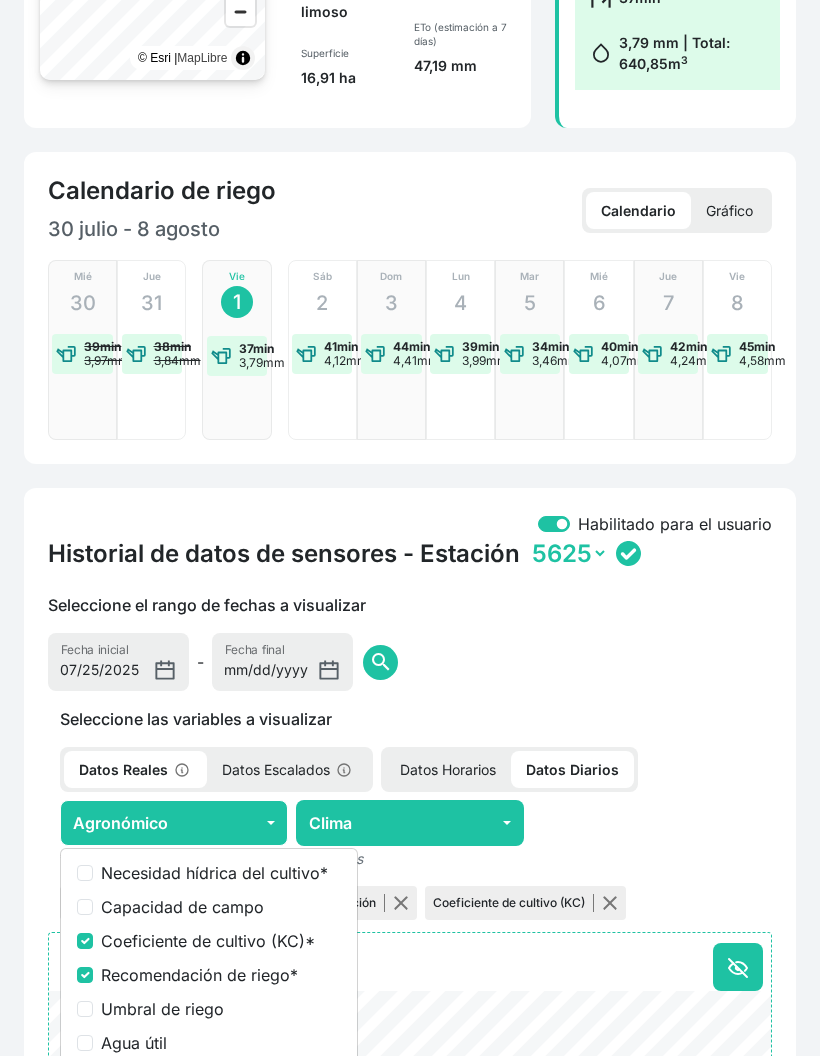 click on "Recomendación de riego *" at bounding box center (85, 975) 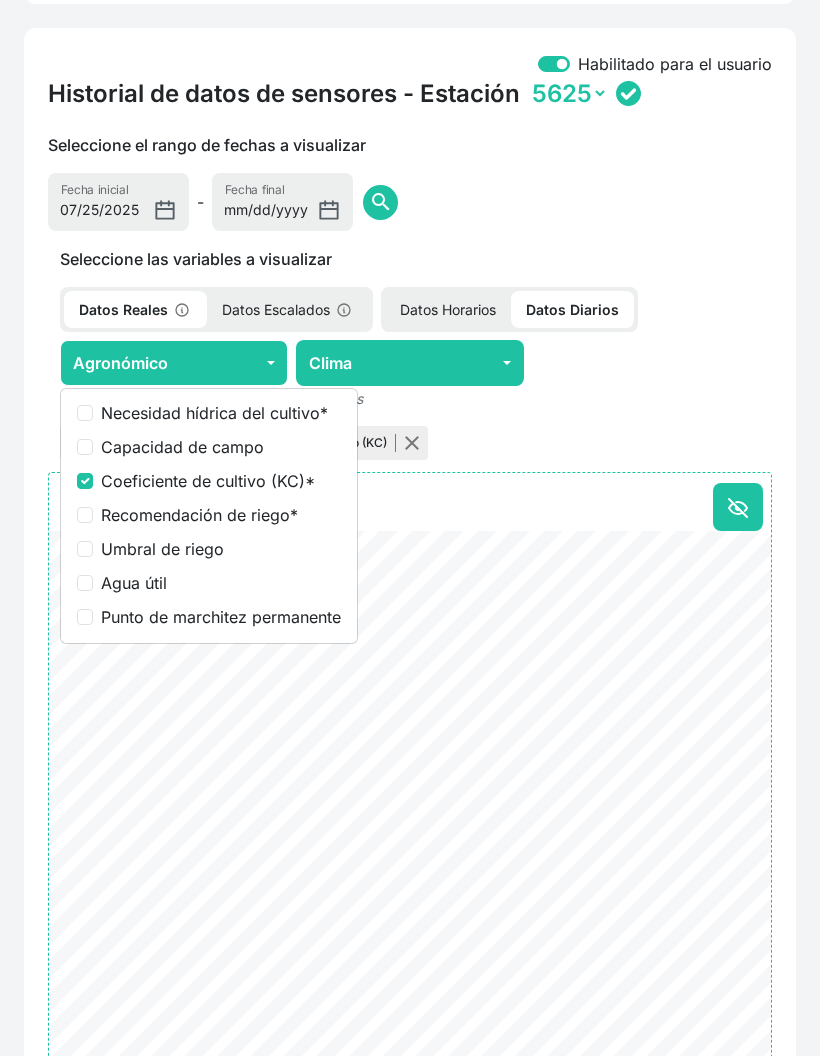 scroll, scrollTop: 775, scrollLeft: 0, axis: vertical 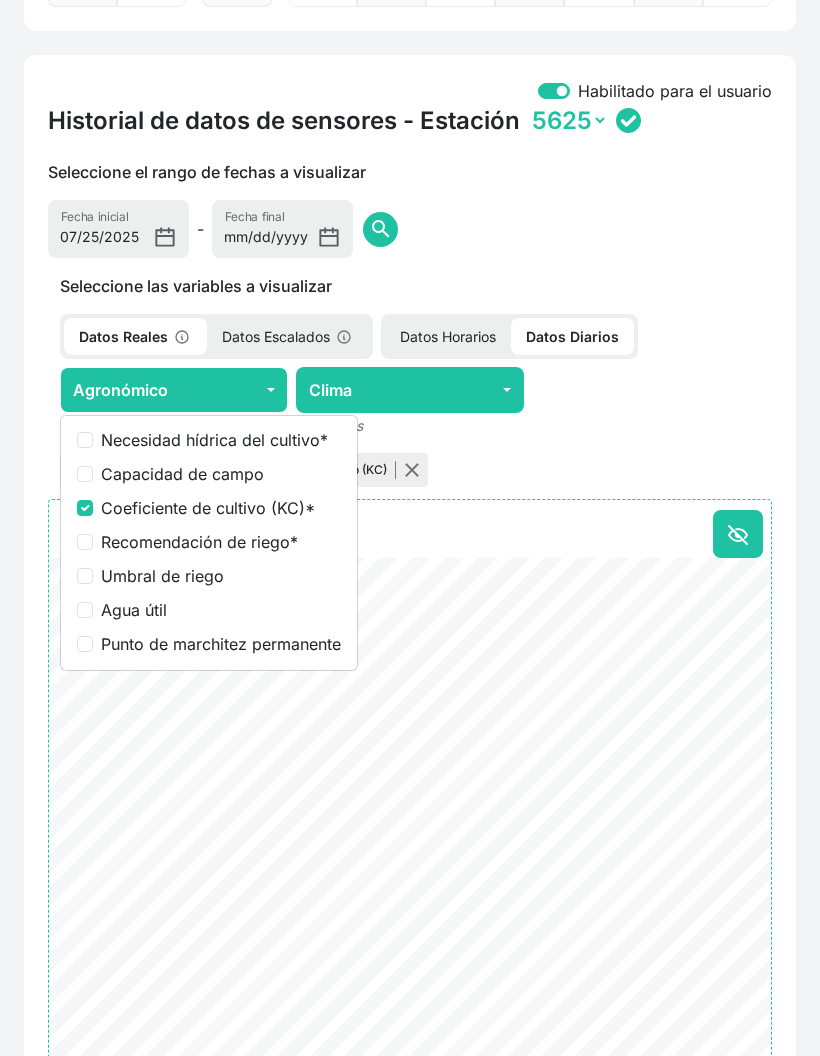 click on "Mis terrenos / Lucía Pérez /  Lucía Pérez - Sangarrén 11 (con sensor)   Mapa   NDVI  © Esri |  MapLibre Tipo de cultivo  Maíz  Tipo de suelo  Franco Arcilloso limoso  Superficie  16,91 ha  Coeficiente de cultivo  0,61   ETo (ayer)   6,20 mm  ETo (estimación a 7 días)  47,19 mm   Próximo riego   1 de agosto de 2025   37min   3,79 mm | Total: 640,85  m 3  Calendario de riego   30 julio - 8 agosto   Calendario   Gráfico  Mié 30  39min   3,97mm  Jue 31  38min   3,84mm  Vie 1  37min   3,79mm  Sáb 2  41min   4,12mm  Dom 3  44min   4,41mm  Lun 4  39min   3,99mm  Mar 5  34min   3,46mm  Mié 6  40min   4,07mm  Jue 7  42min   4,24mm  Vie 8  45min   4,58mm  Habilitado para el usuario  Historial de datos de sensores - Estación   5625   Seleccione las variables a visualizar   Datos Reales   Datos Escalados   Datos Horarios   Datos Diarios   Agronómico   Necesidad hídrica del cultivo *  Capacidad de campo  Coeficiente de cultivo (KC) *  Recomendación de riego *  Umbral de riego  Agua útil  Clima  * *  -" 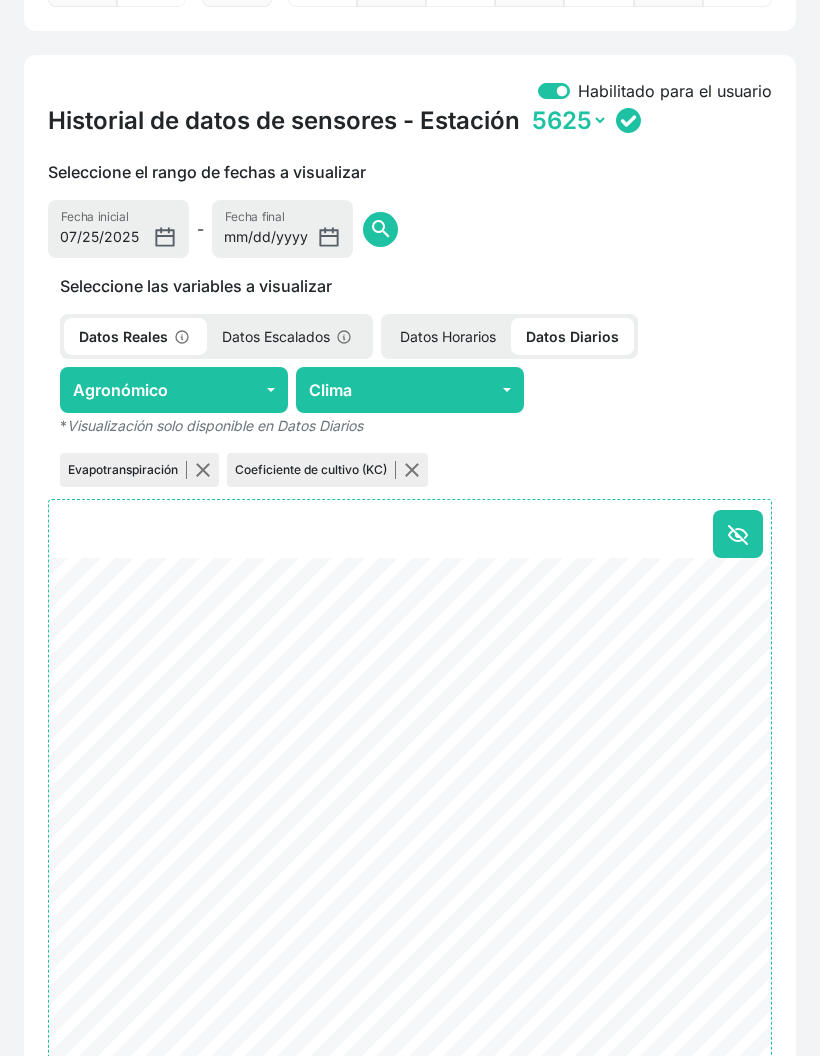 click 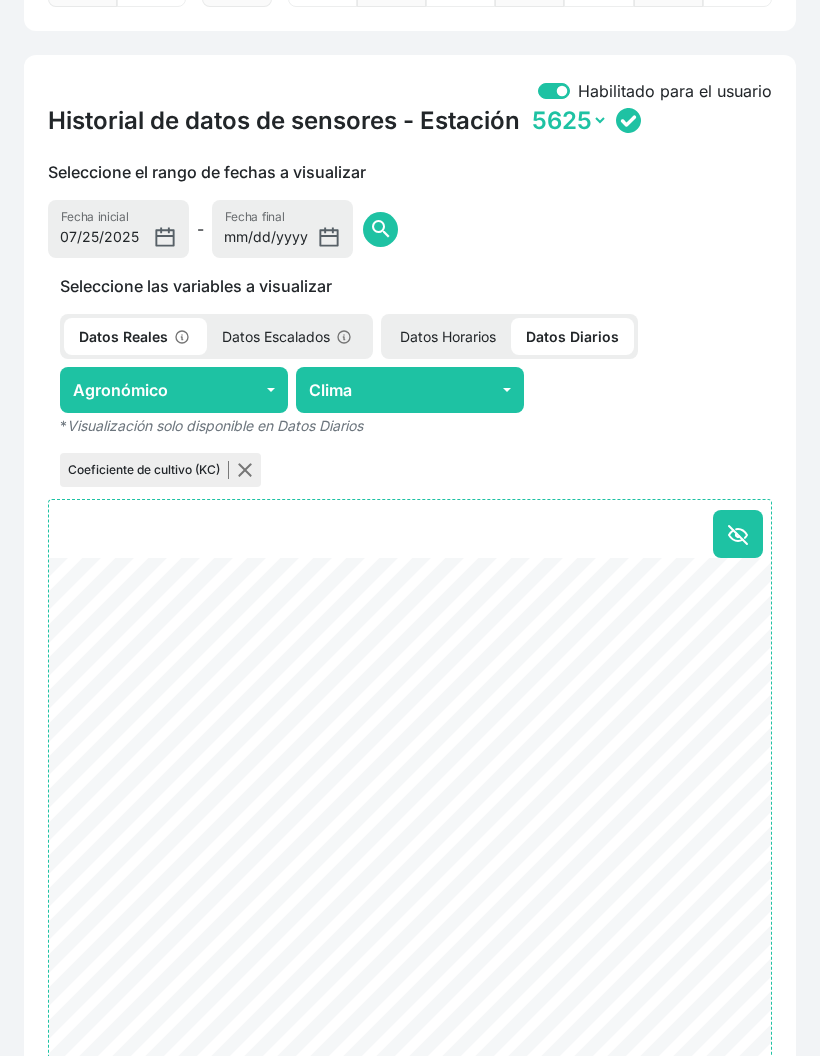 scroll, scrollTop: 855, scrollLeft: 0, axis: vertical 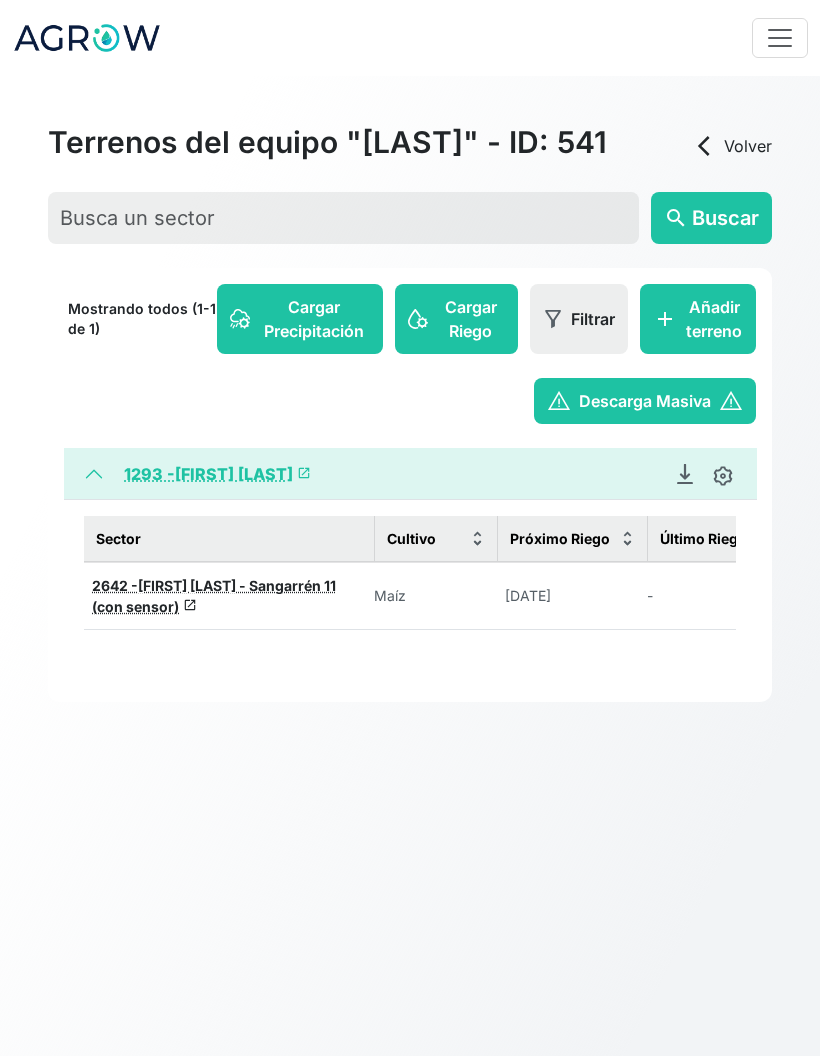 click on "2642 -" at bounding box center [115, 585] 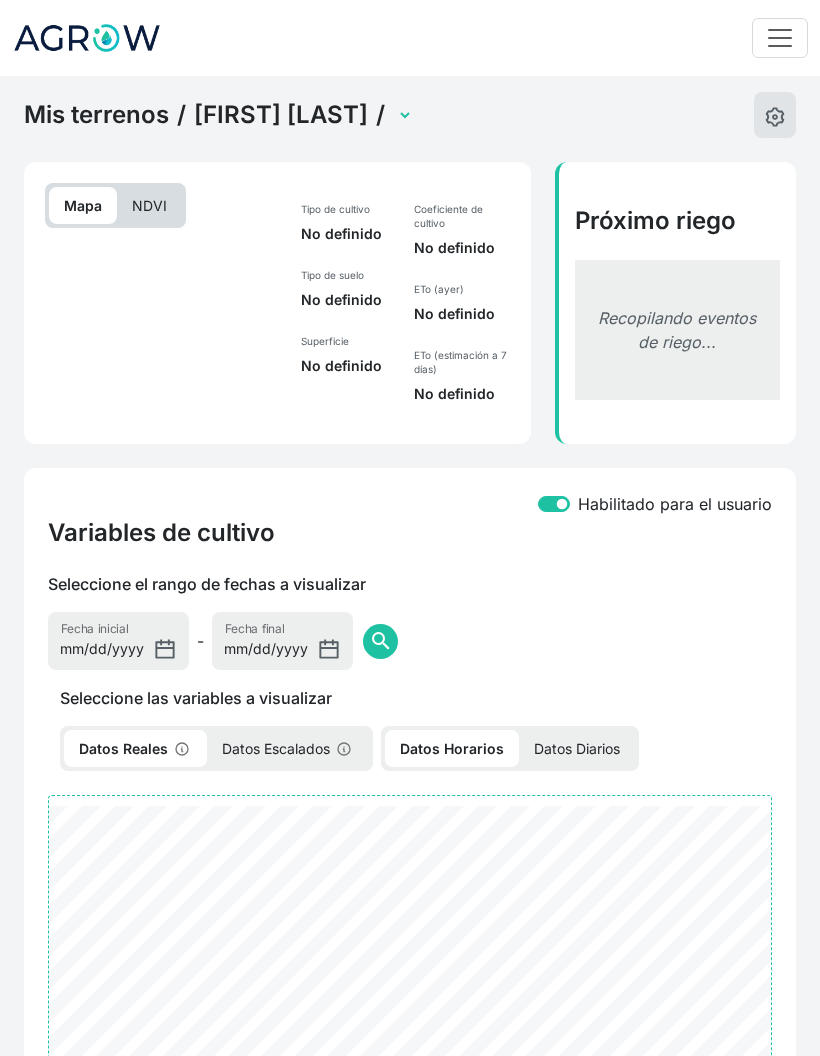 select on "2642" 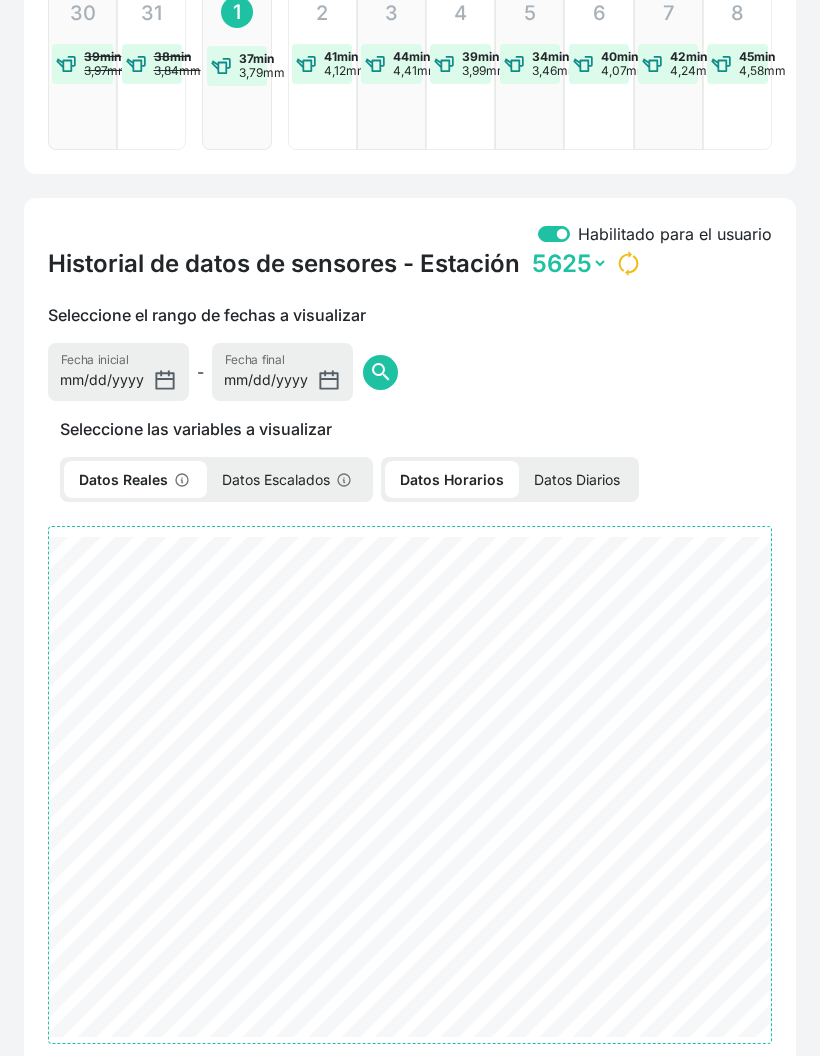 scroll, scrollTop: 635, scrollLeft: 0, axis: vertical 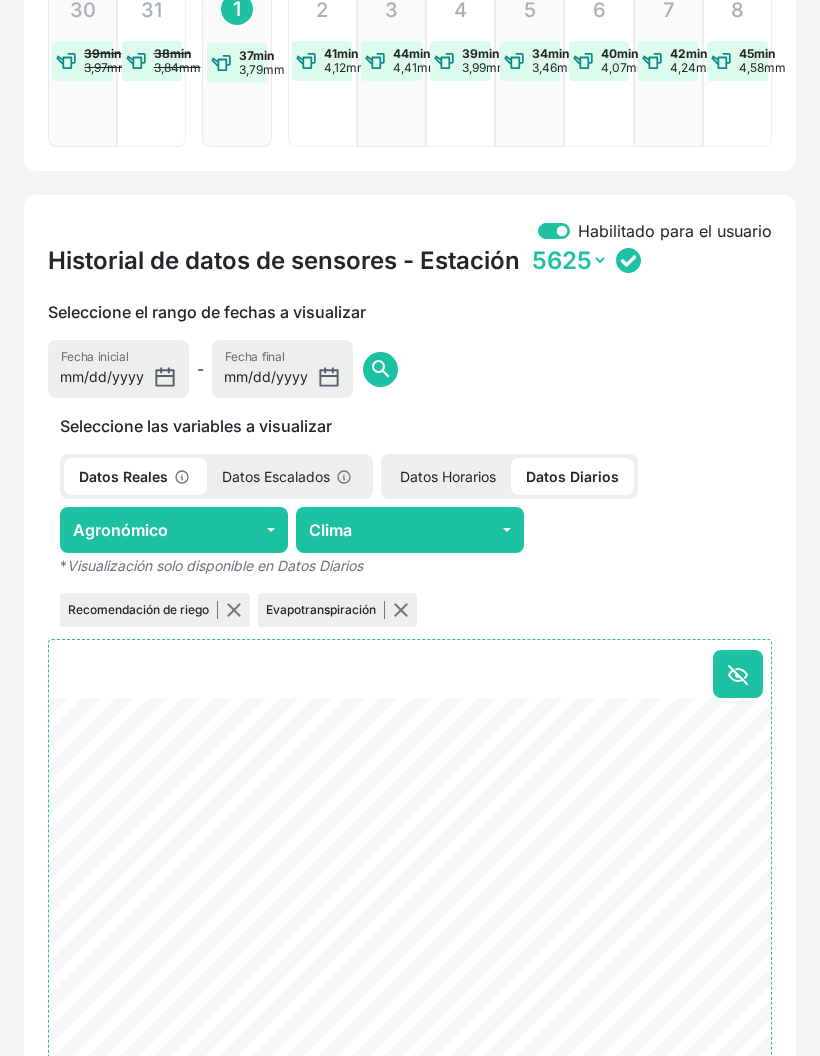 click on "Datos Diarios" 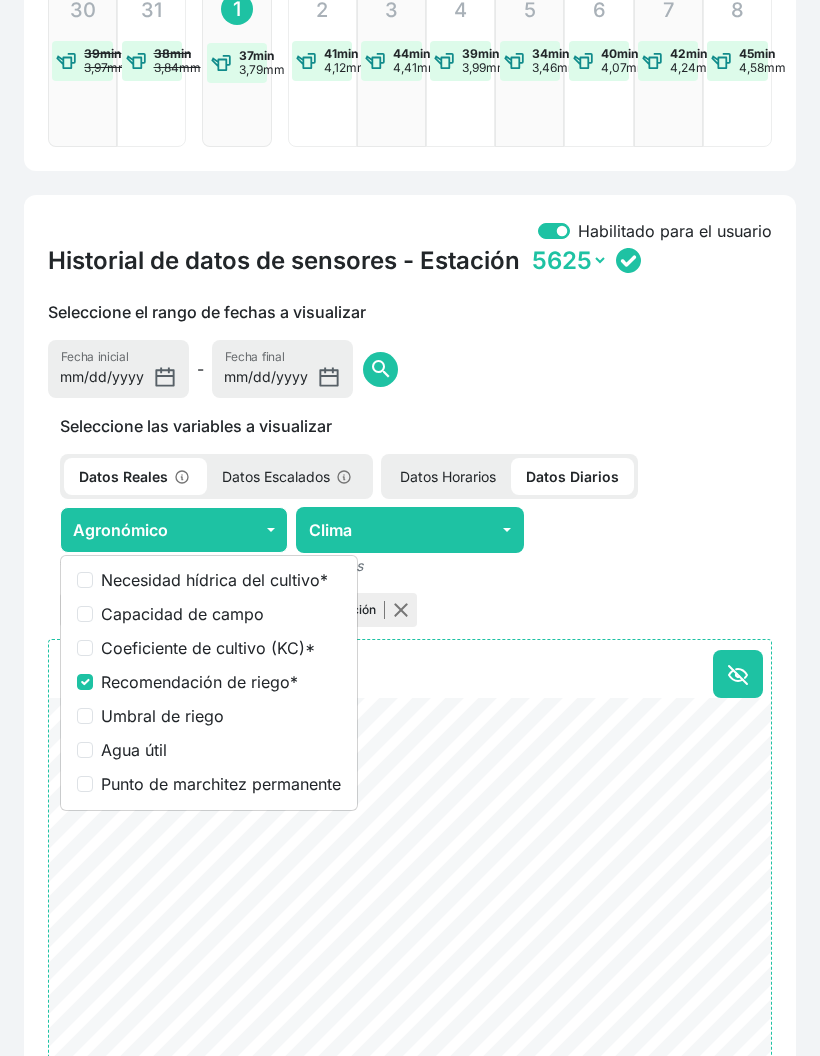 click on "Coeficiente de cultivo (KC) *" at bounding box center (85, 648) 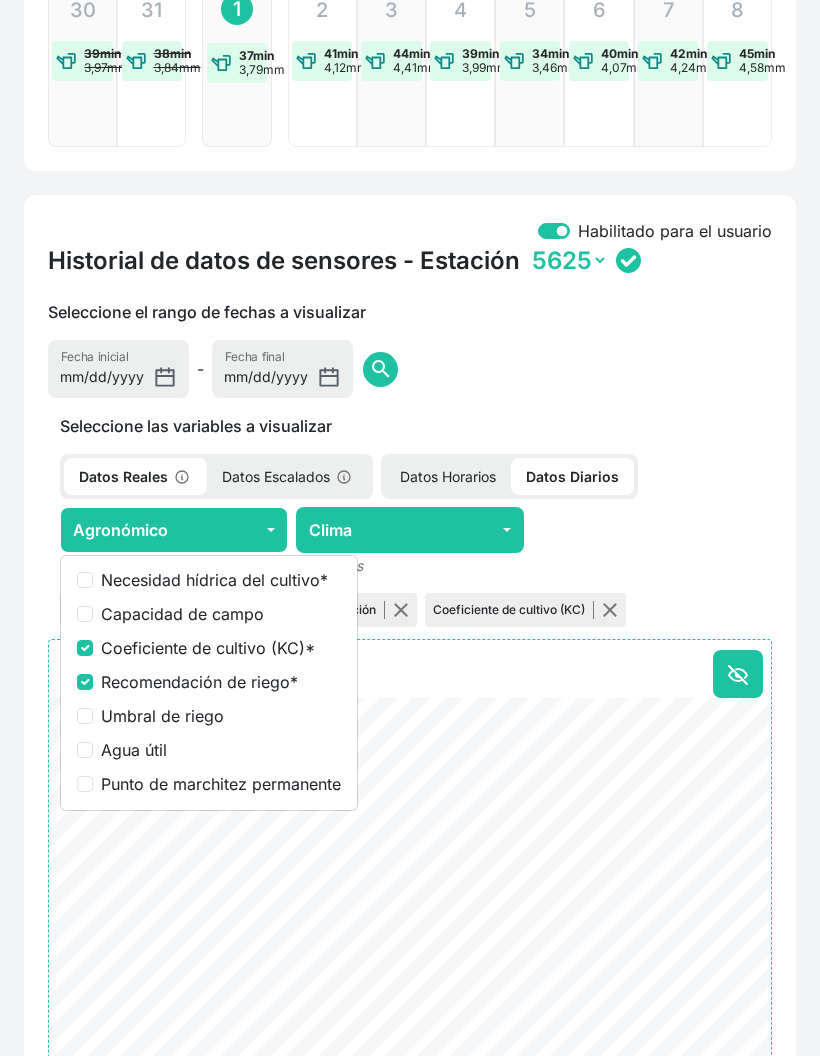 click on "Recomendación de riego *" at bounding box center [85, 682] 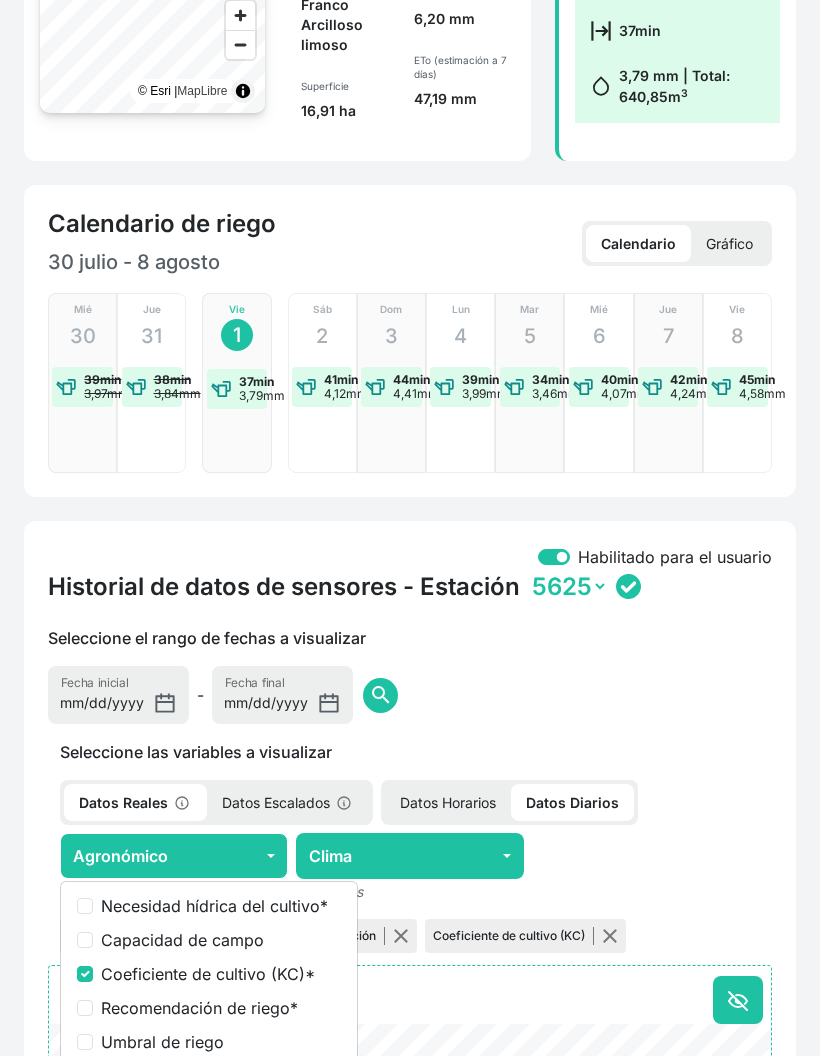 scroll, scrollTop: 635, scrollLeft: 0, axis: vertical 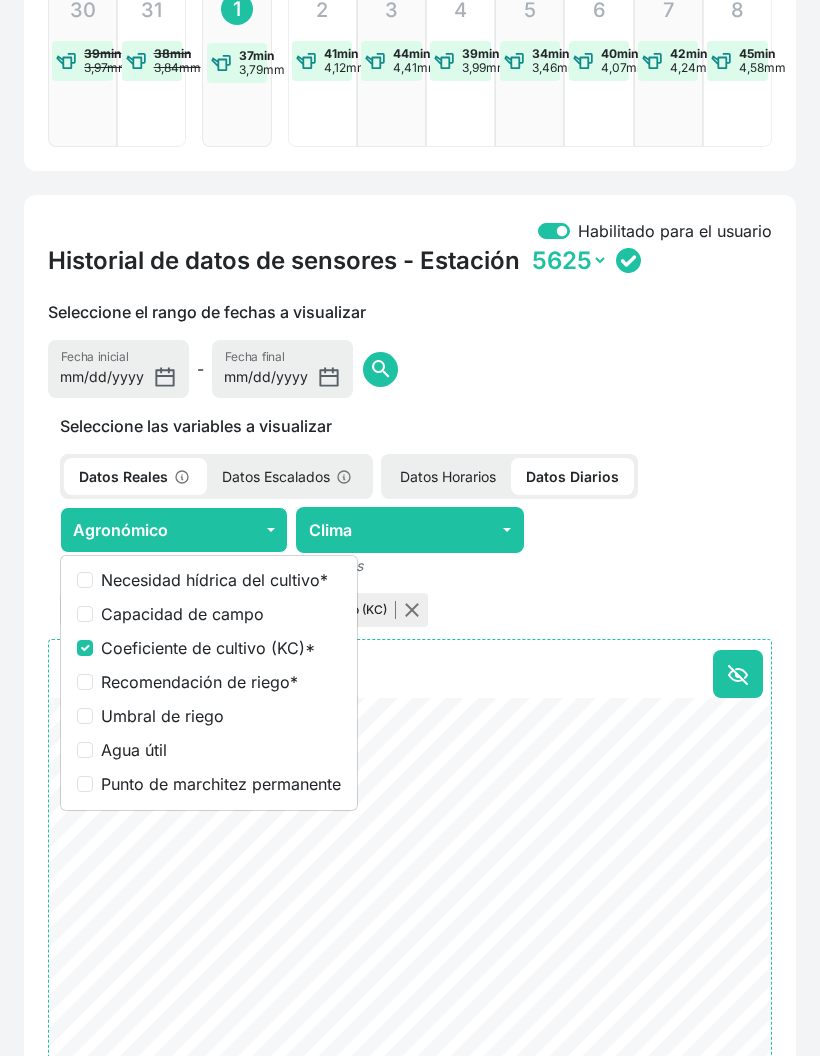 click on "Habilitado para el usuario  Historial de datos de sensores - Estación   5625   Seleccione las variables a visualizar   Datos Reales   Datos Escalados   Datos Horarios   Datos Diarios   Agronómico   Necesidad hídrica del cultivo *  Capacidad de campo  Coeficiente de cultivo (KC) *  Recomendación de riego *  Umbral de riego  Agua útil  Punto de marchitez permanente  Clima   Horas frío  Cobertura de nubes  Evapotranspiración  Advertencia de helada  Acumulación térmica *  Humedad Relativa  Radiación  Precipitación  Temperatura  Déficit de presión de vapor  Velocidad del viento *  Visualización solo disponible en Datos Diarios  Evapotranspiración   Coeficiente de cultivo (KC)   Seleccione el rango de fechas a visualizar  2025-07-25 Fecha inicial - 2025-08-01 Fecha final  search" 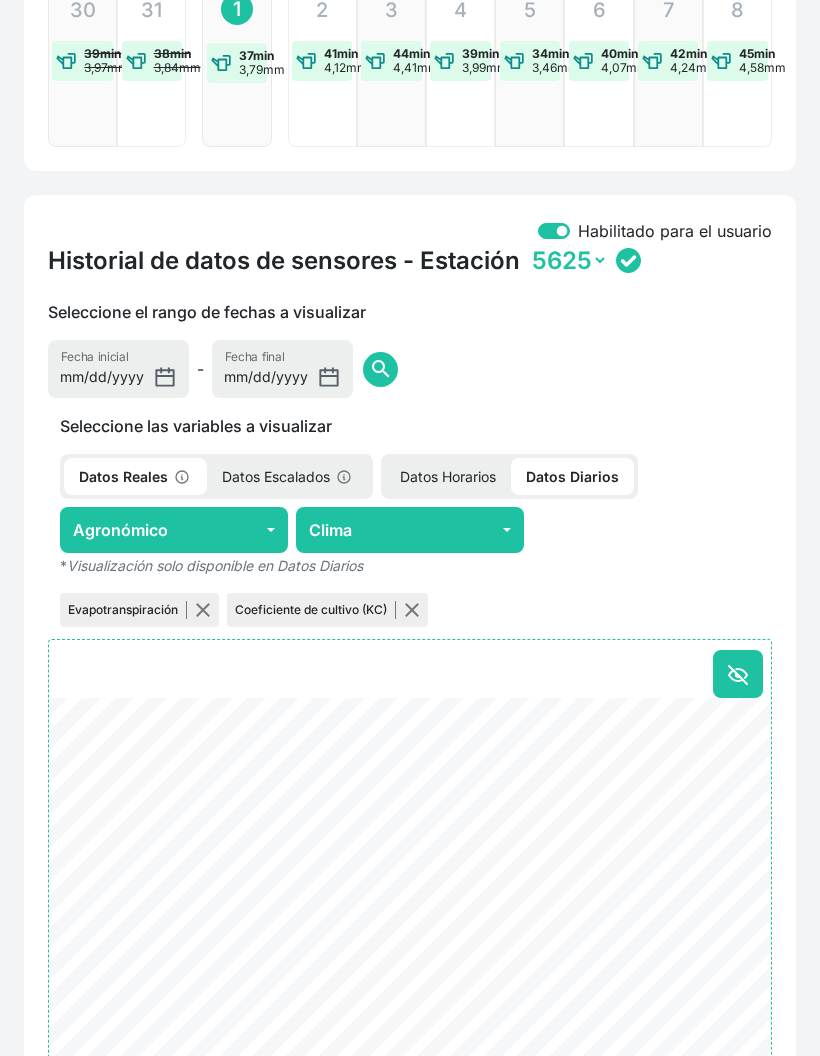 click 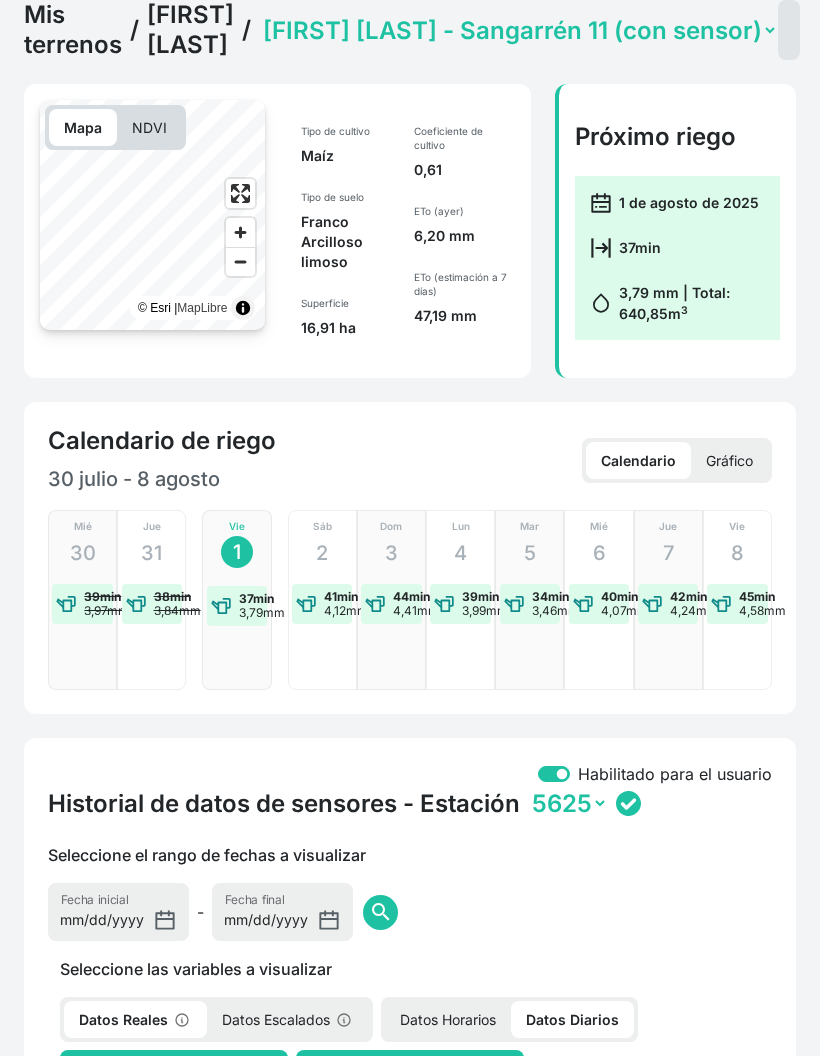 scroll, scrollTop: 0, scrollLeft: 0, axis: both 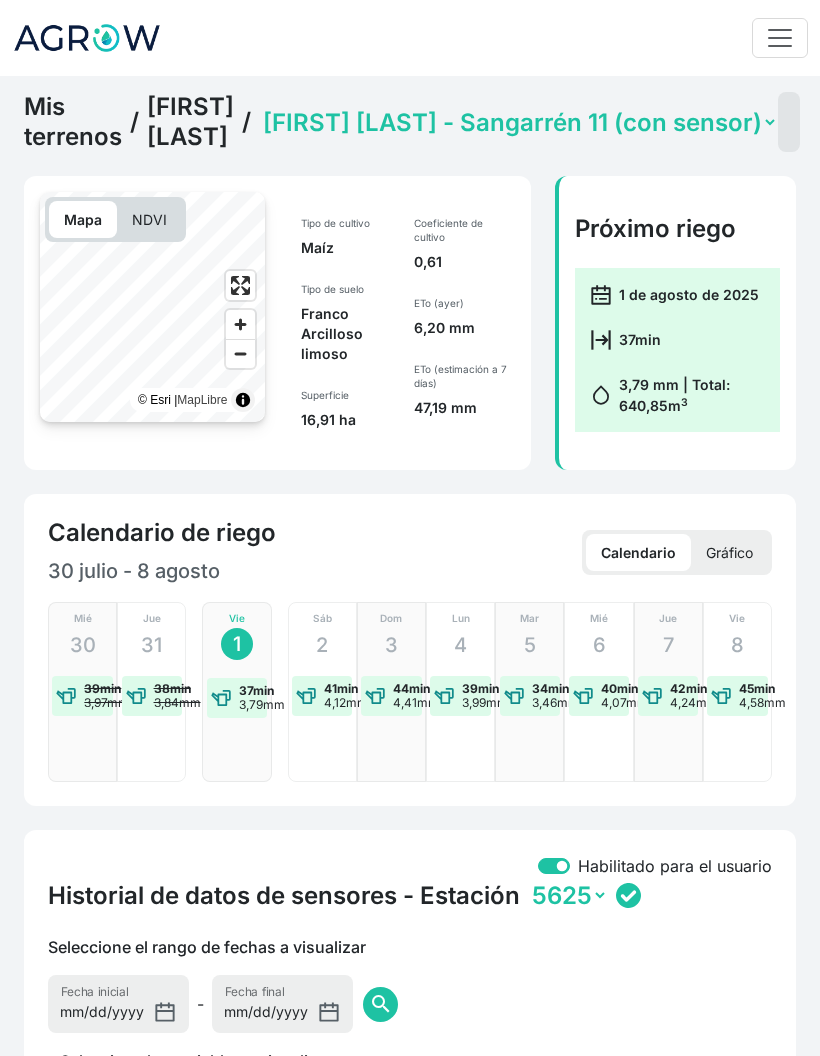 click on "[FIRST] [LAST]" 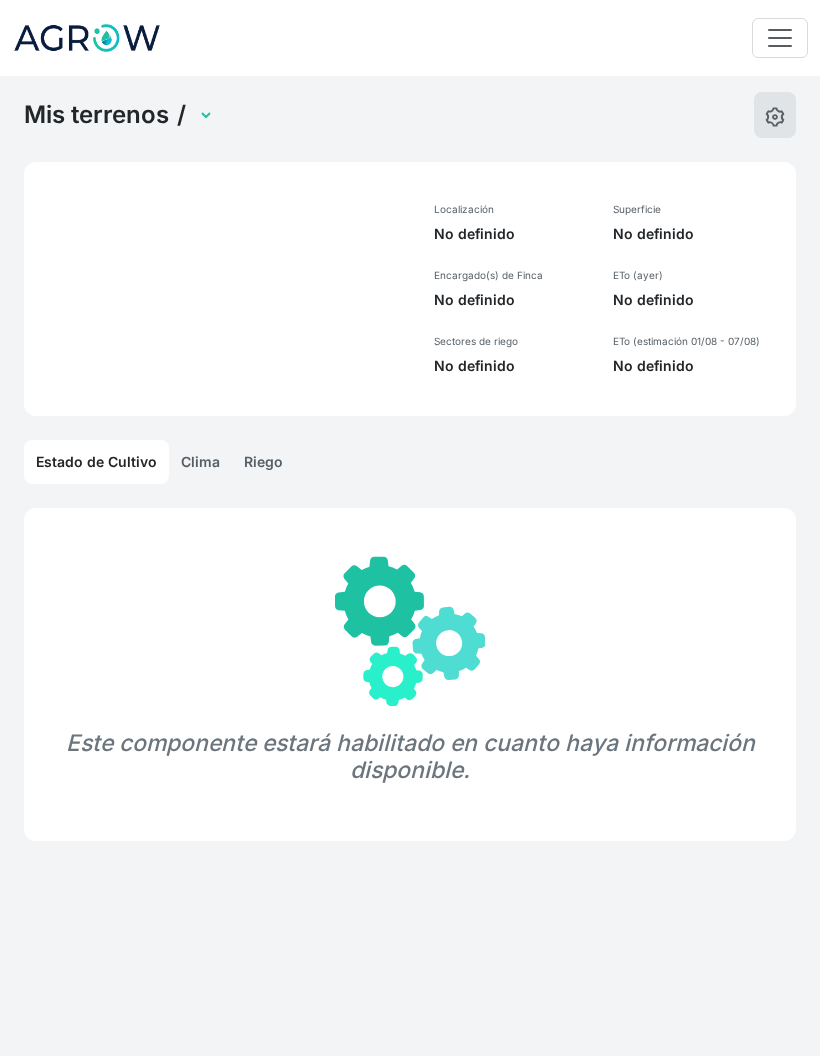 select on "1293" 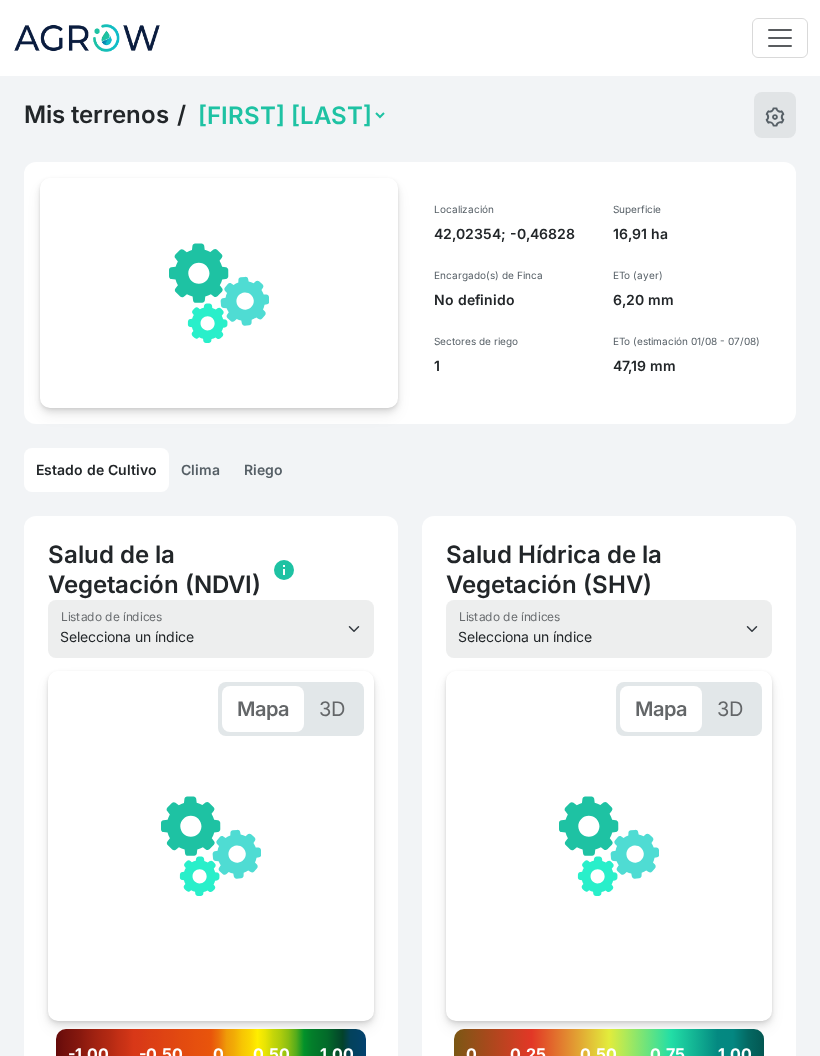 scroll, scrollTop: 0, scrollLeft: 301, axis: horizontal 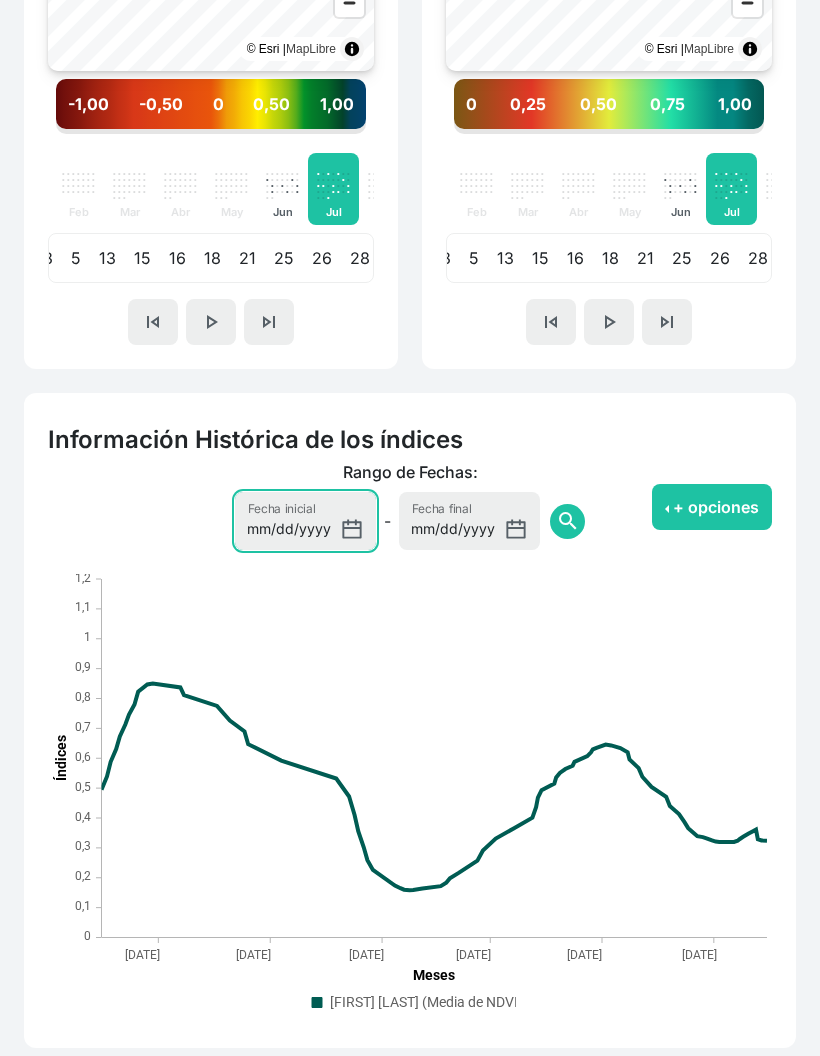 click on "2024-08-01" at bounding box center [305, 521] 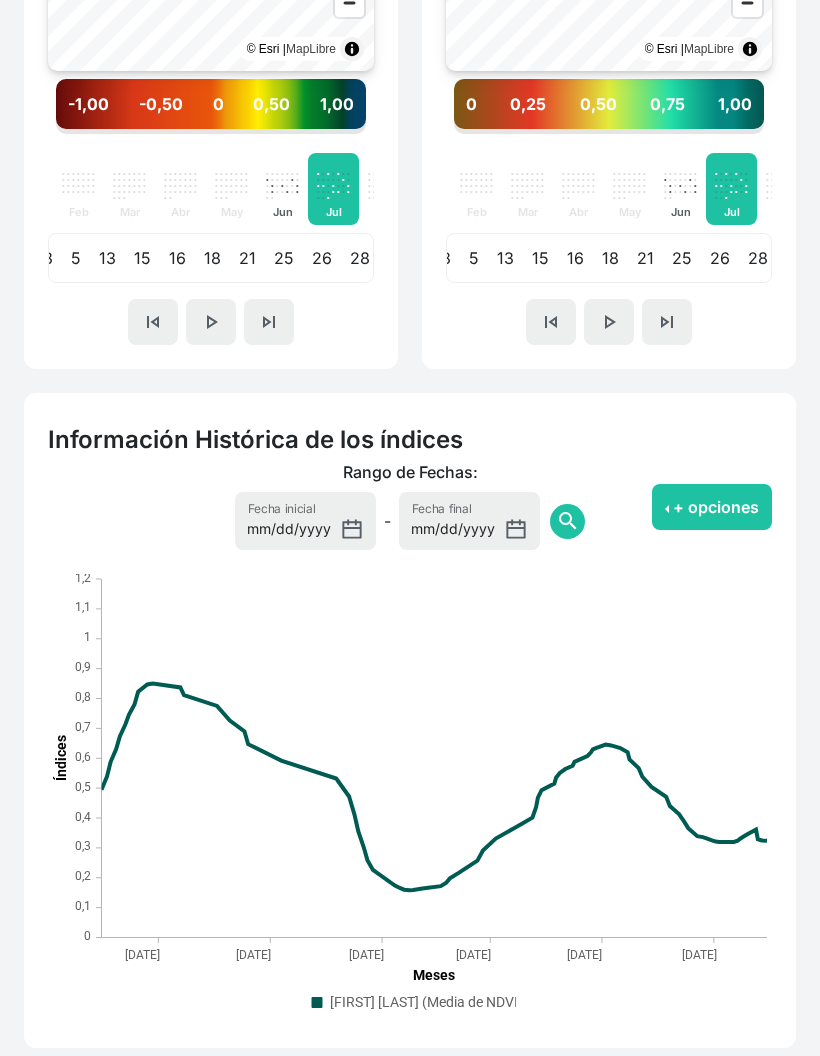 click on "+ opciones" at bounding box center (712, 507) 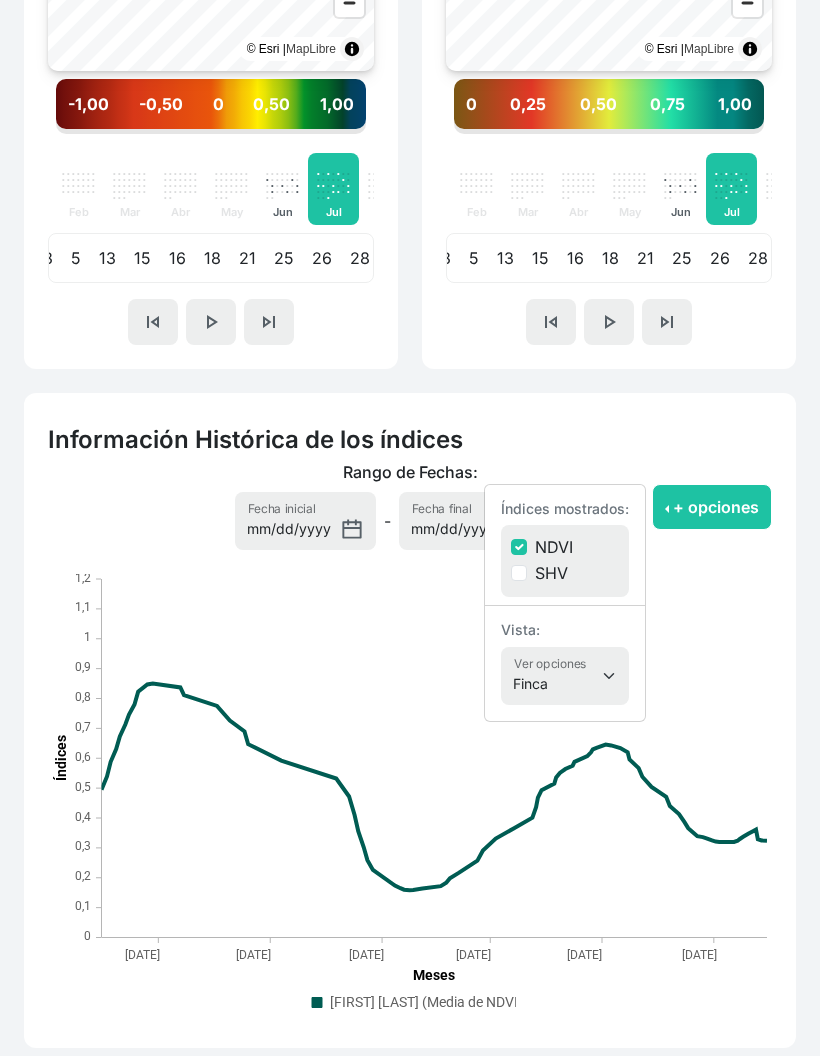click 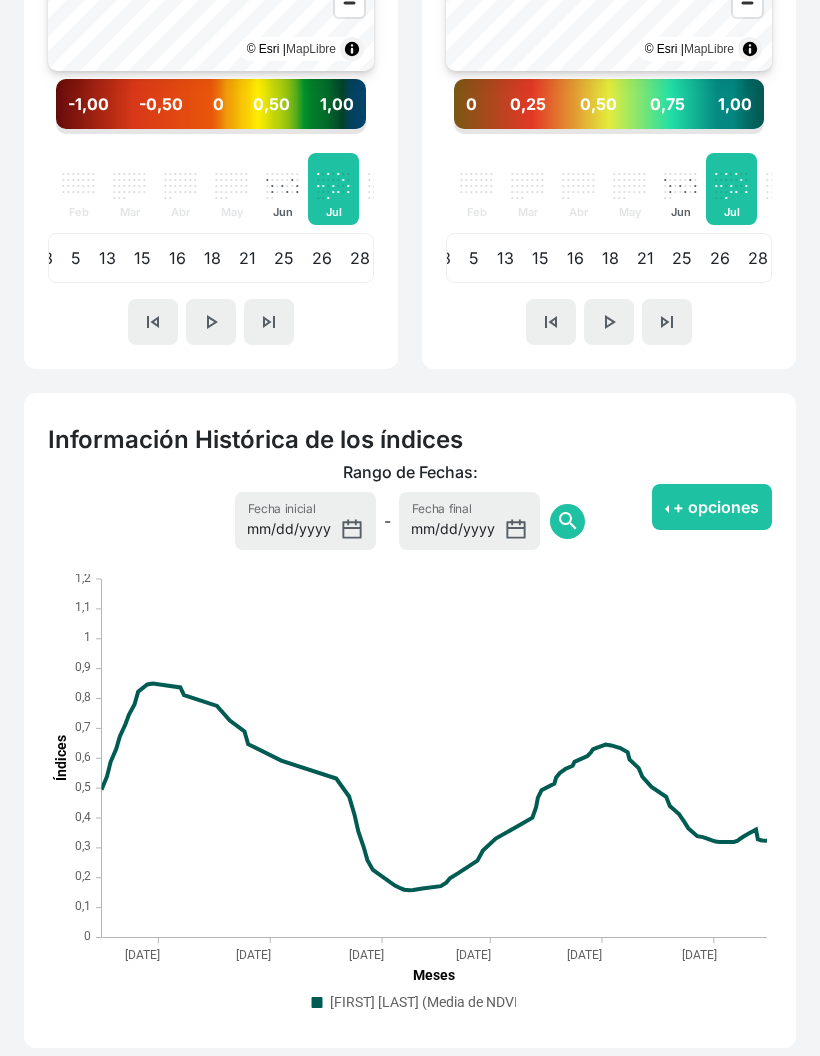 click on "search" at bounding box center (568, 521) 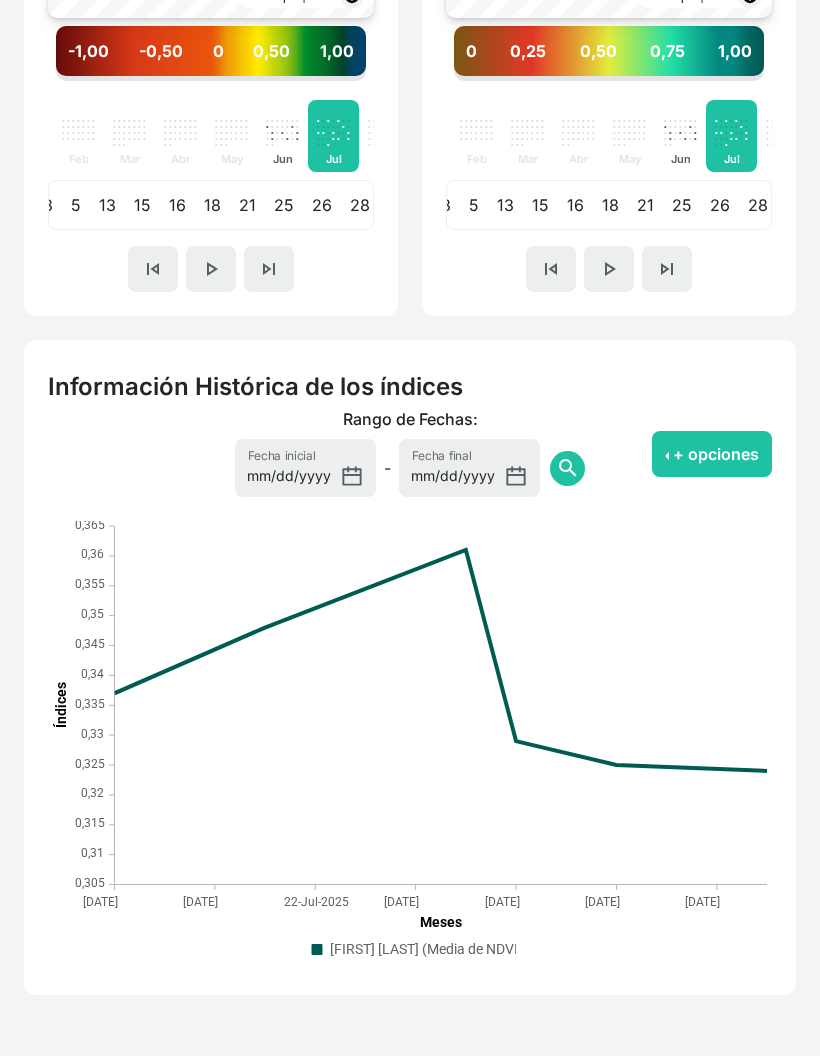 click 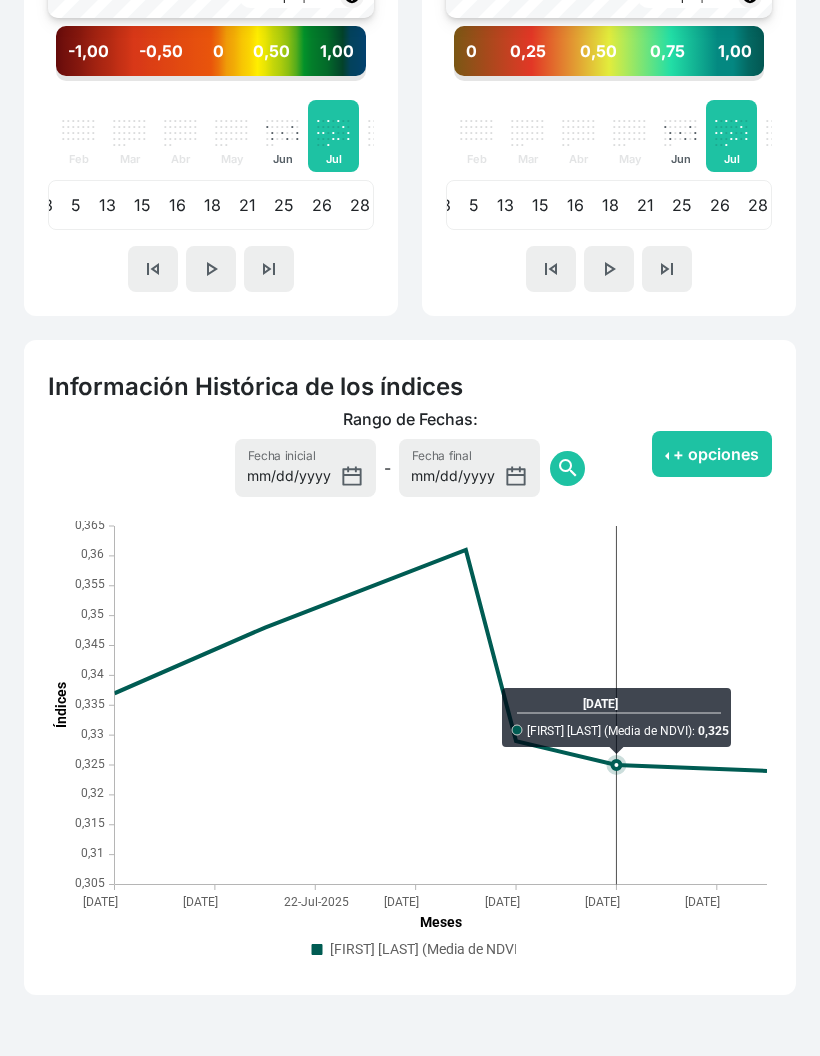 click 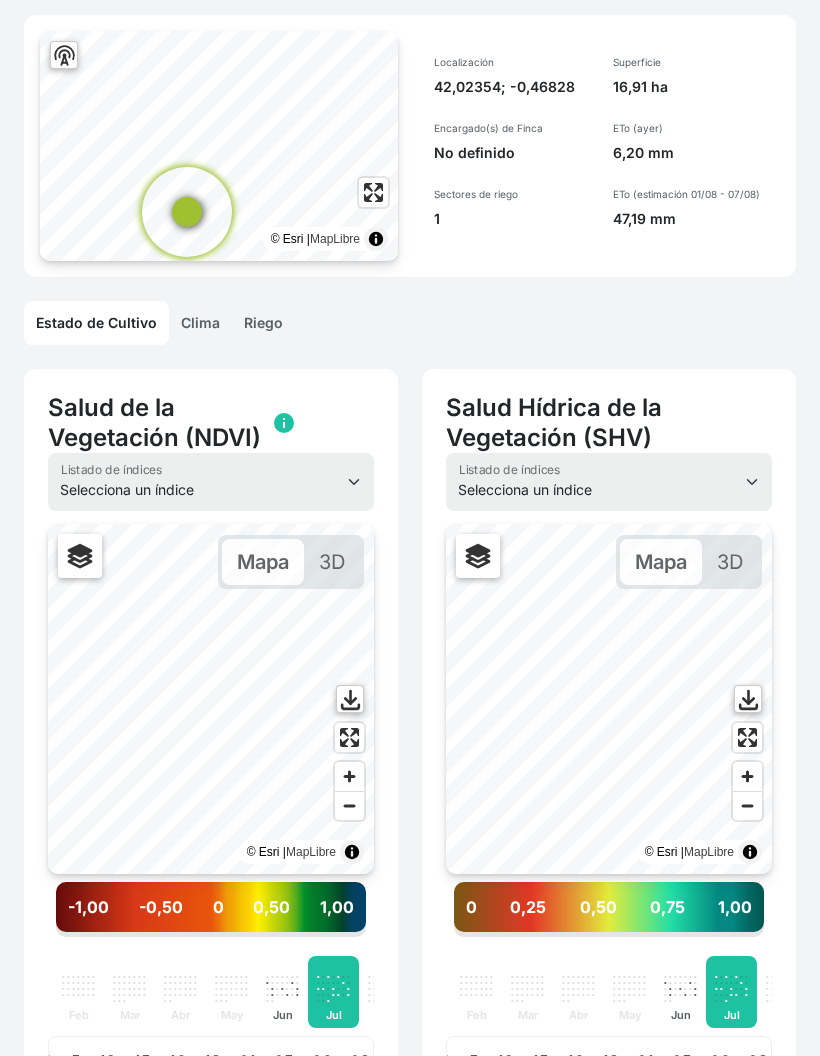 scroll, scrollTop: 0, scrollLeft: 0, axis: both 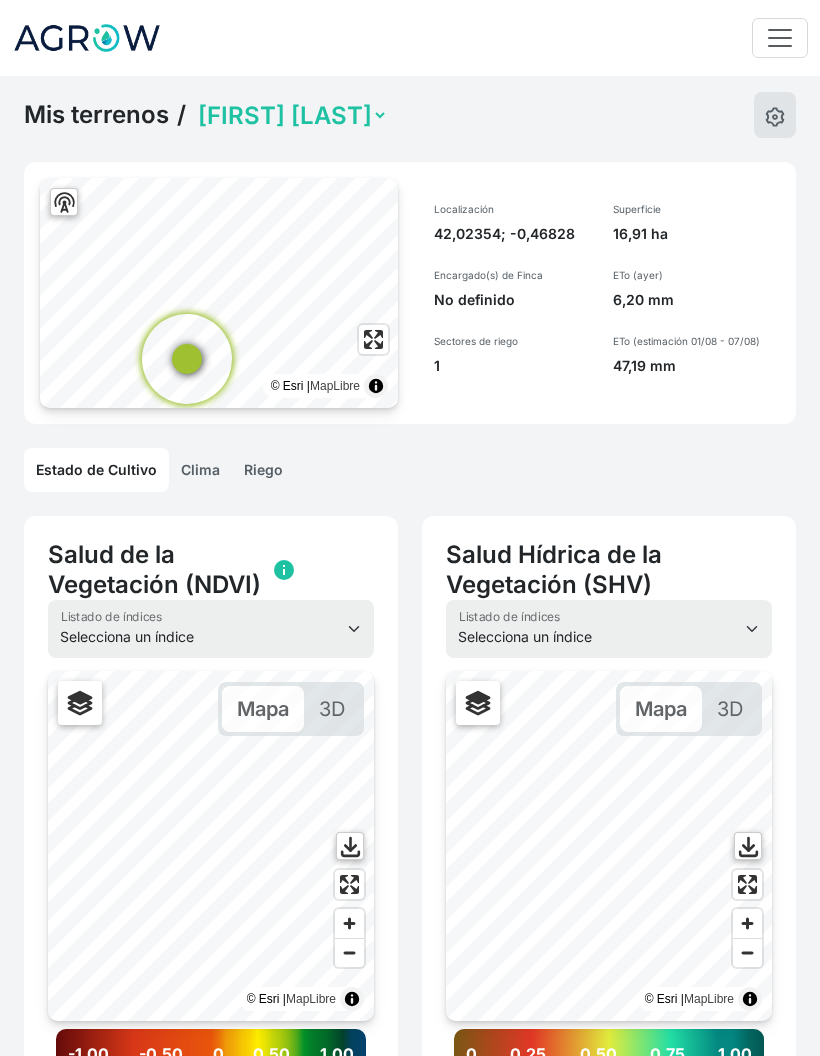 click on "Riego" 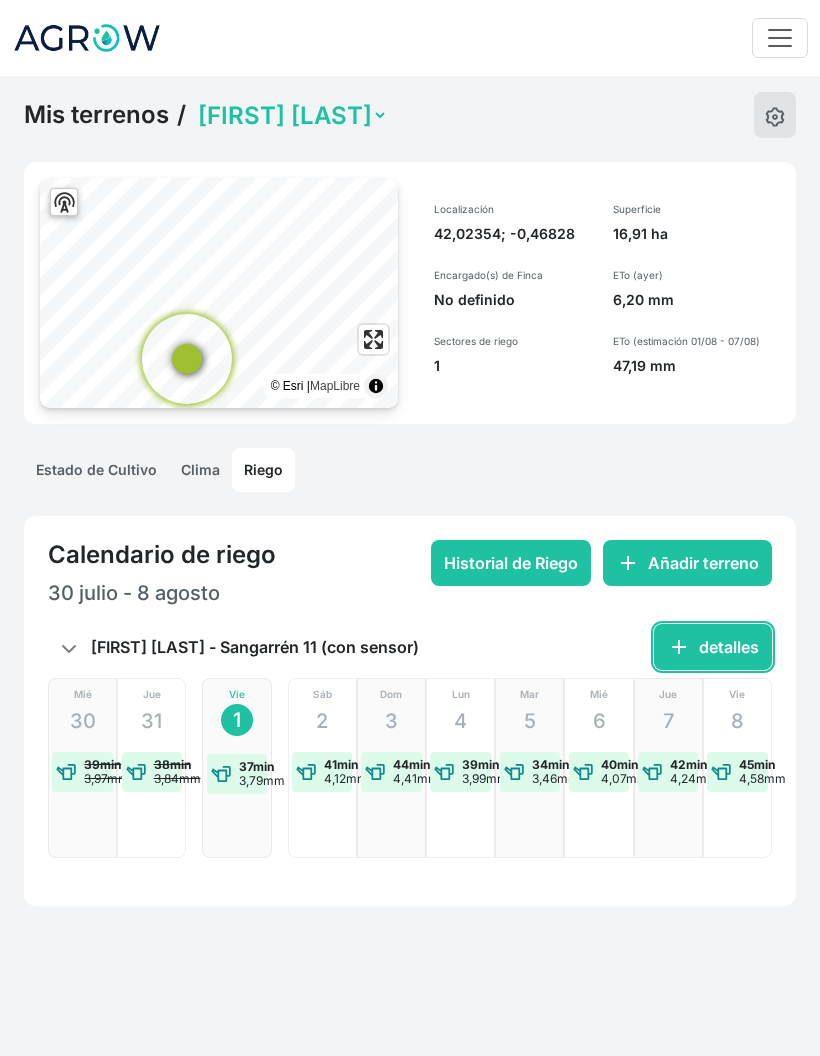 click on "add  detalles" 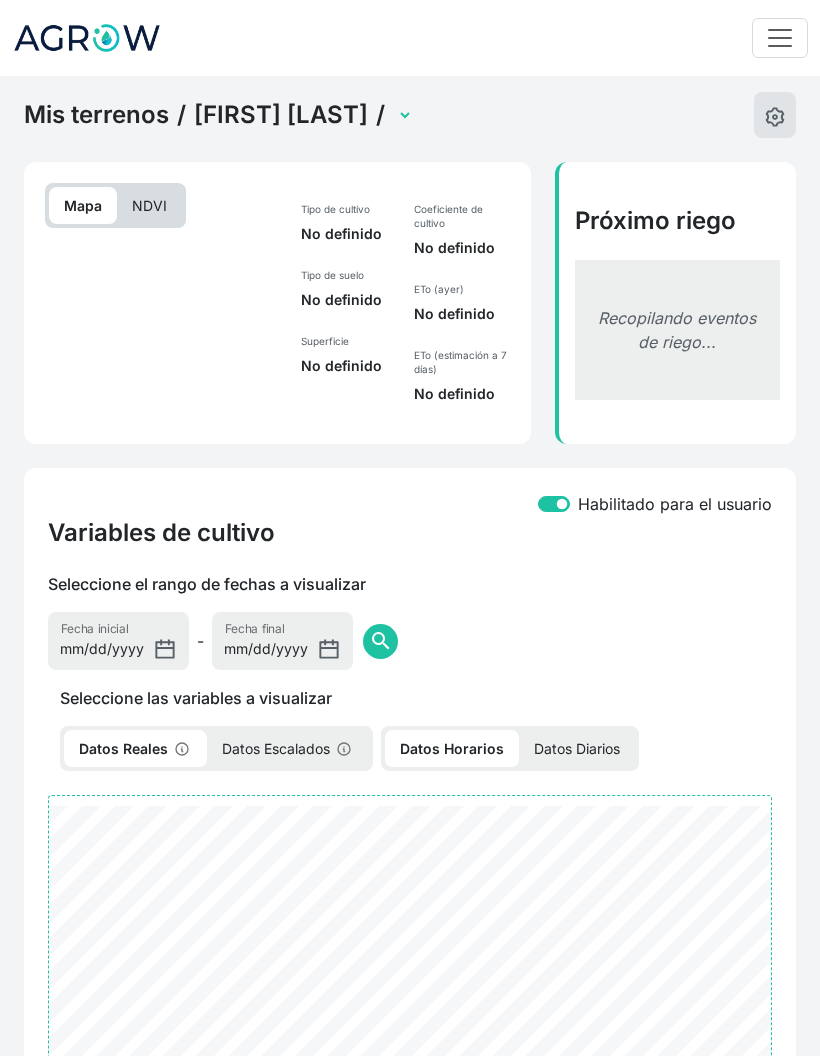 select on "2642" 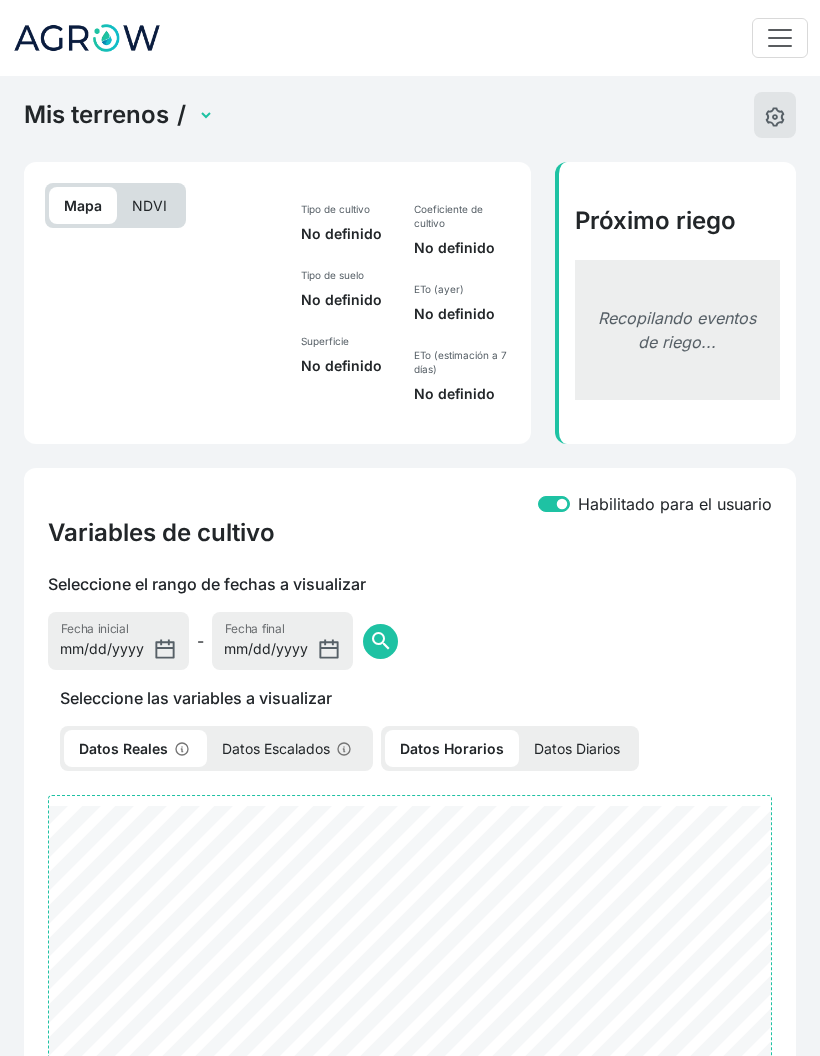 scroll, scrollTop: 0, scrollLeft: 0, axis: both 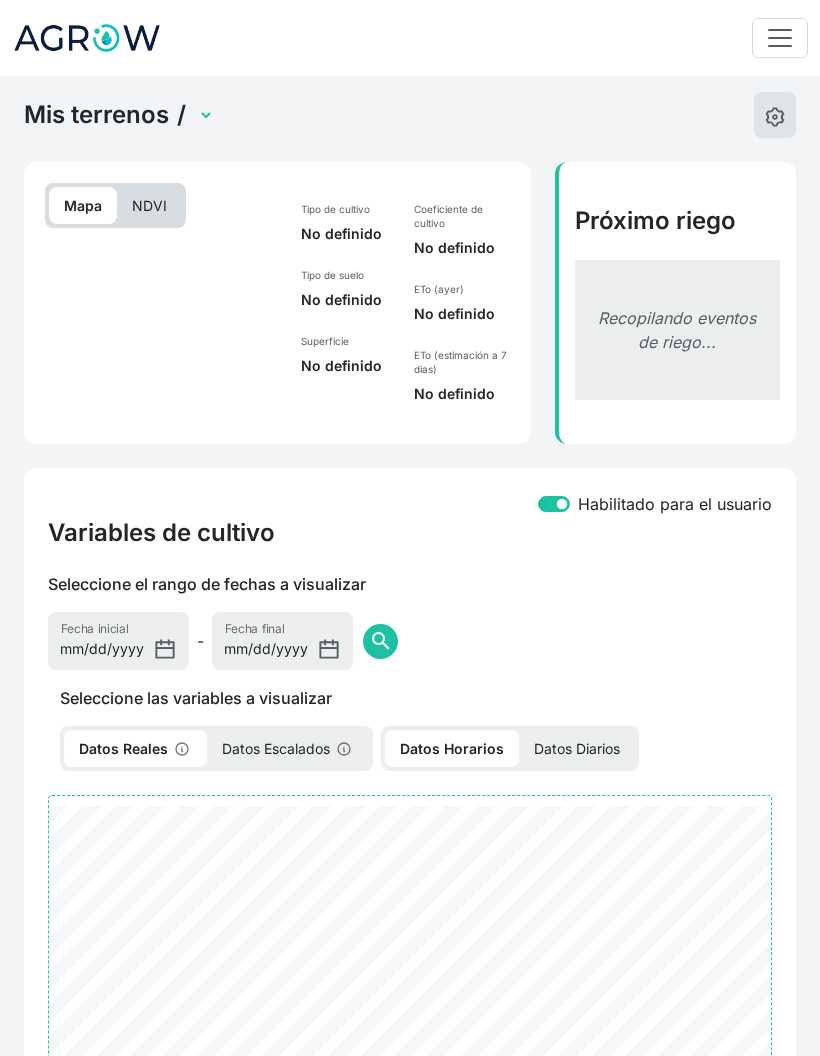 select on "2570" 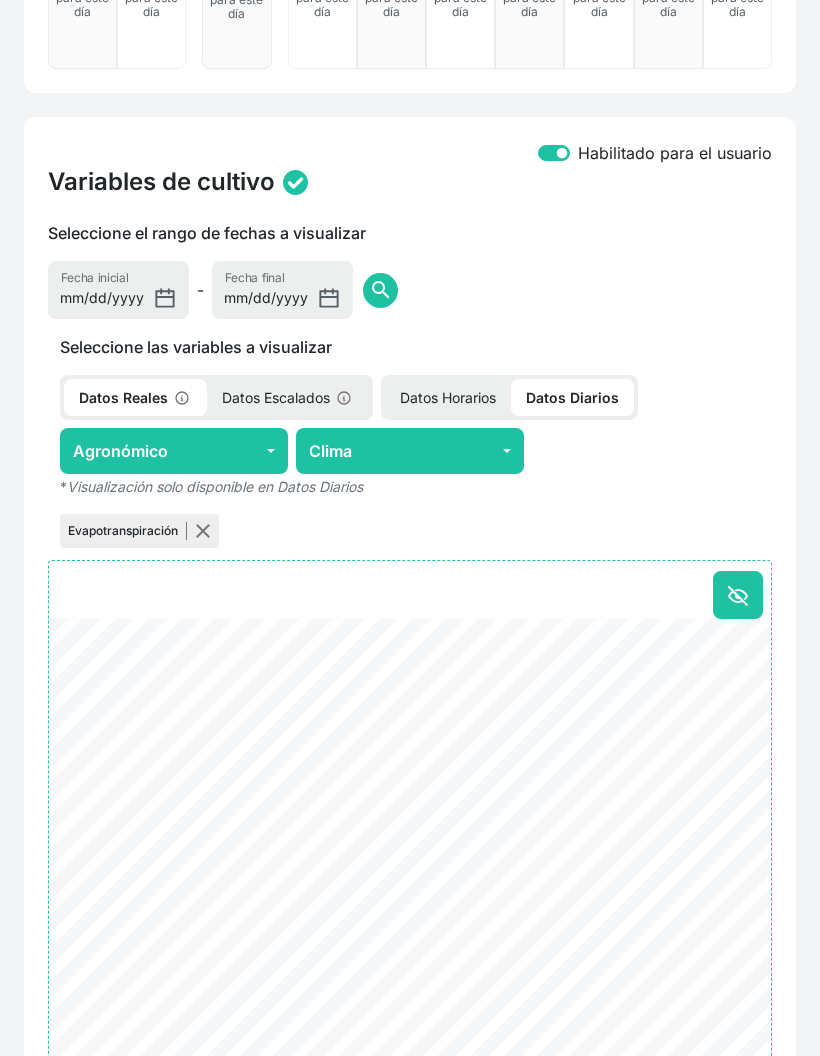 scroll, scrollTop: 661, scrollLeft: 0, axis: vertical 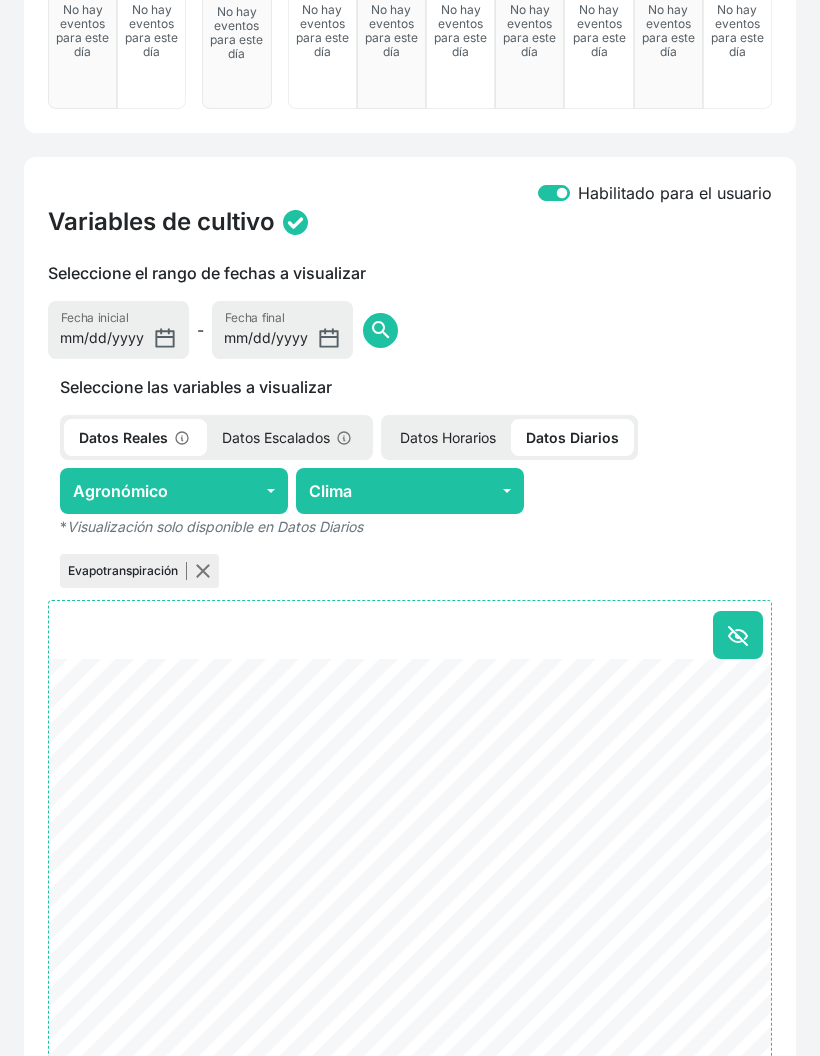 click on "Agronómico" 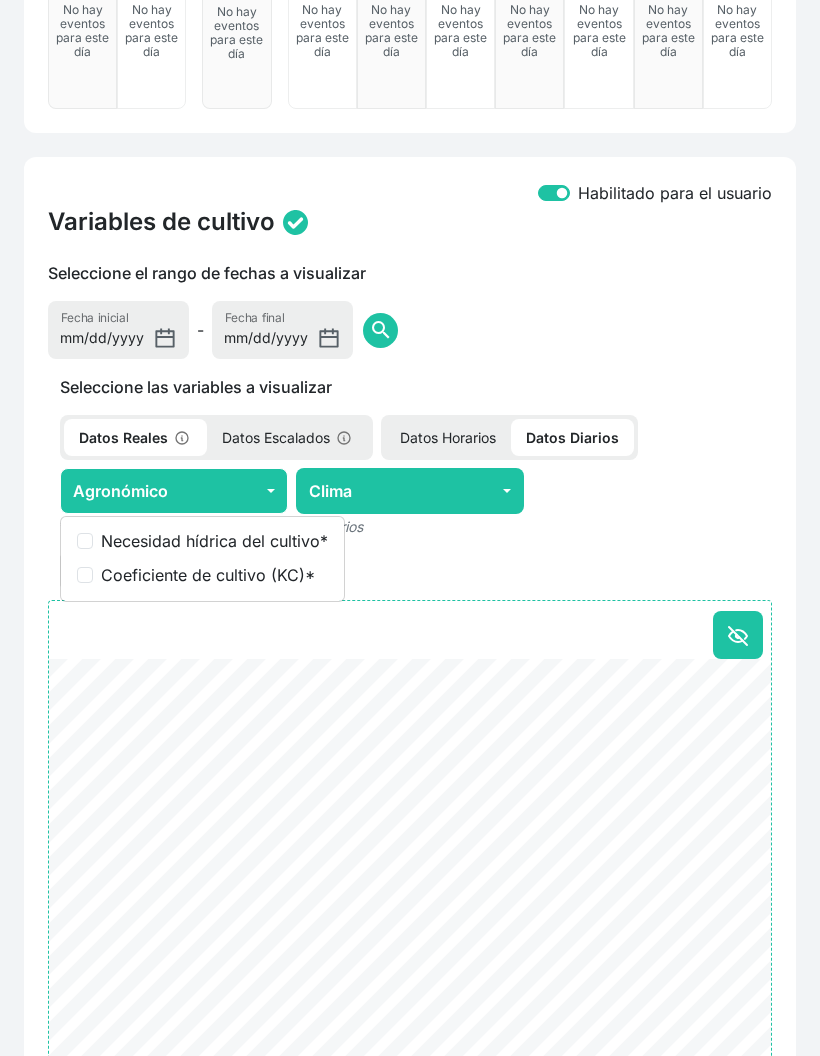 click on "Coeficiente de cultivo (KC) *" 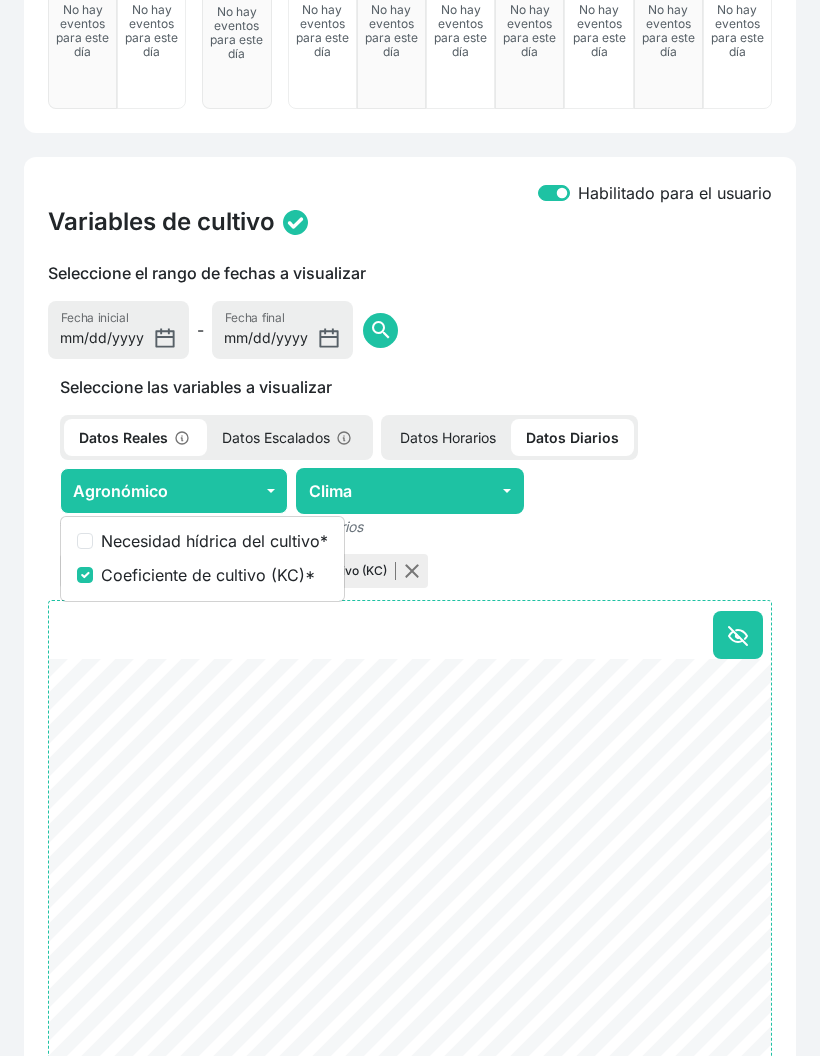click on "Evapotranspiración   Coeficiente de cultivo (KC)" 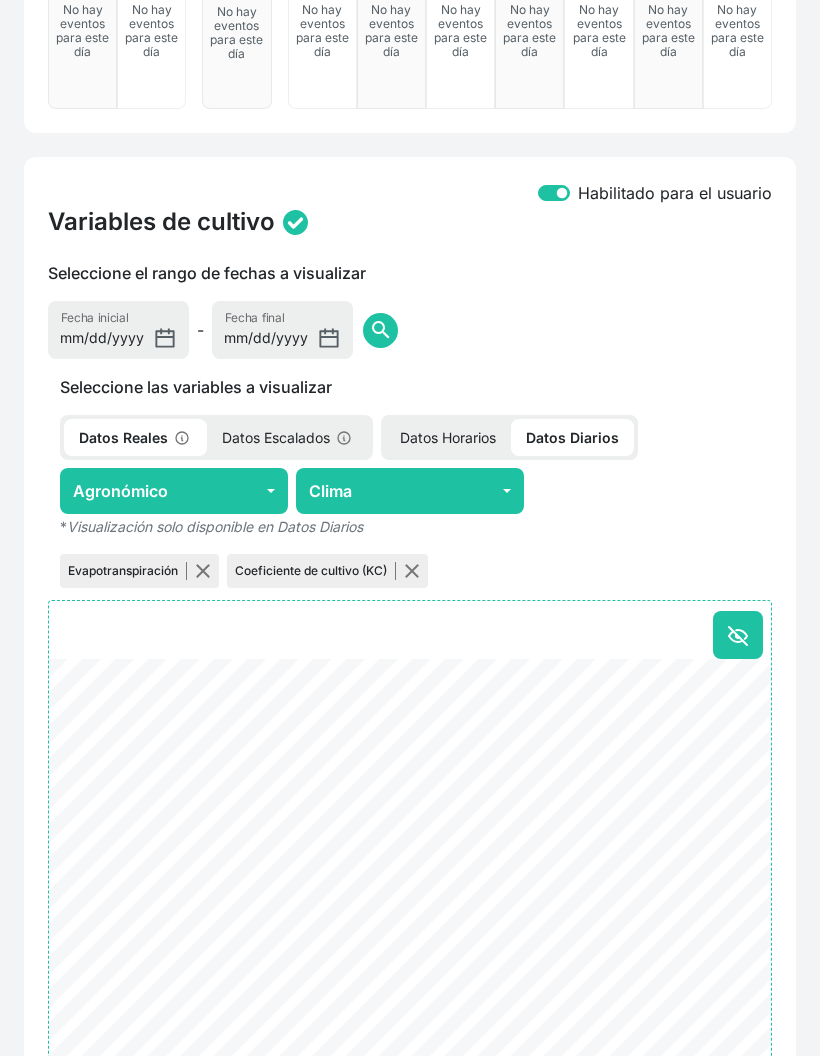 click on "Evapotranspiración" 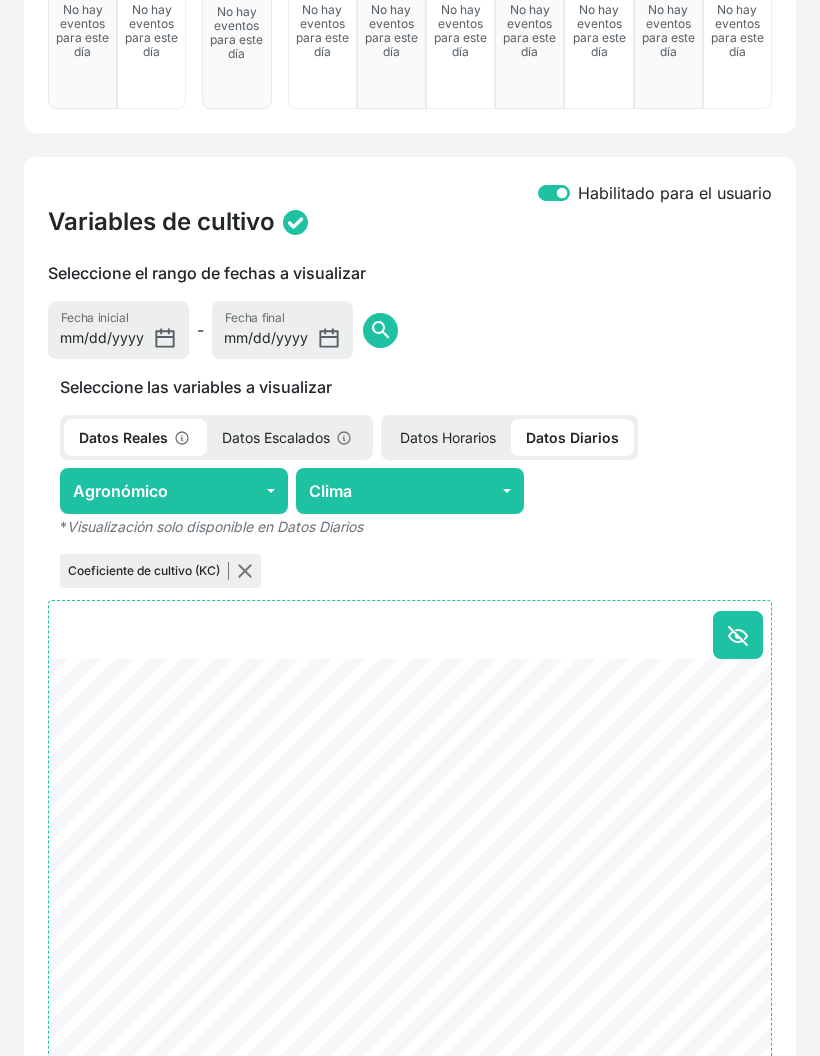 scroll, scrollTop: 743, scrollLeft: 0, axis: vertical 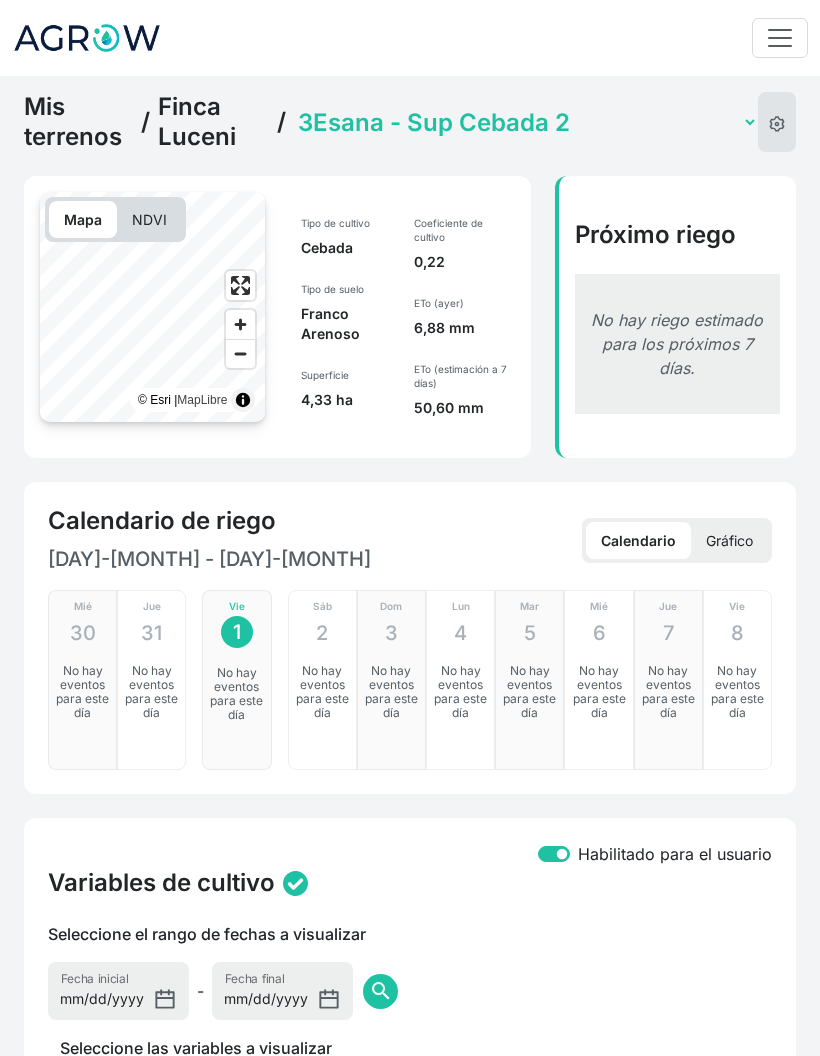 click on "Finca Luceni" 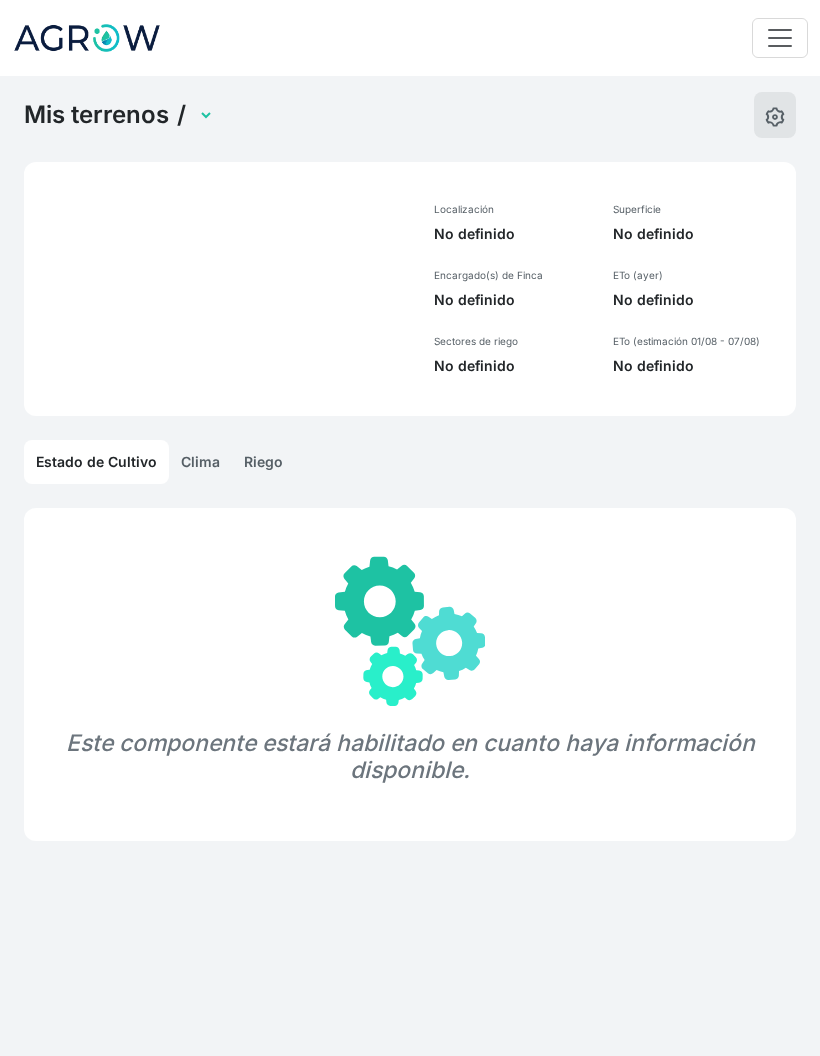 select on "1279" 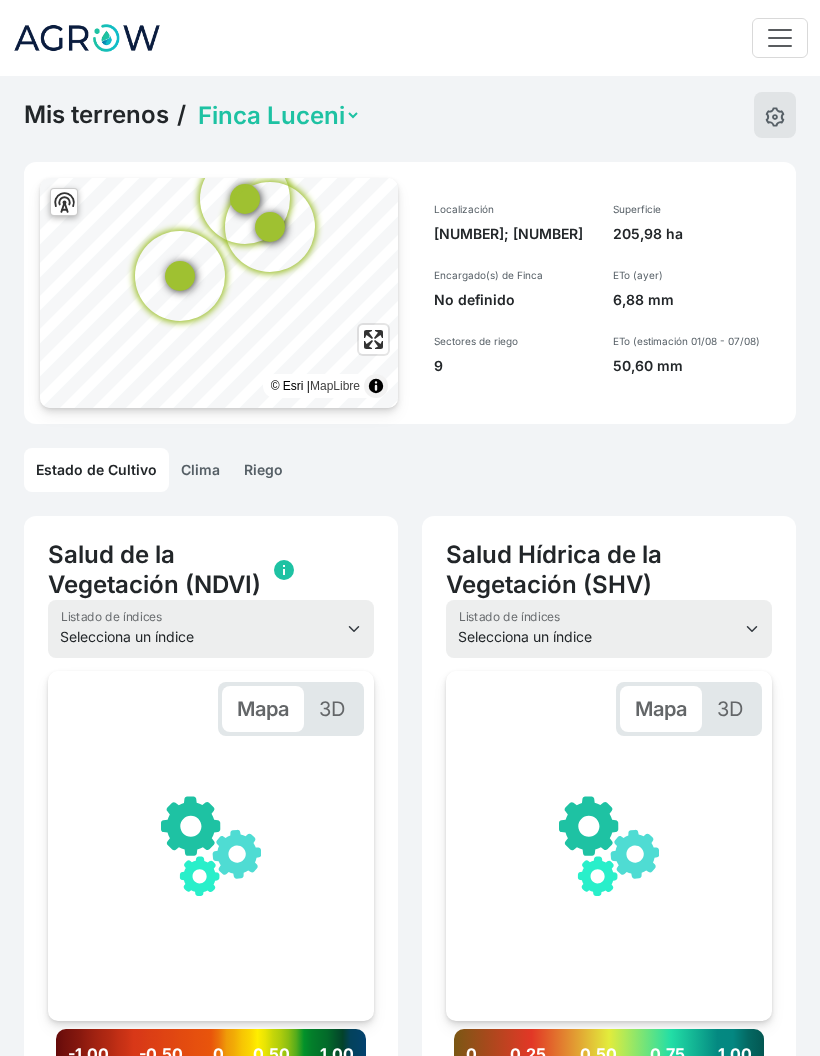 scroll, scrollTop: 274, scrollLeft: 0, axis: vertical 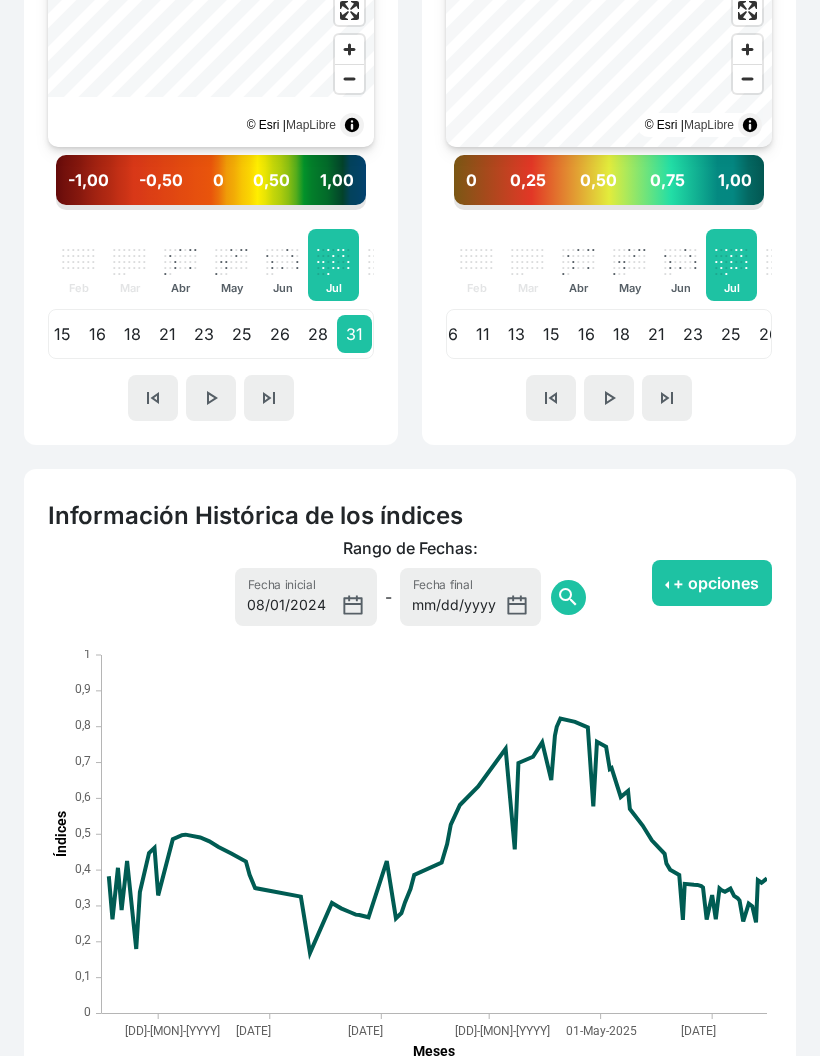 click on "+ opciones" at bounding box center [712, 584] 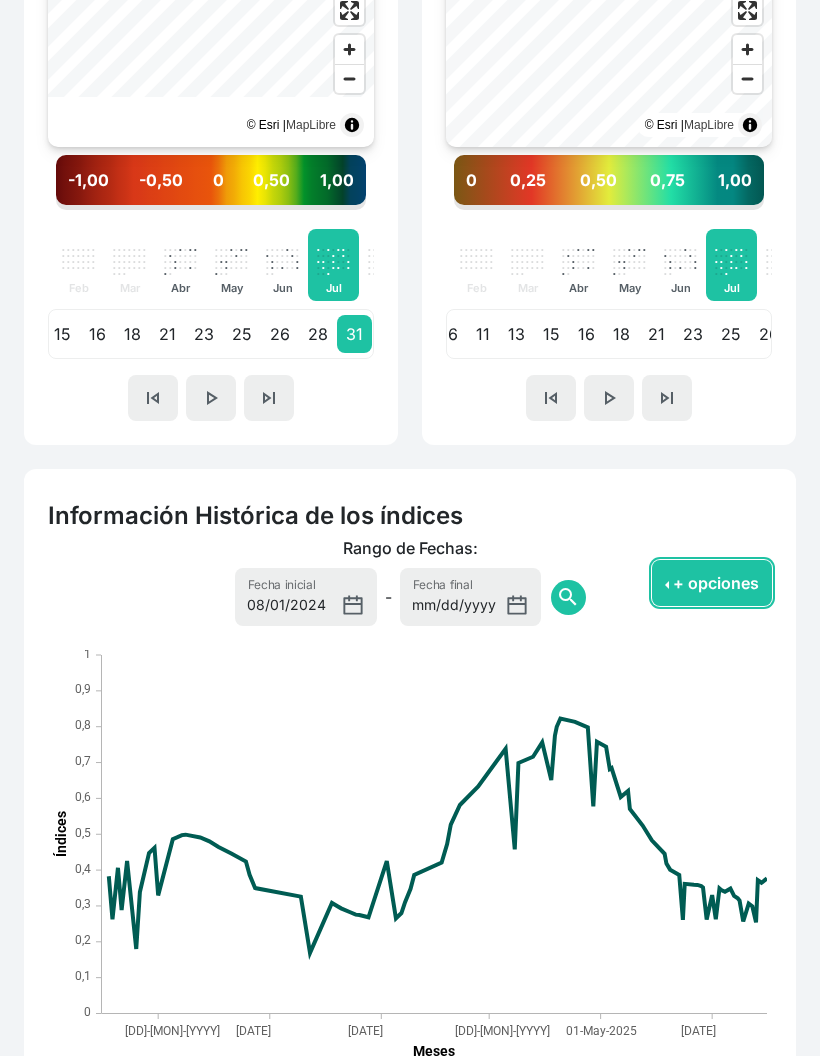 scroll, scrollTop: 874, scrollLeft: 0, axis: vertical 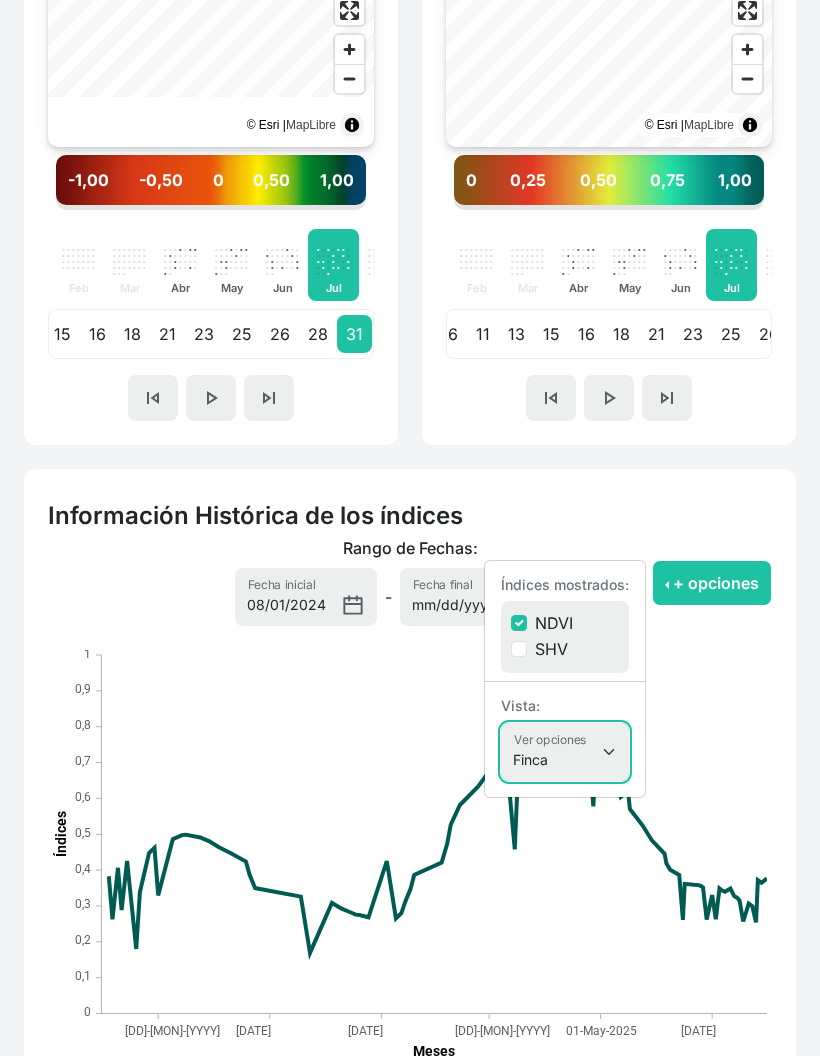 click on "Finca   Sectores   Finca + Sectores" at bounding box center [565, 752] 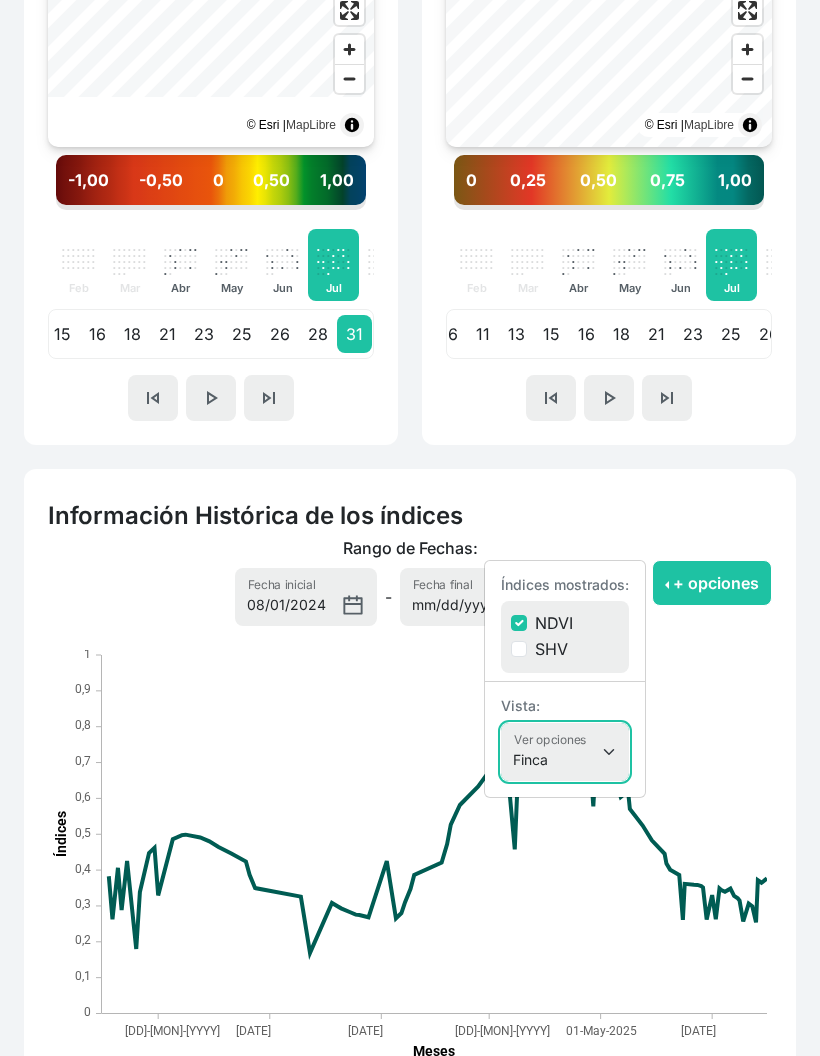 select on "terrain" 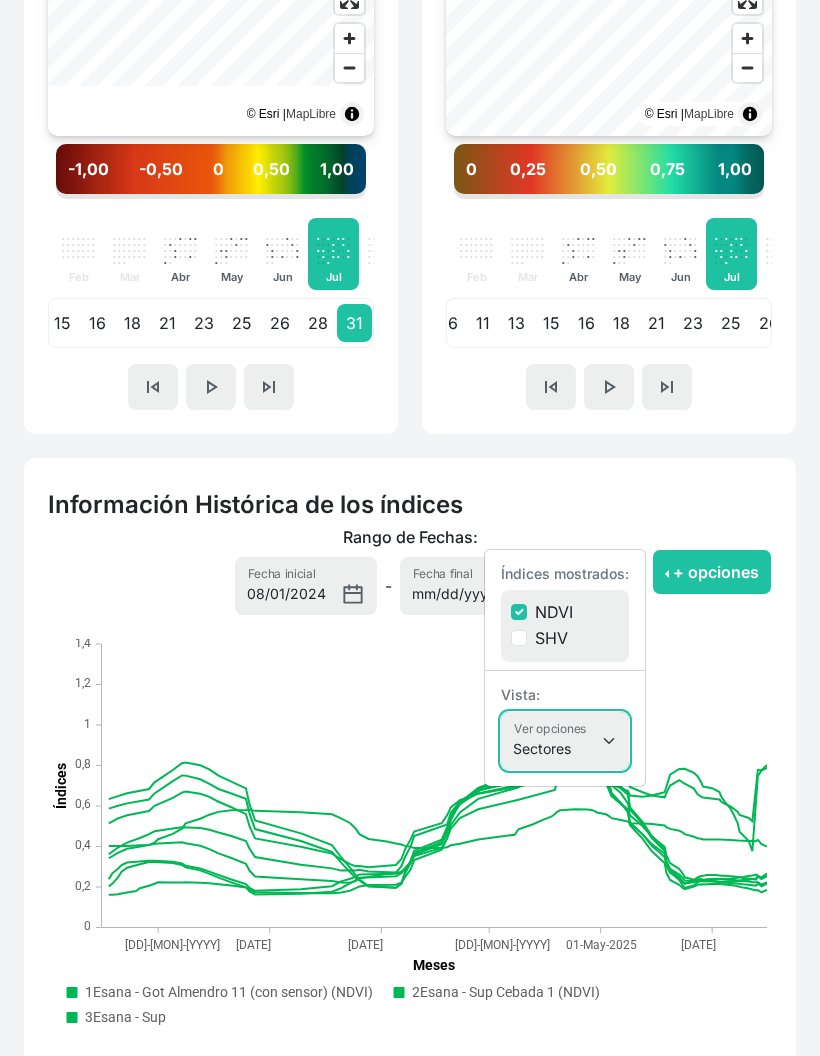scroll, scrollTop: 817, scrollLeft: 0, axis: vertical 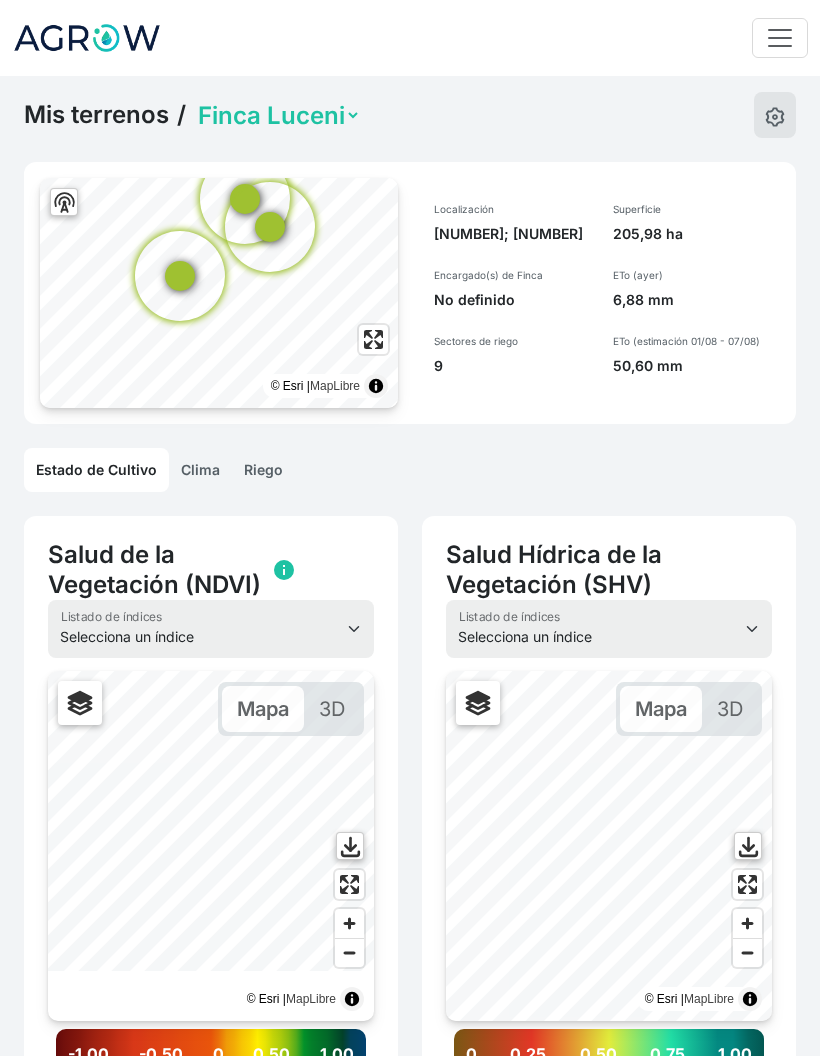 click on "Riego" 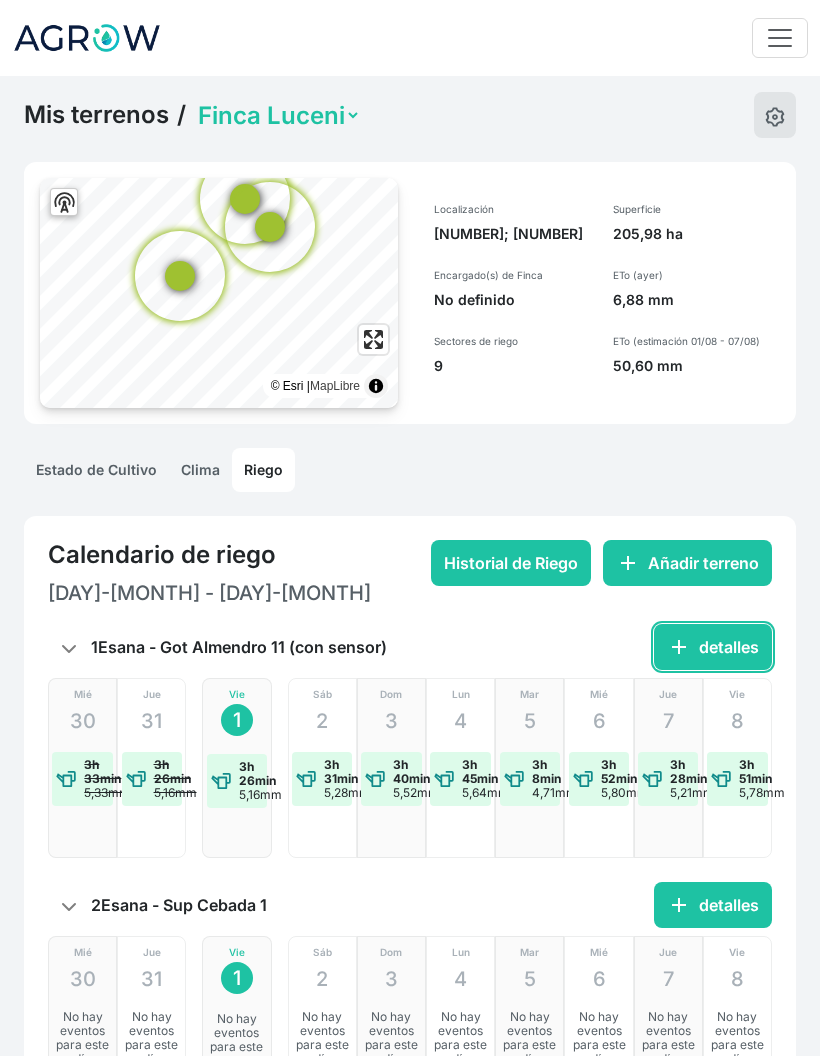 click on "add  detalles" 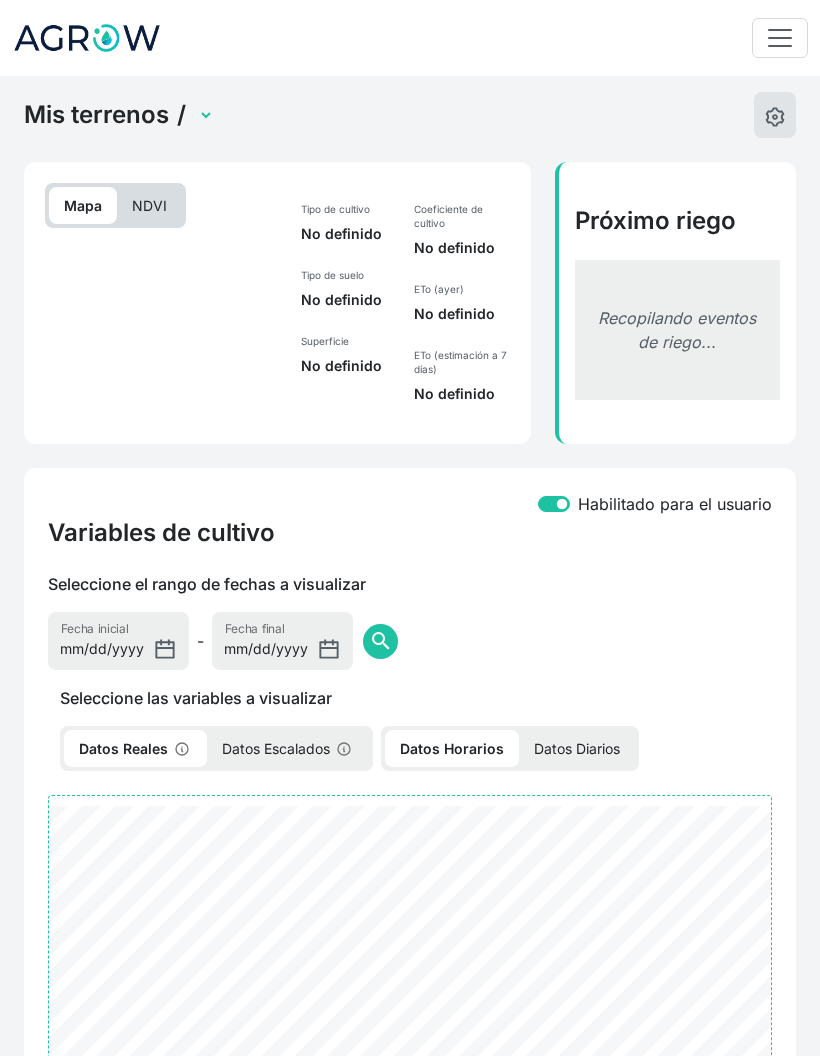 select on "2568" 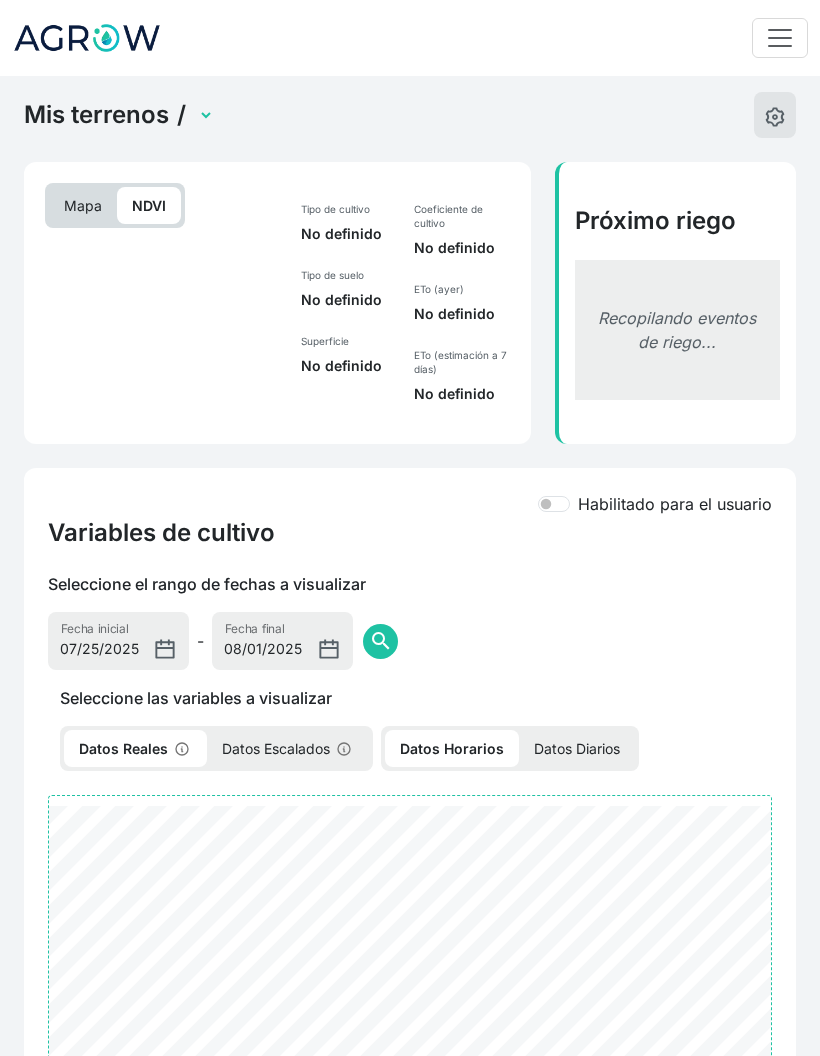 scroll, scrollTop: 0, scrollLeft: 0, axis: both 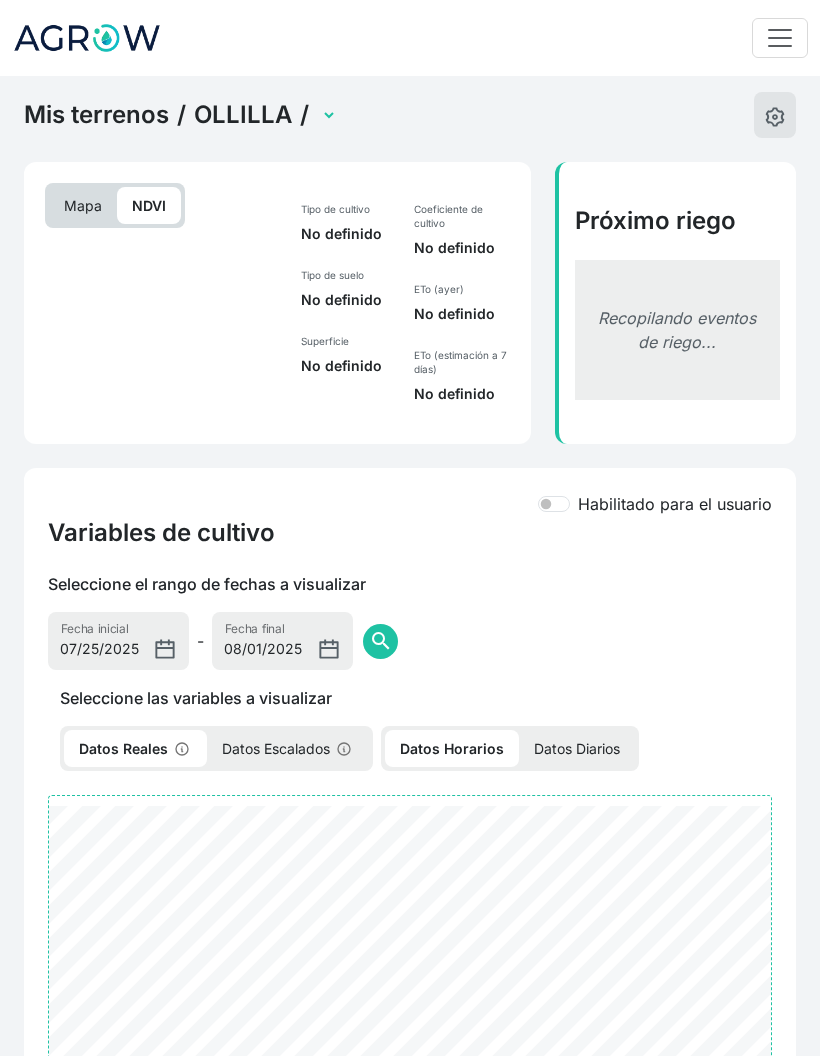 select on "2599" 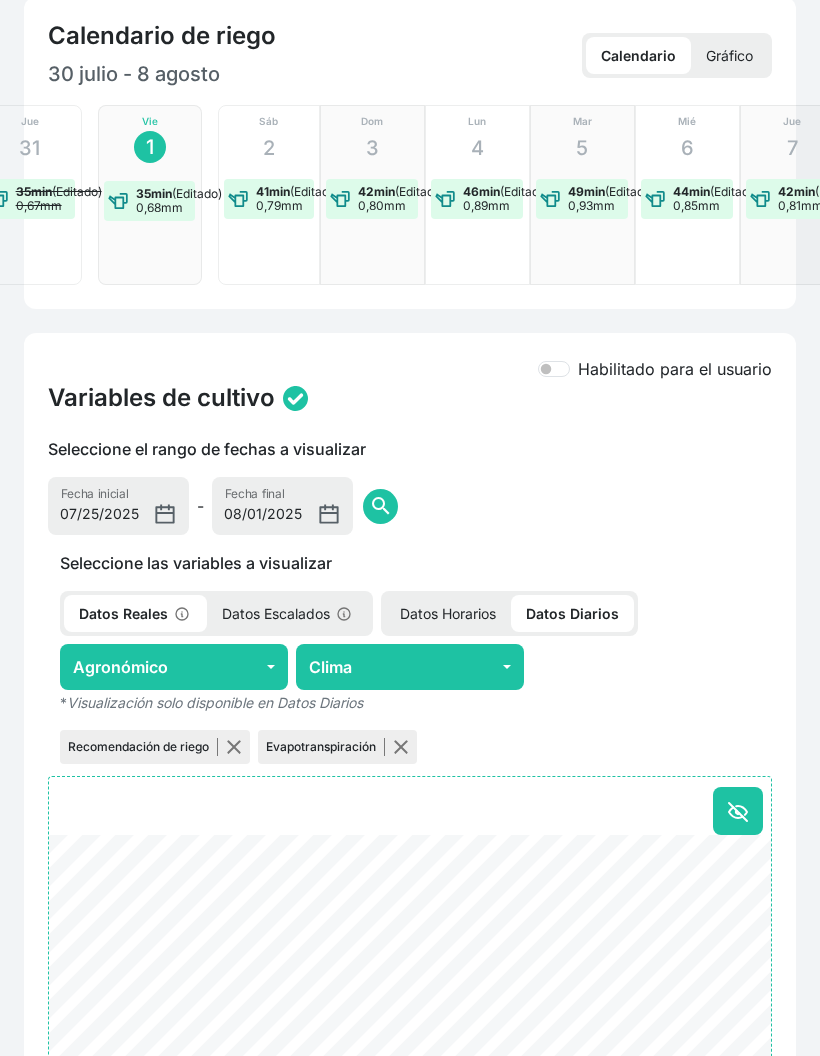 scroll, scrollTop: 475, scrollLeft: 0, axis: vertical 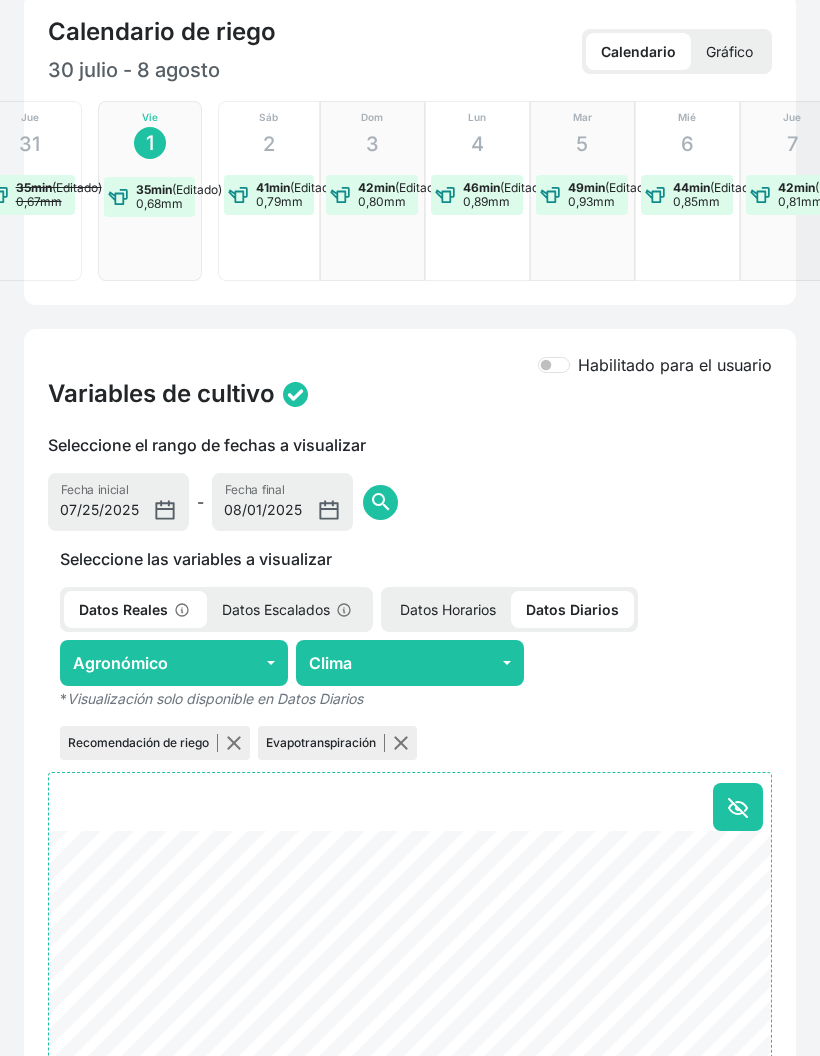 click on "Agronómico" 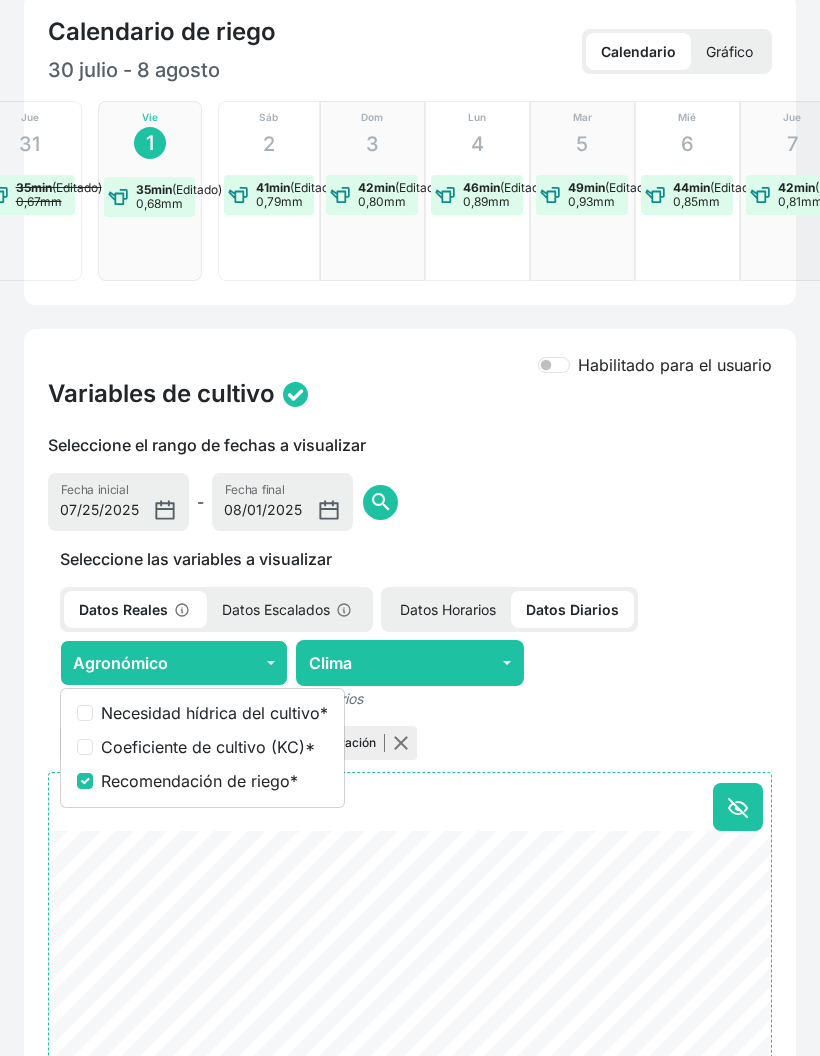 click on "Coeficiente de cultivo (KC) *" 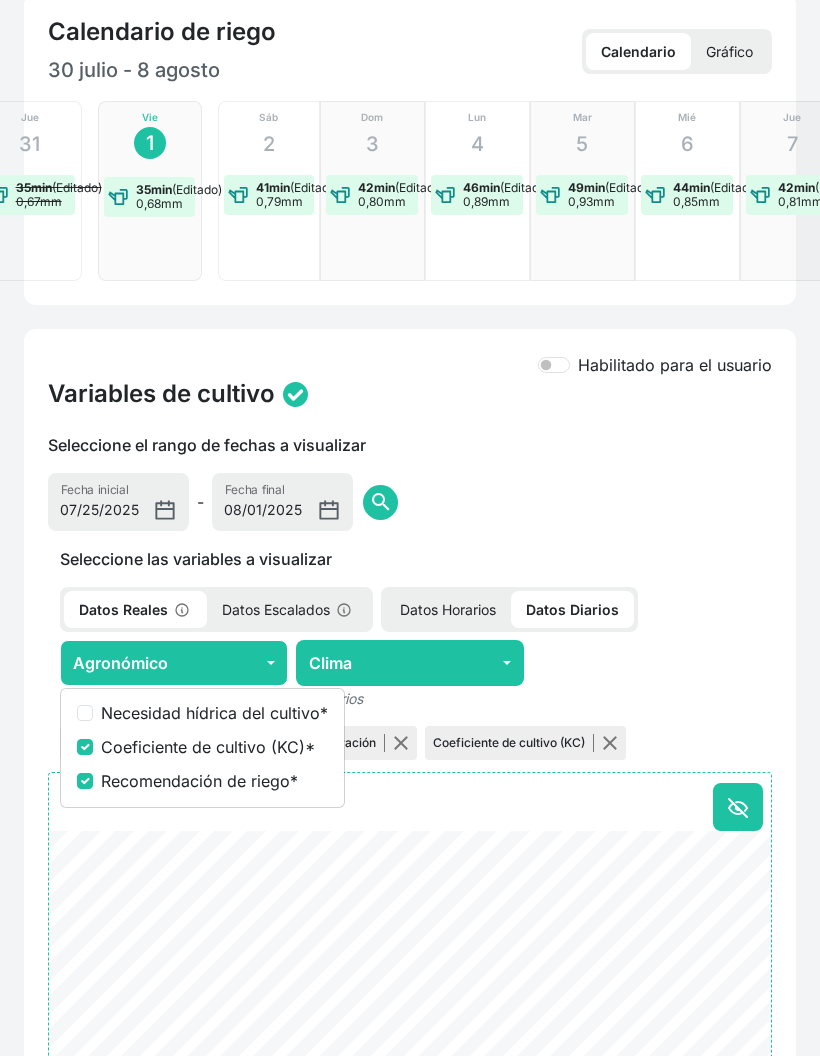 click on "Recomendación de riego *" 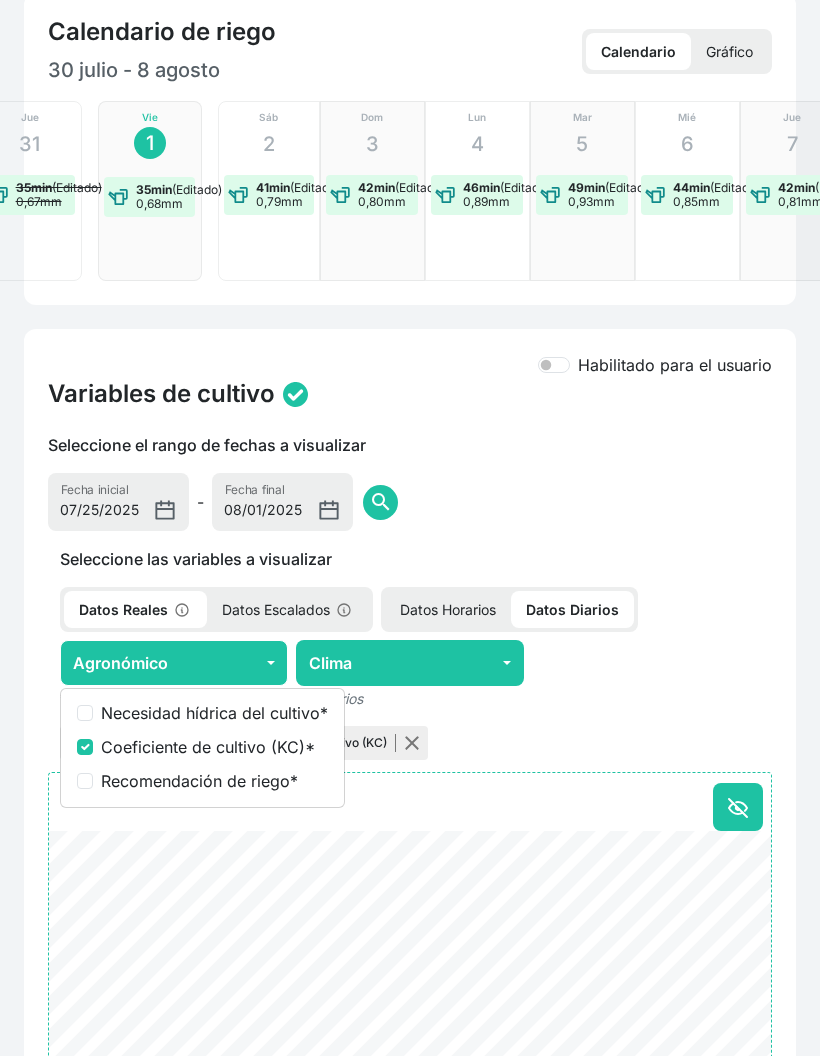 click 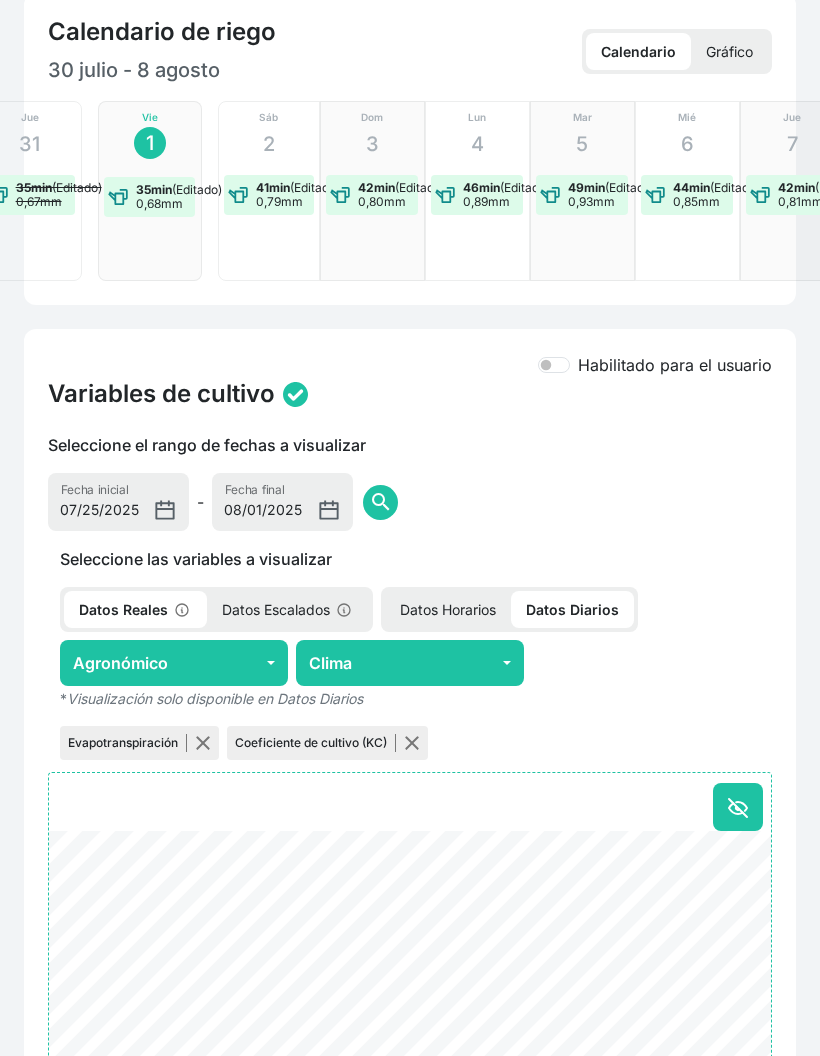 click 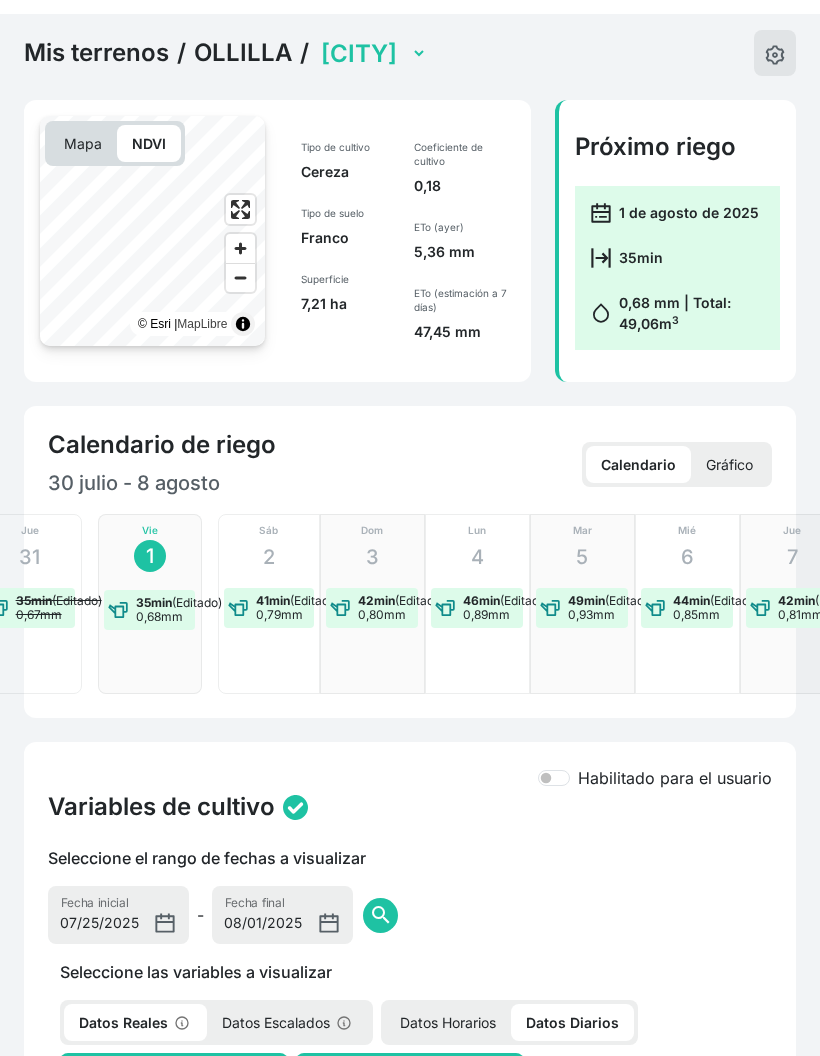 scroll, scrollTop: 0, scrollLeft: 0, axis: both 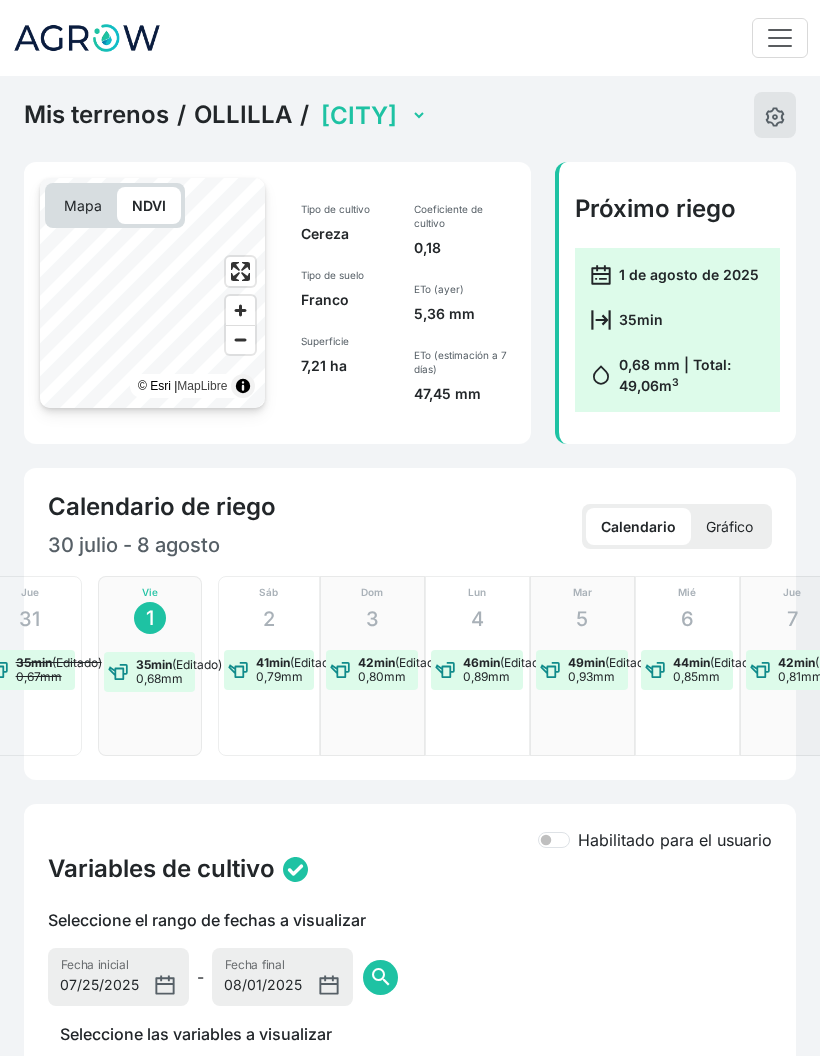 click on "OLLILLA" 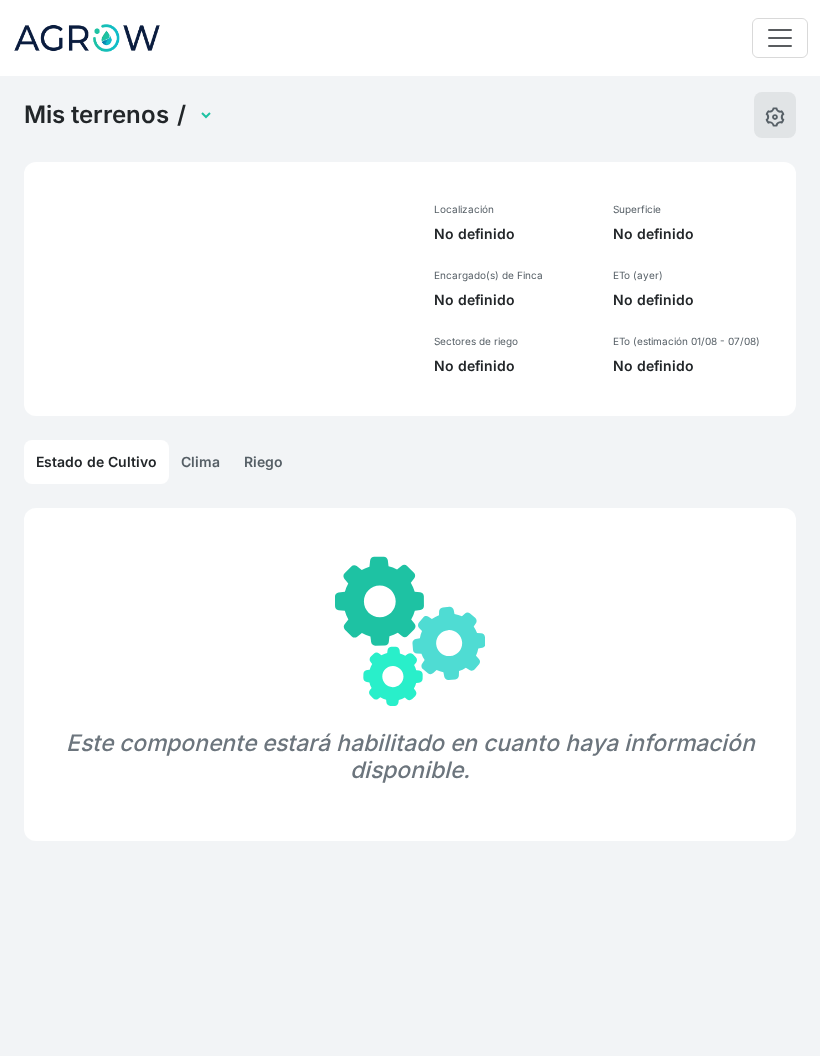 select on "899" 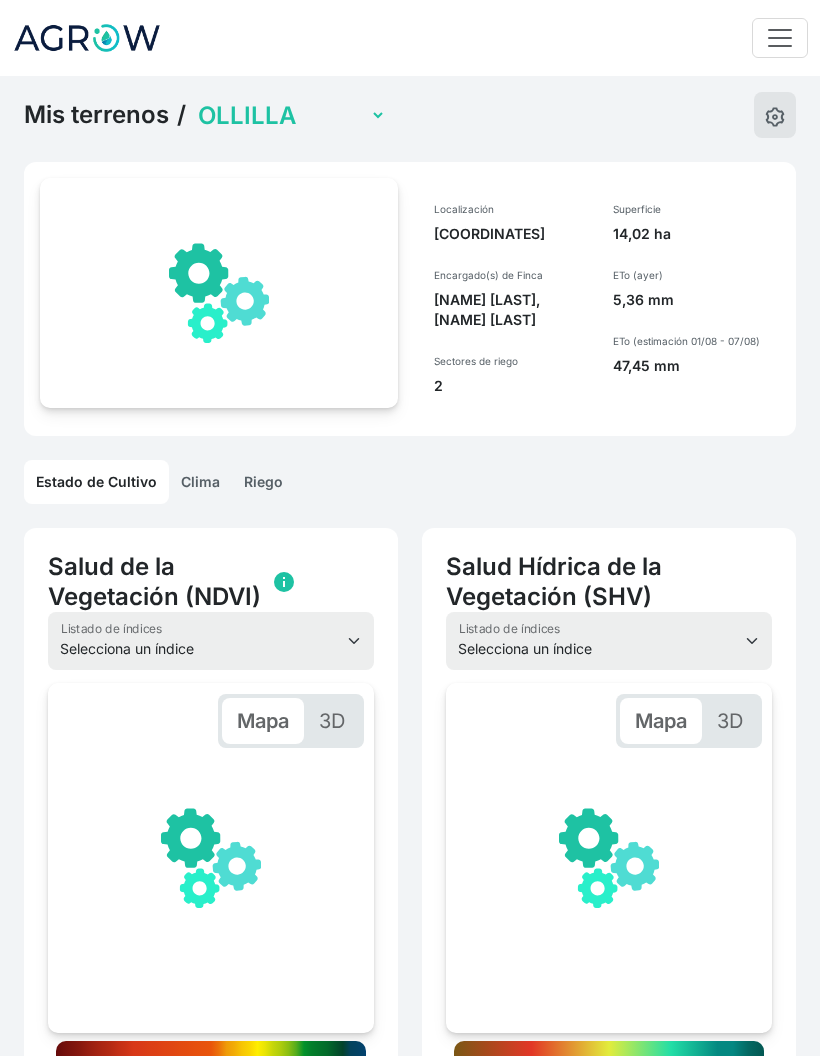 scroll, scrollTop: 0, scrollLeft: 301, axis: horizontal 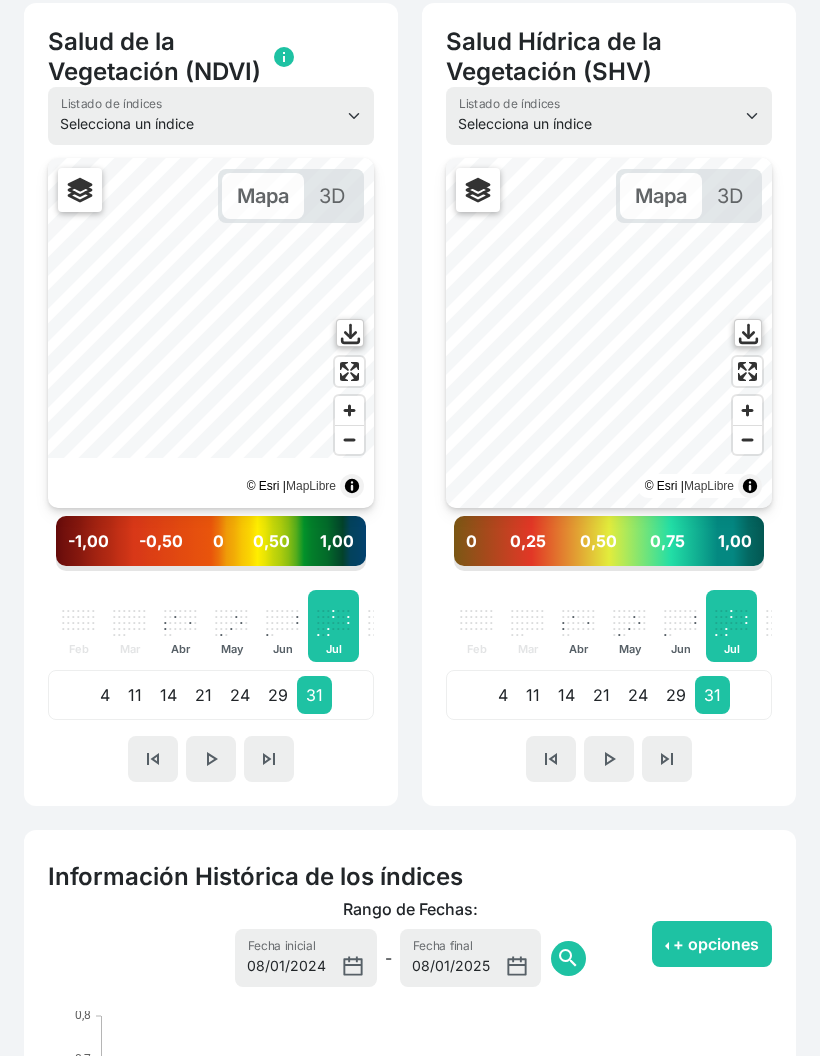 click on "29" at bounding box center [278, 695] 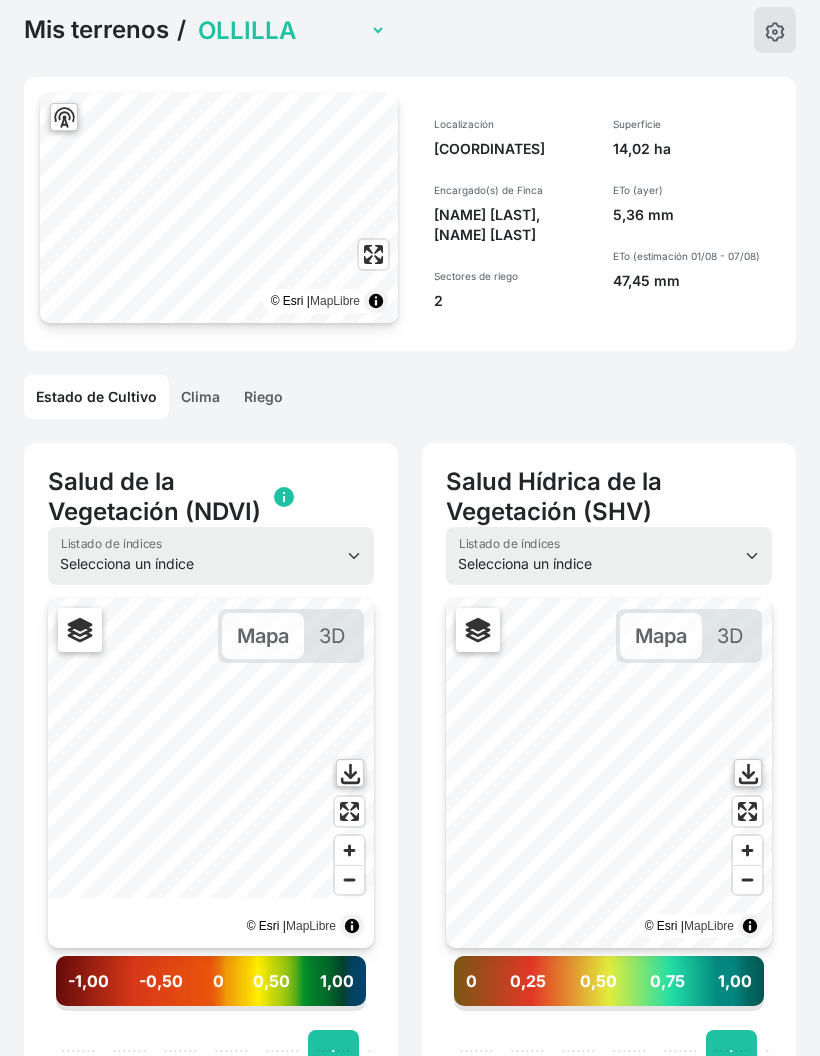 scroll, scrollTop: 0, scrollLeft: 0, axis: both 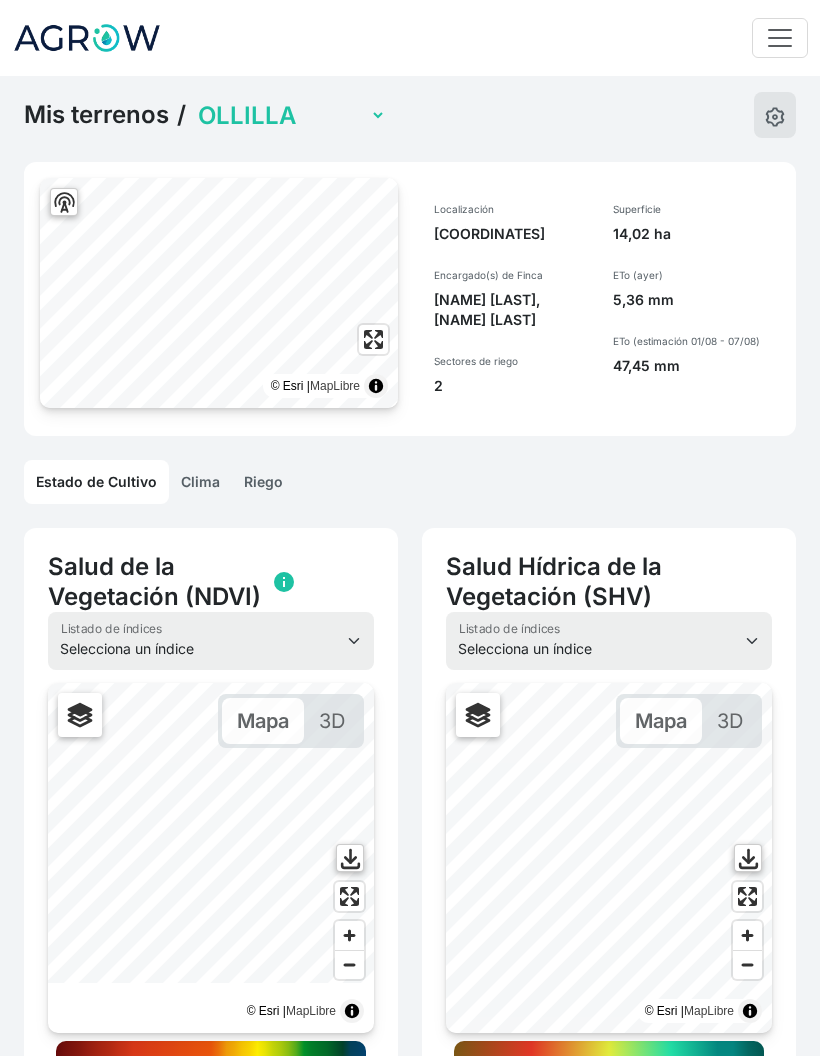 click on "Riego" 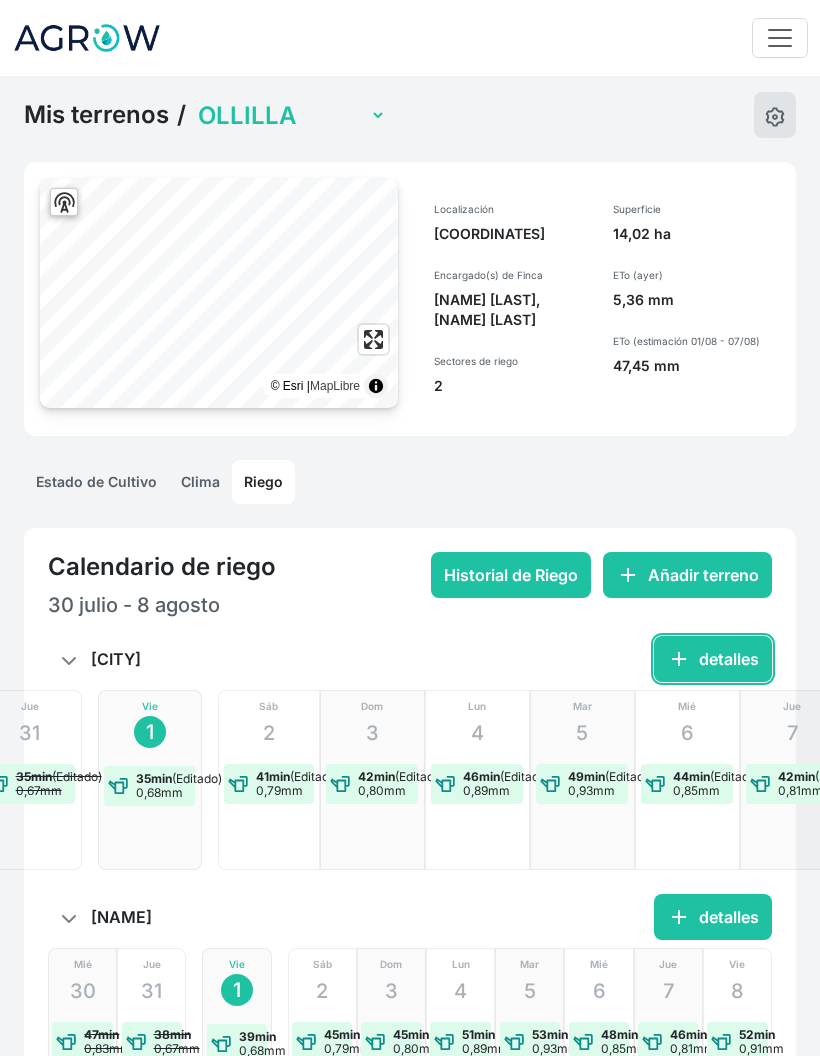click on "add" 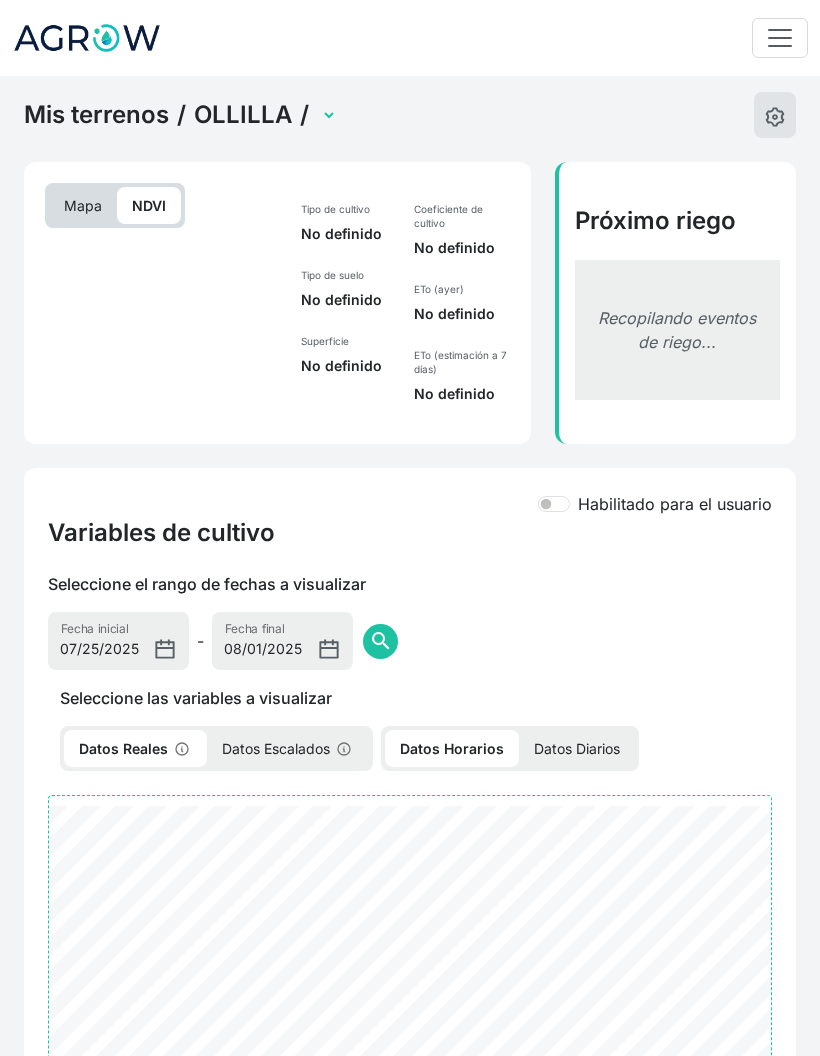 select on "2599" 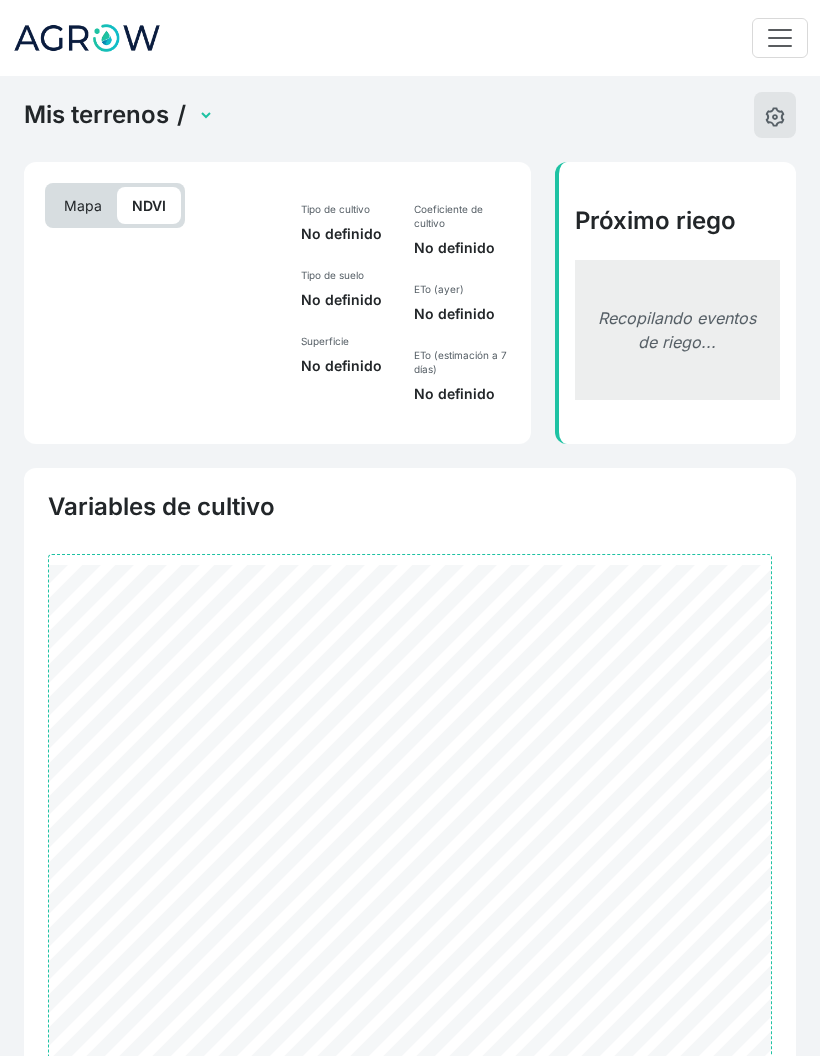 scroll, scrollTop: 0, scrollLeft: 0, axis: both 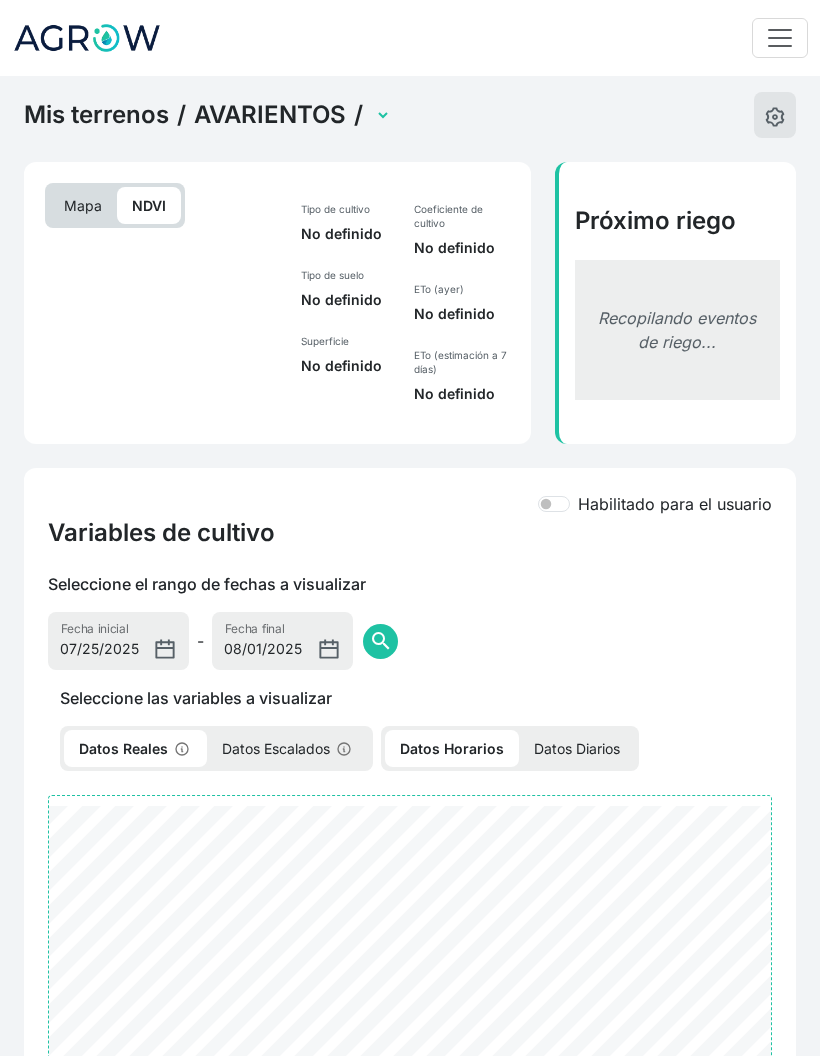 select on "2178" 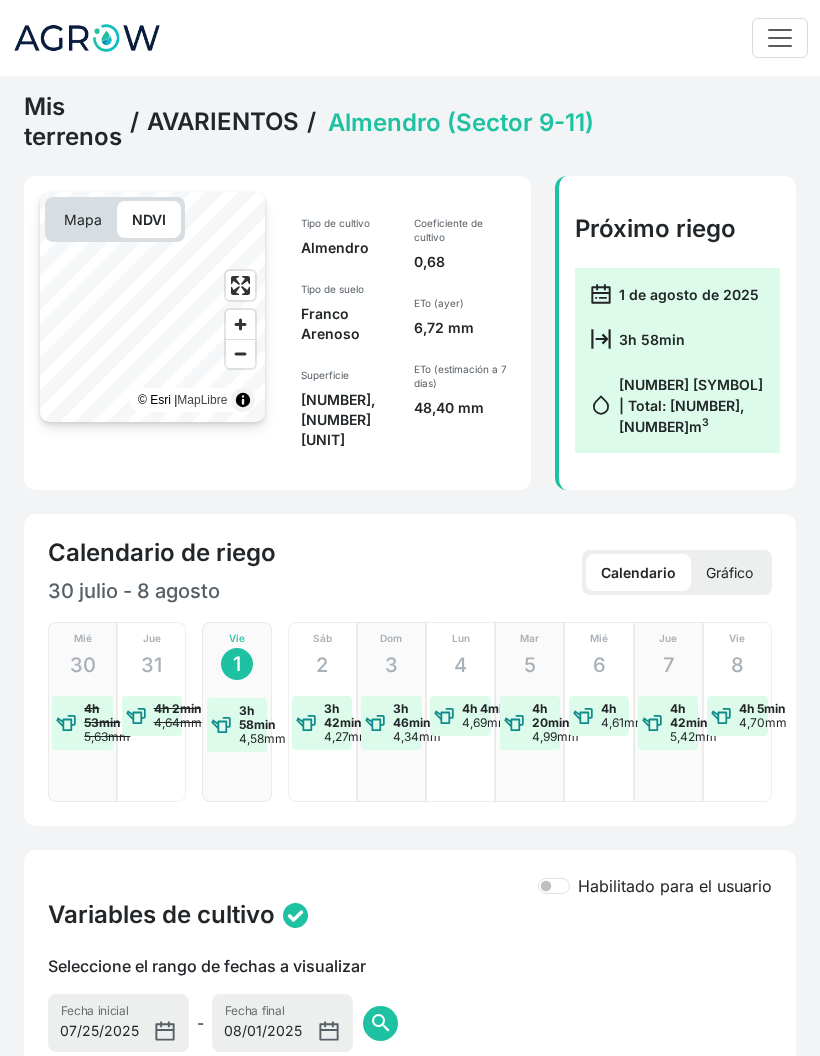 click on "AVARIENTOS" 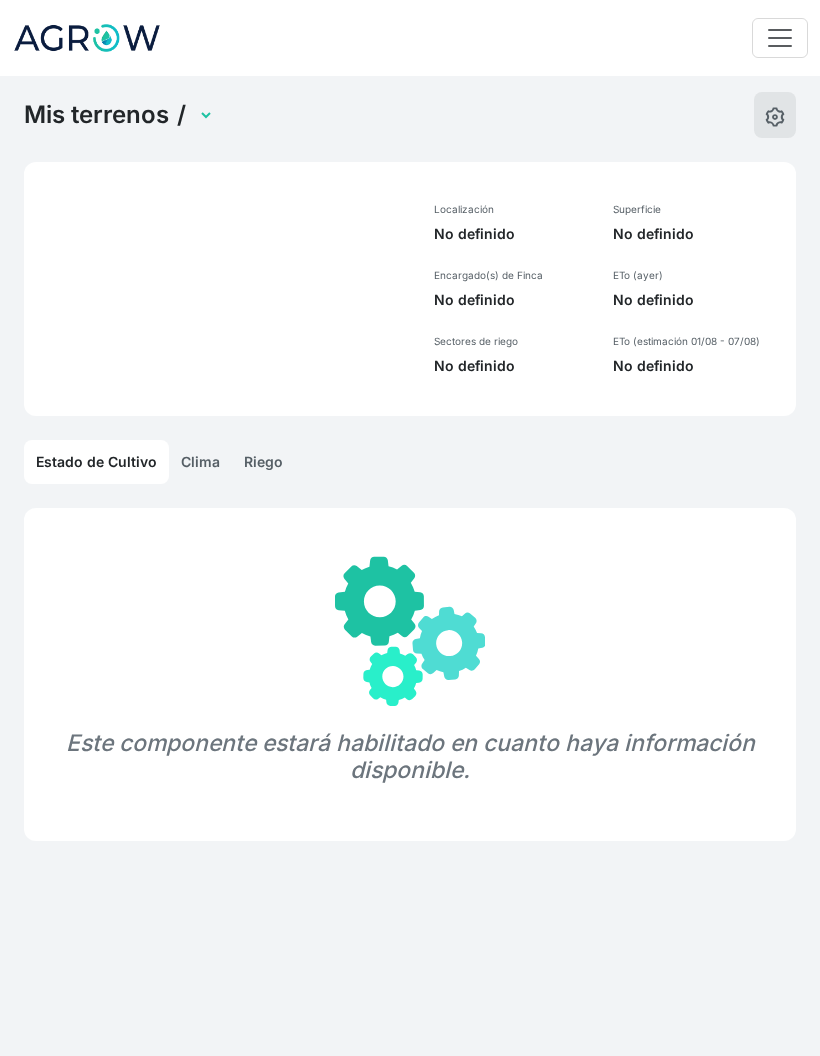select on "907" 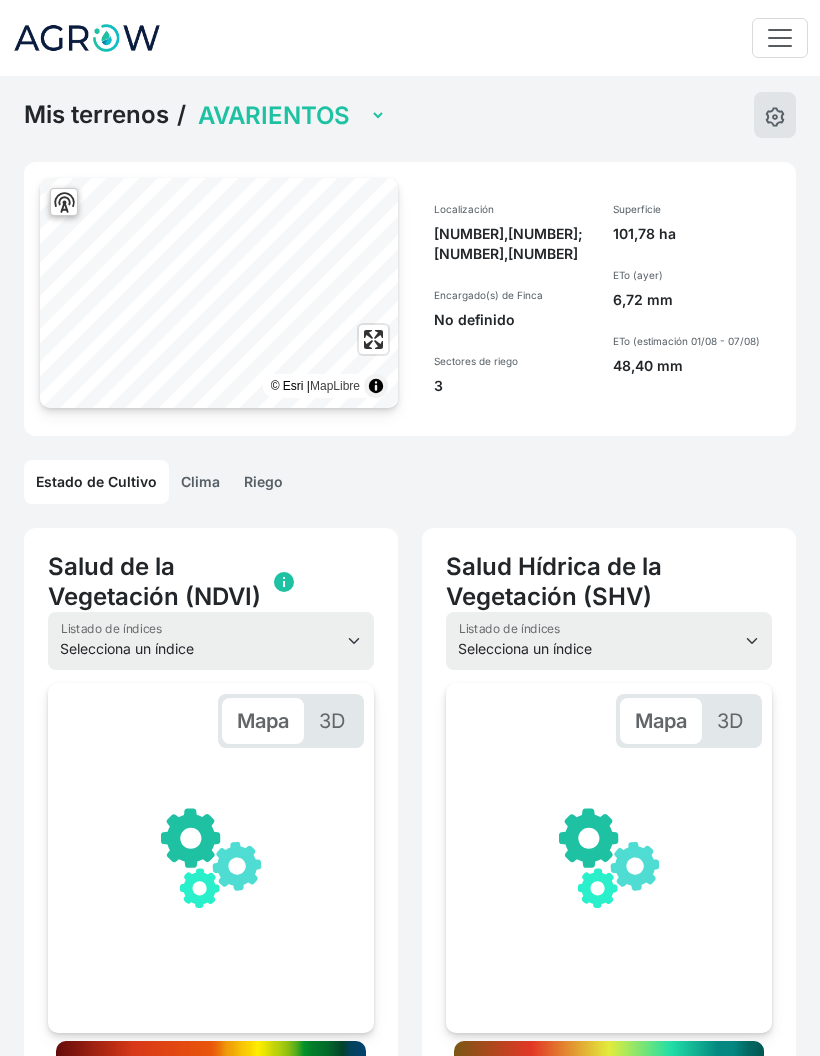 scroll, scrollTop: 0, scrollLeft: 301, axis: horizontal 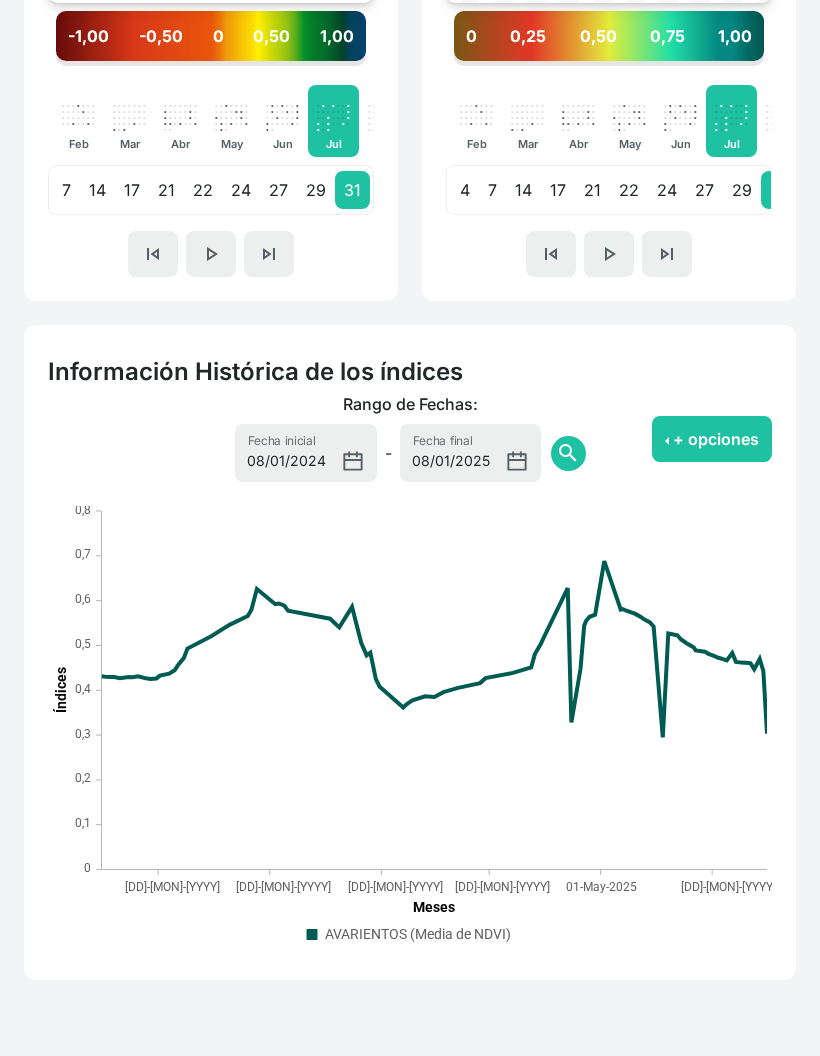 click on "+ opciones" at bounding box center [712, 439] 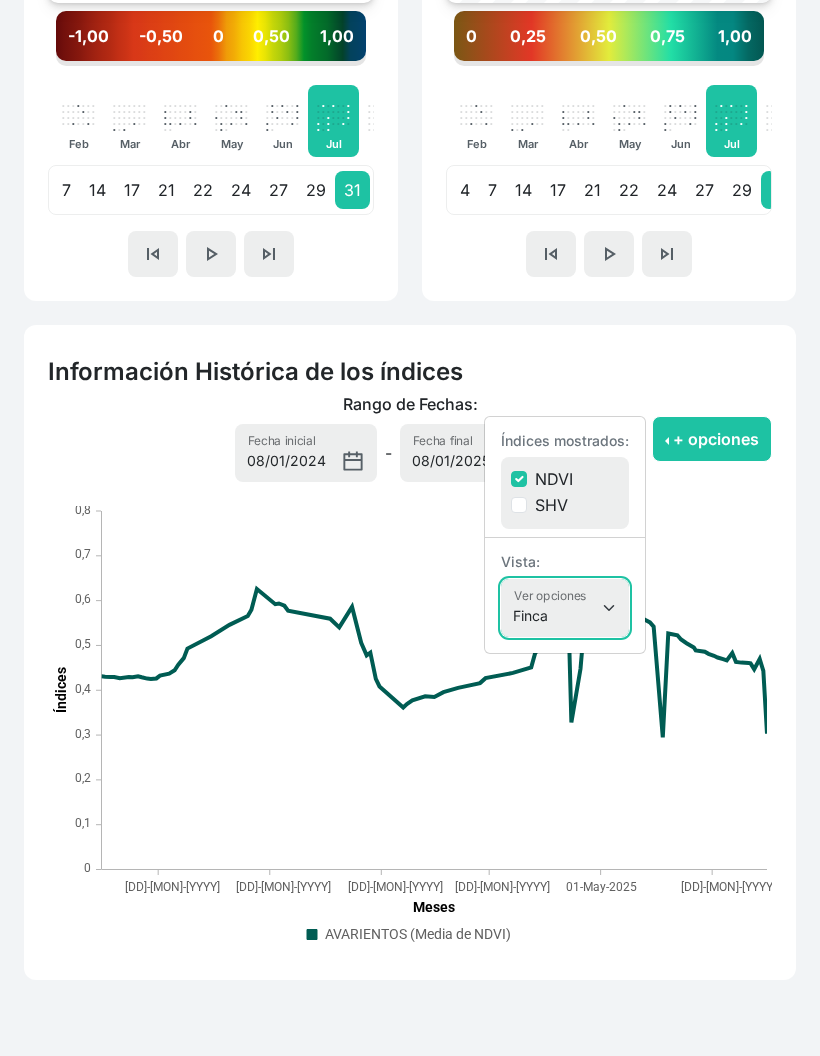 click on "Finca   Sectores   Finca + Sectores" at bounding box center (565, 608) 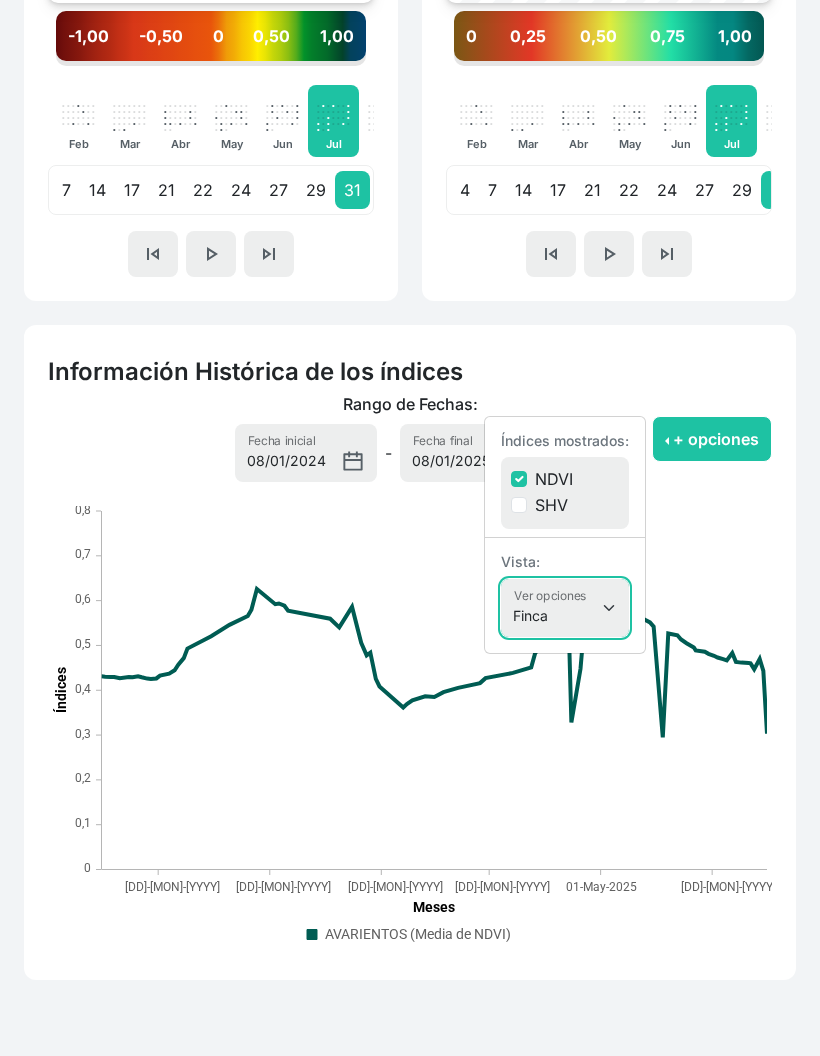 select on "terrain" 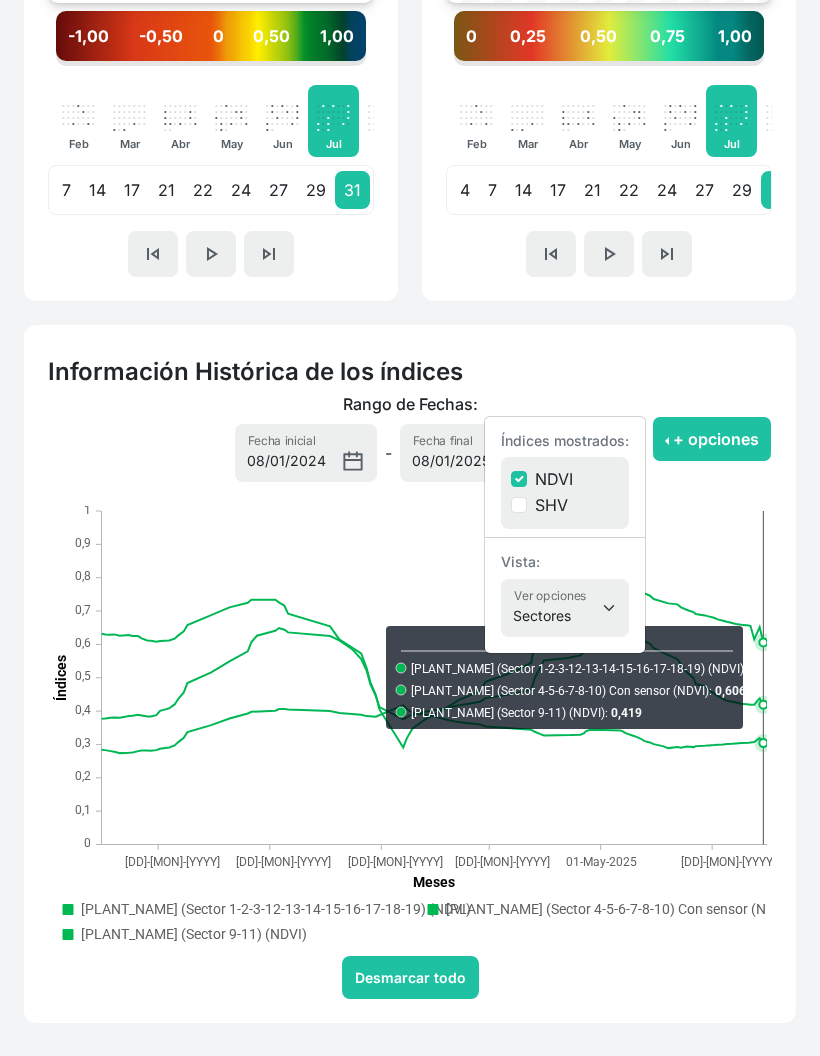 click on "+ opciones" at bounding box center [712, 439] 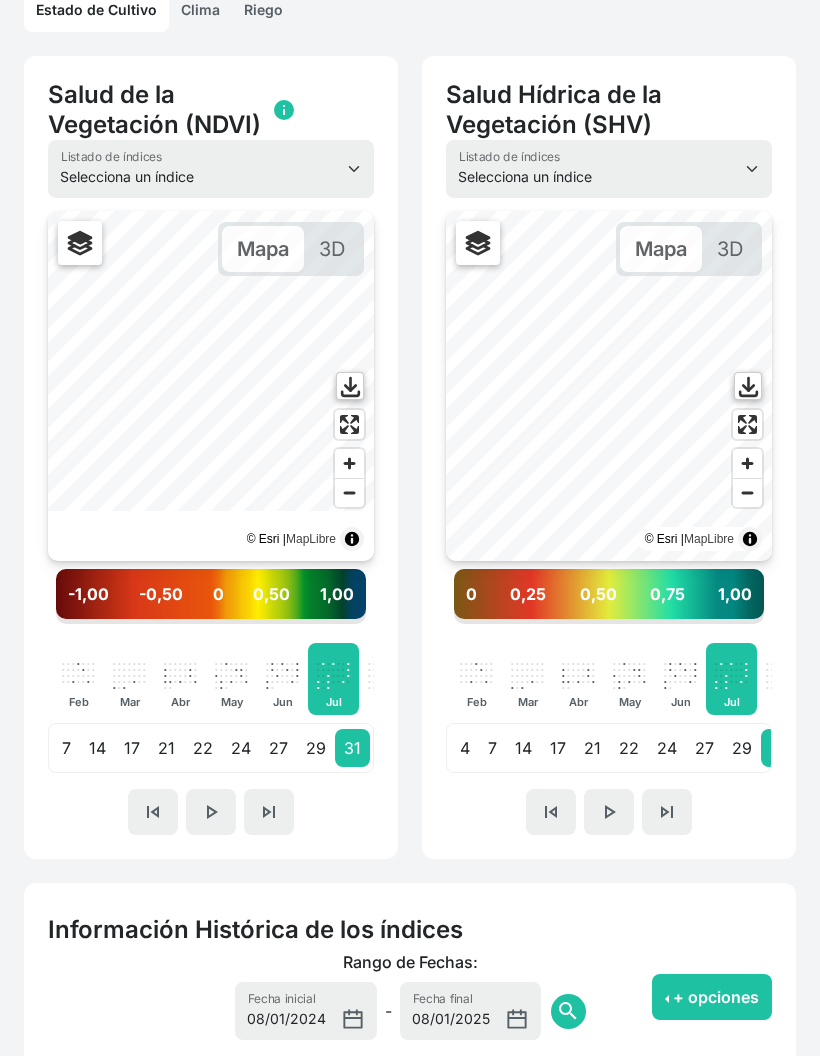 scroll, scrollTop: 471, scrollLeft: 0, axis: vertical 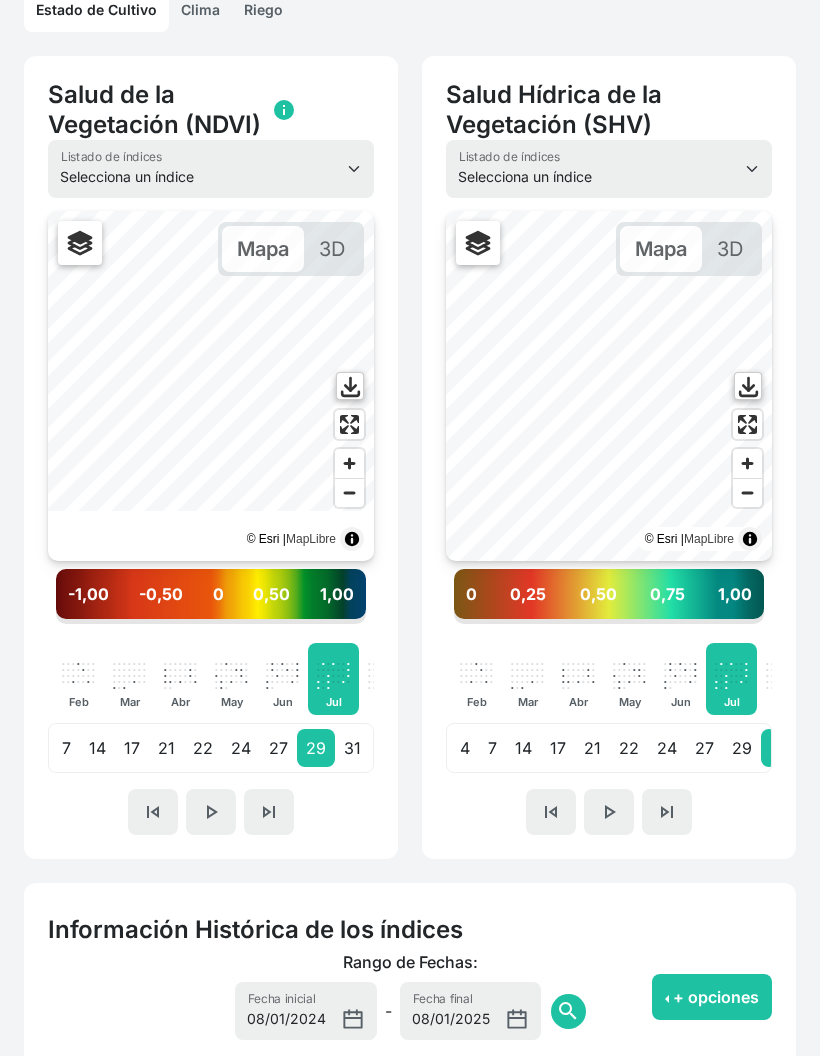 click on "31" at bounding box center [352, 748] 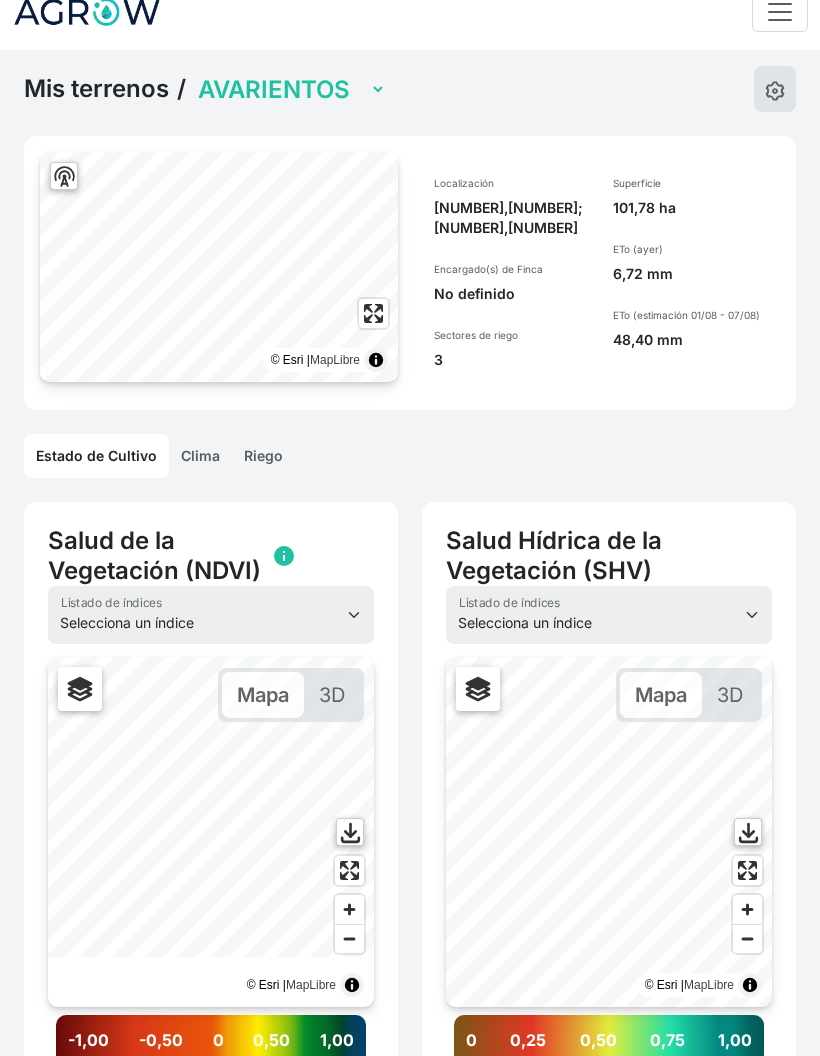 scroll, scrollTop: 0, scrollLeft: 0, axis: both 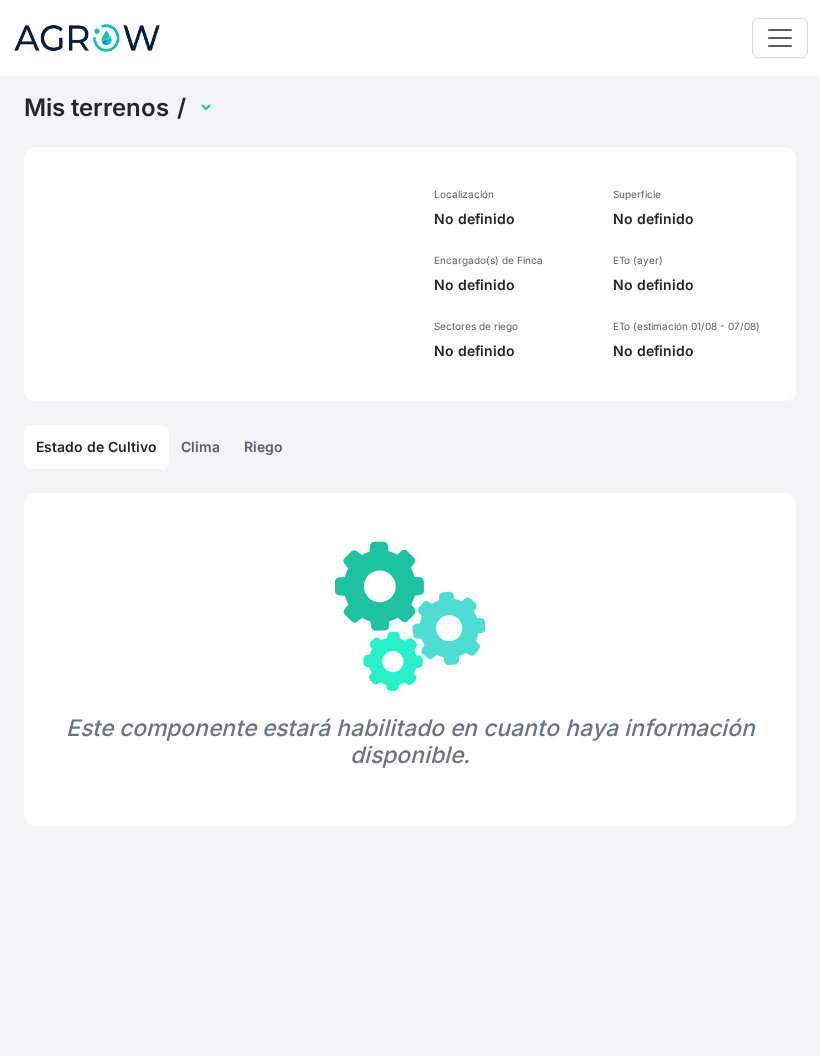 select on "907" 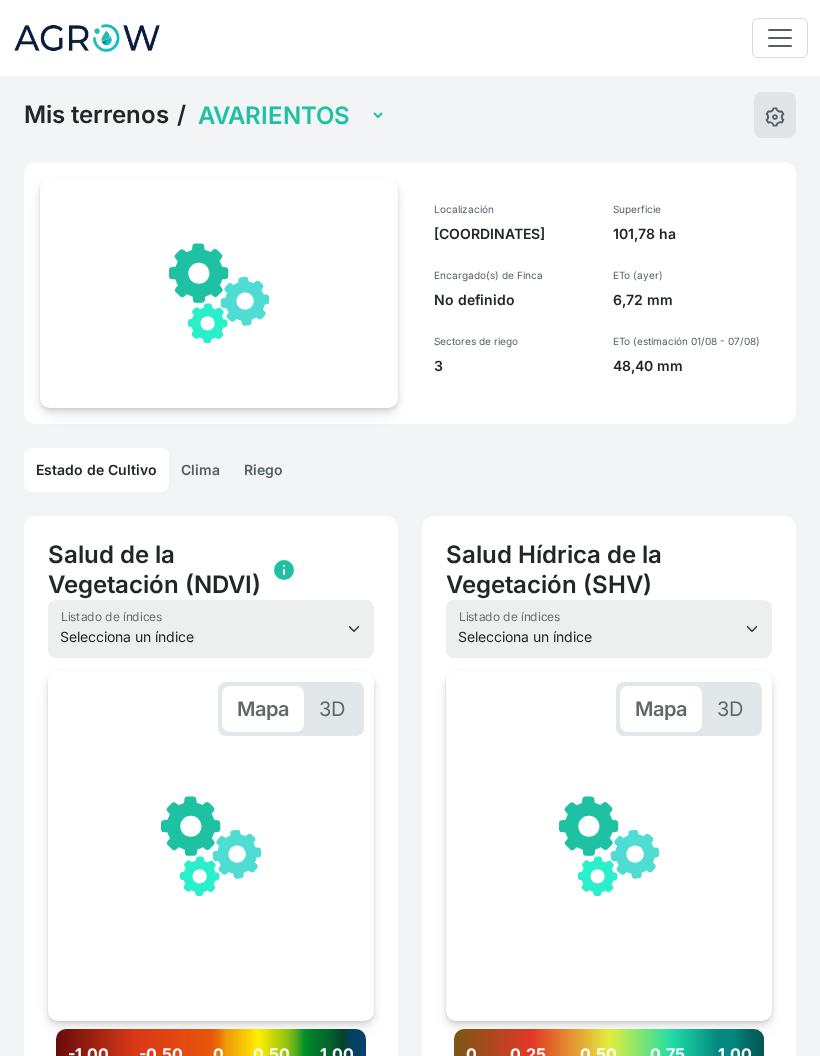 scroll, scrollTop: 576, scrollLeft: 0, axis: vertical 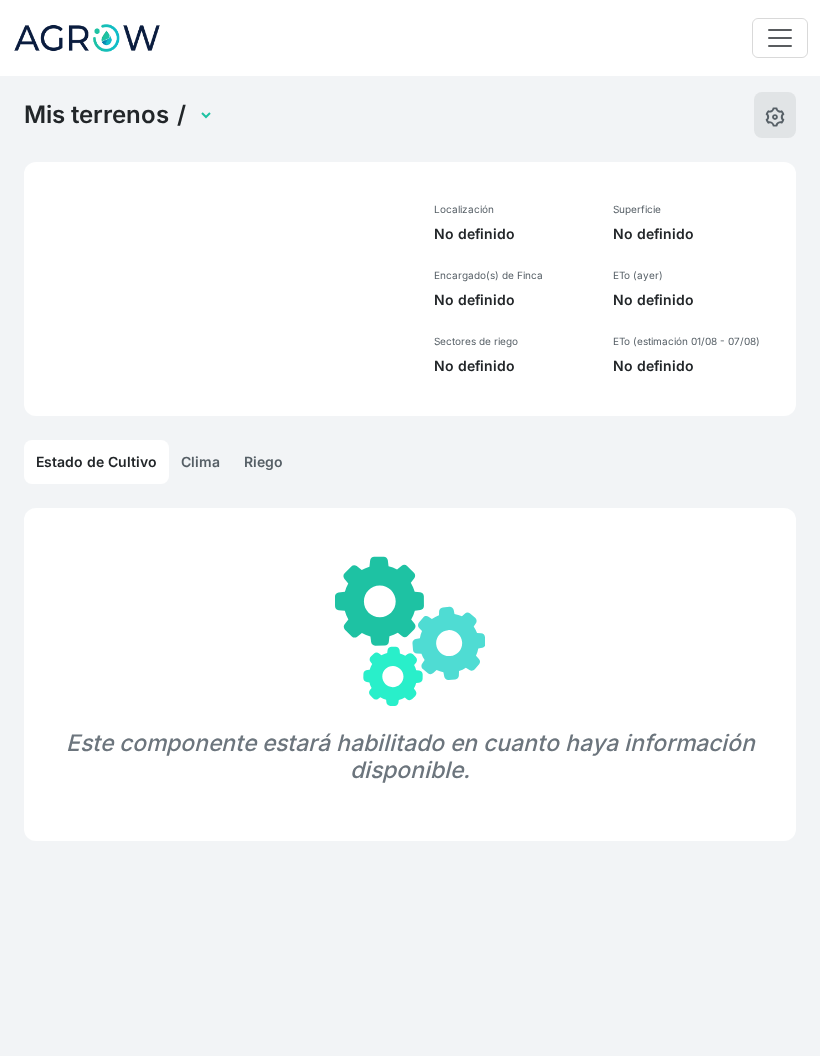 select on "899" 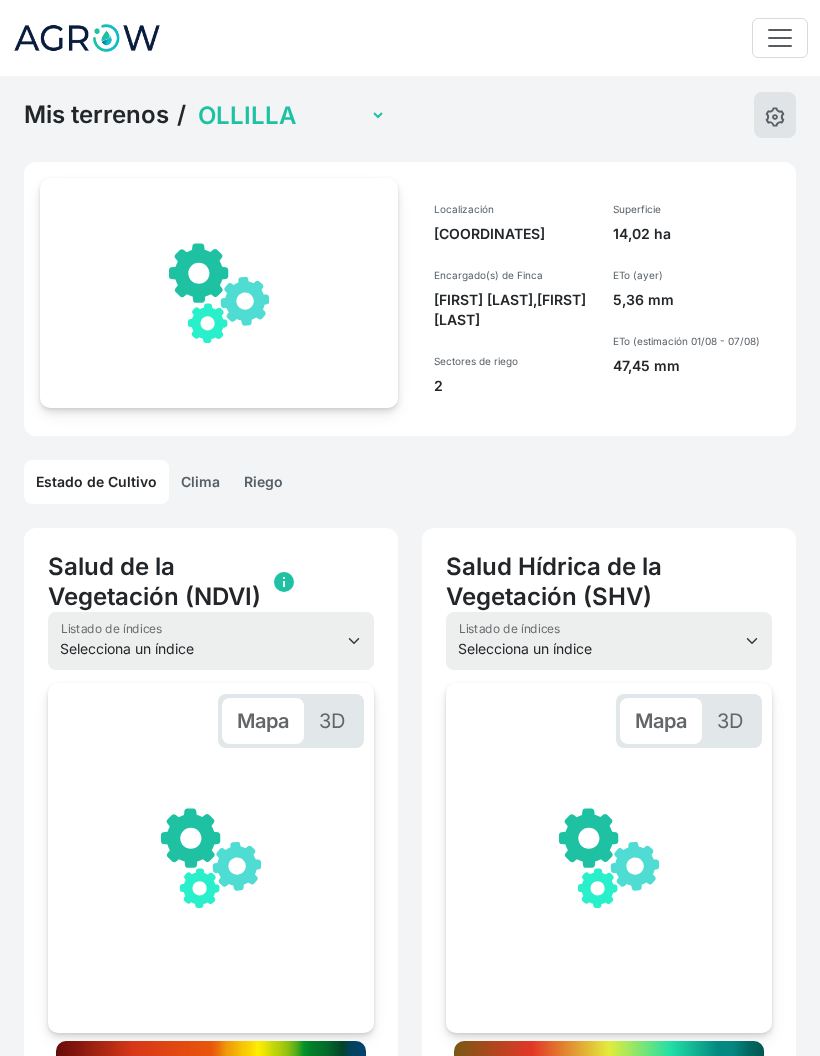 scroll, scrollTop: 0, scrollLeft: 301, axis: horizontal 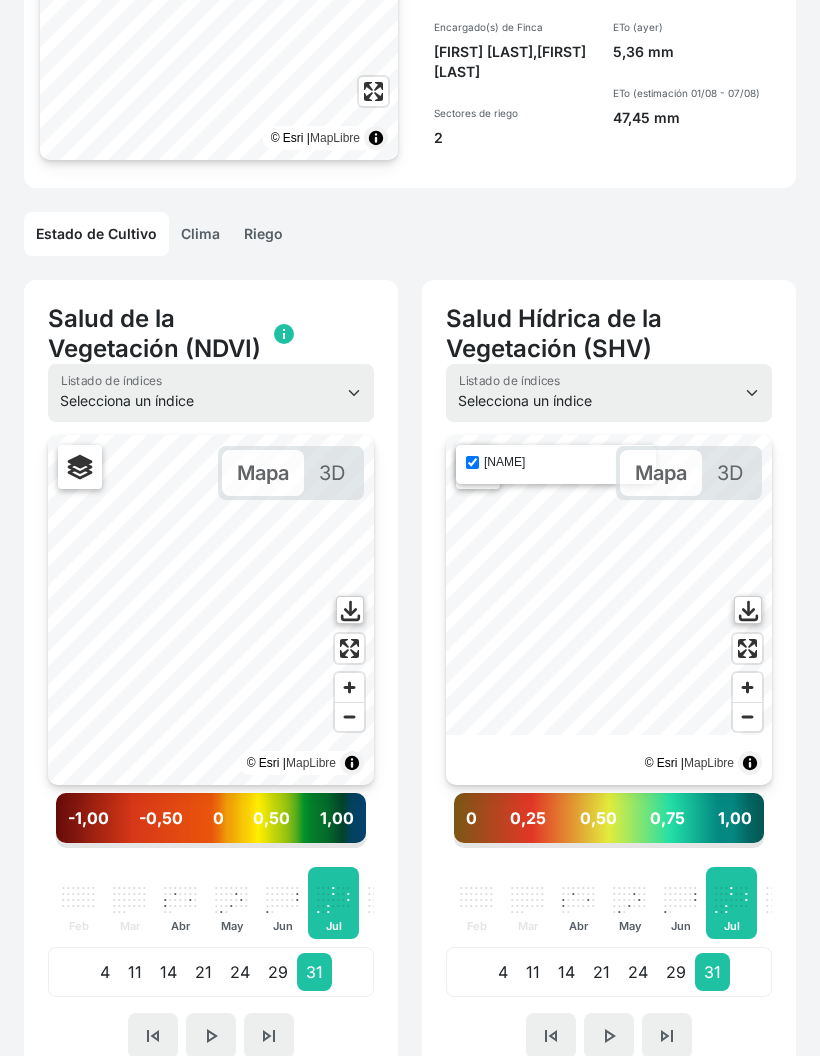 click on "Riego" 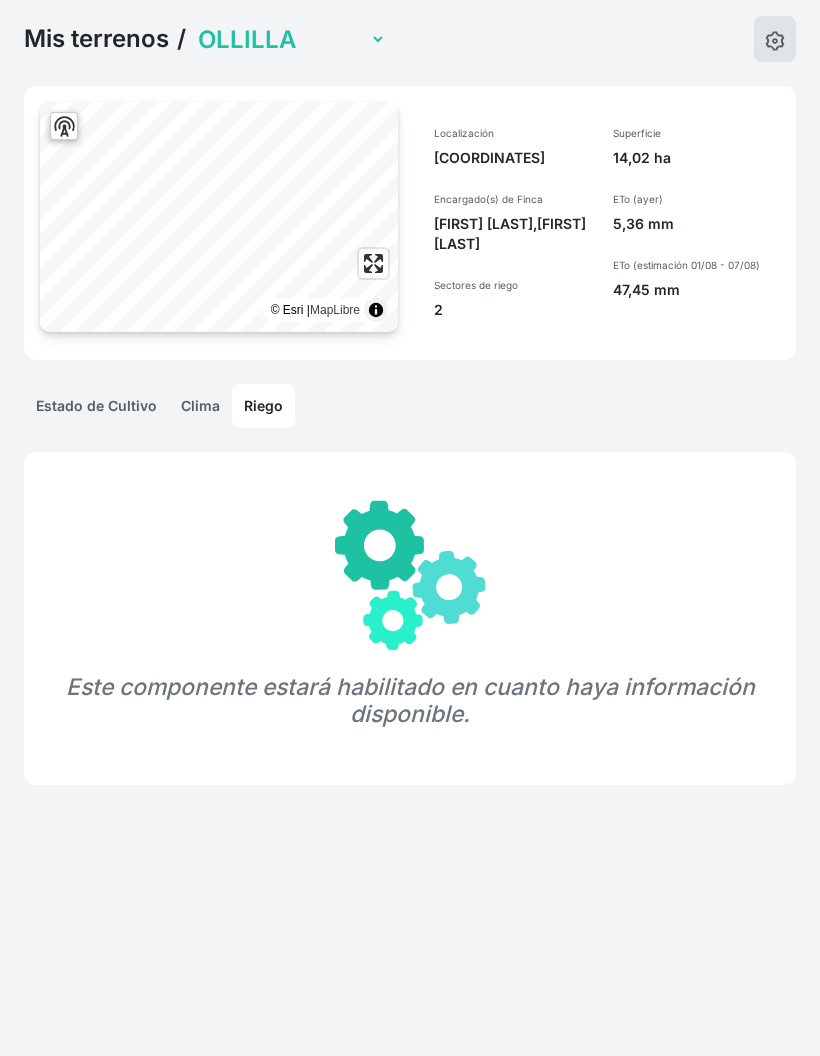 scroll, scrollTop: 156, scrollLeft: 0, axis: vertical 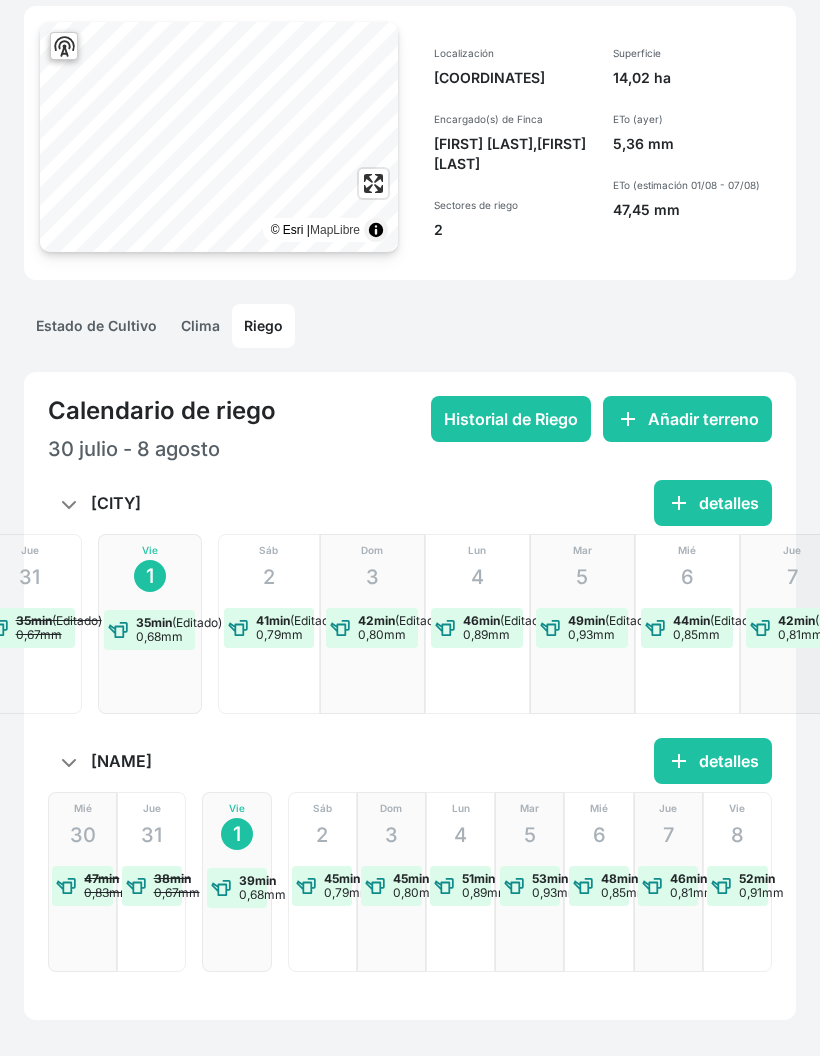 click on "Estado de Cultivo" 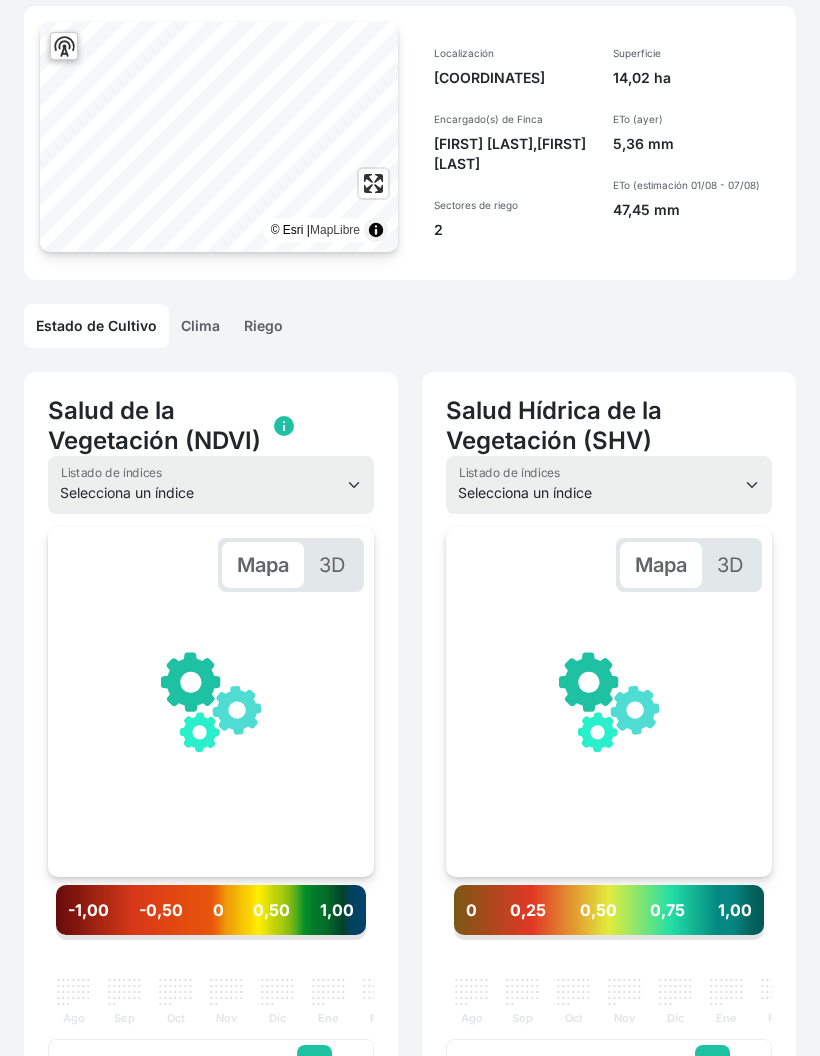 scroll, scrollTop: 0, scrollLeft: 301, axis: horizontal 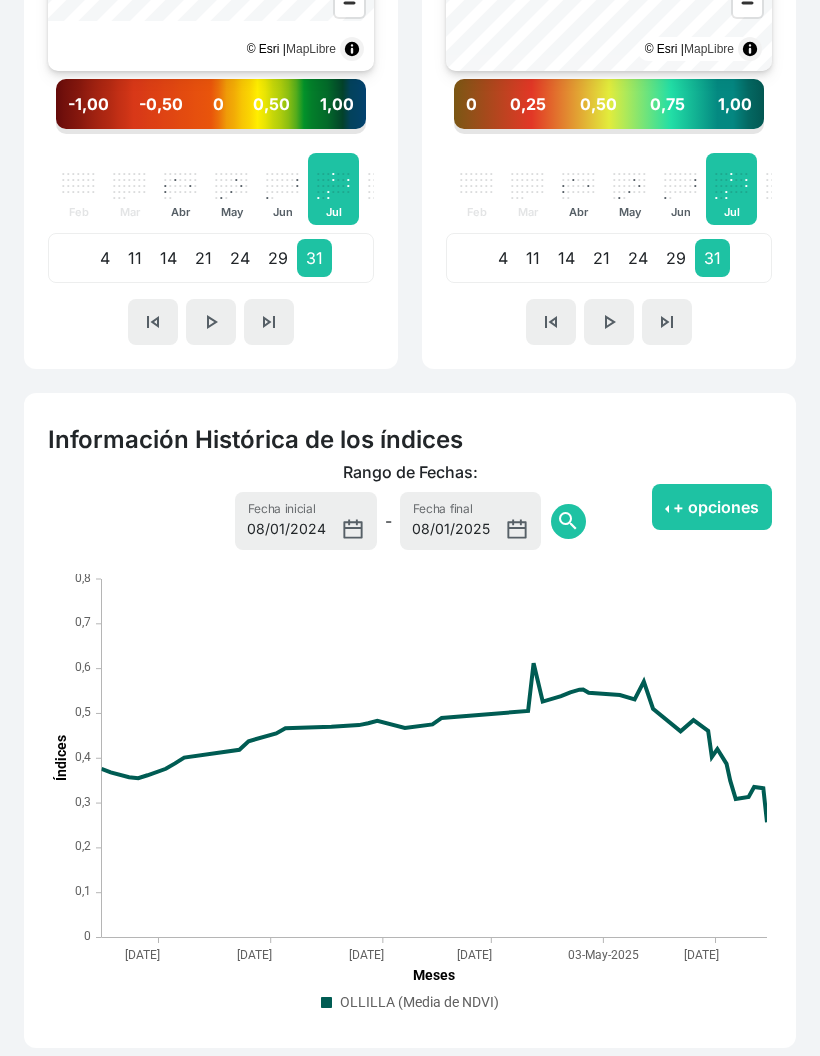 click on "+ opciones" at bounding box center [712, 507] 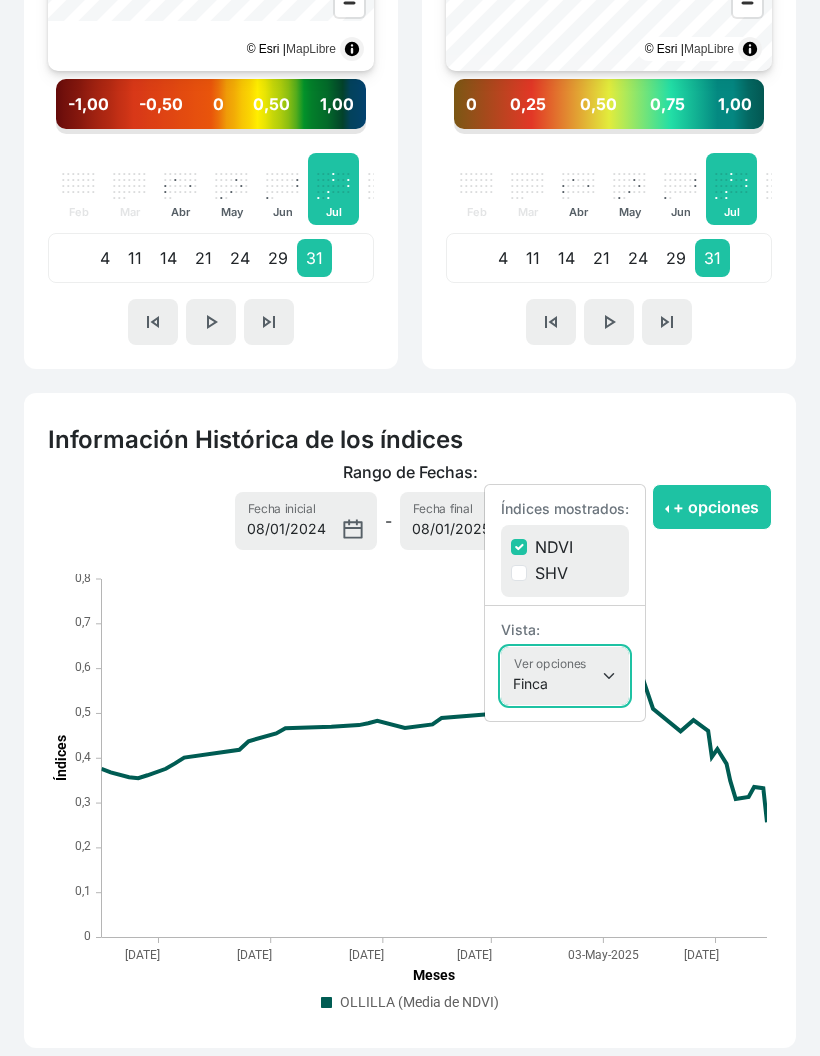 click on "Finca   Sectores   Finca + Sectores" at bounding box center [565, 676] 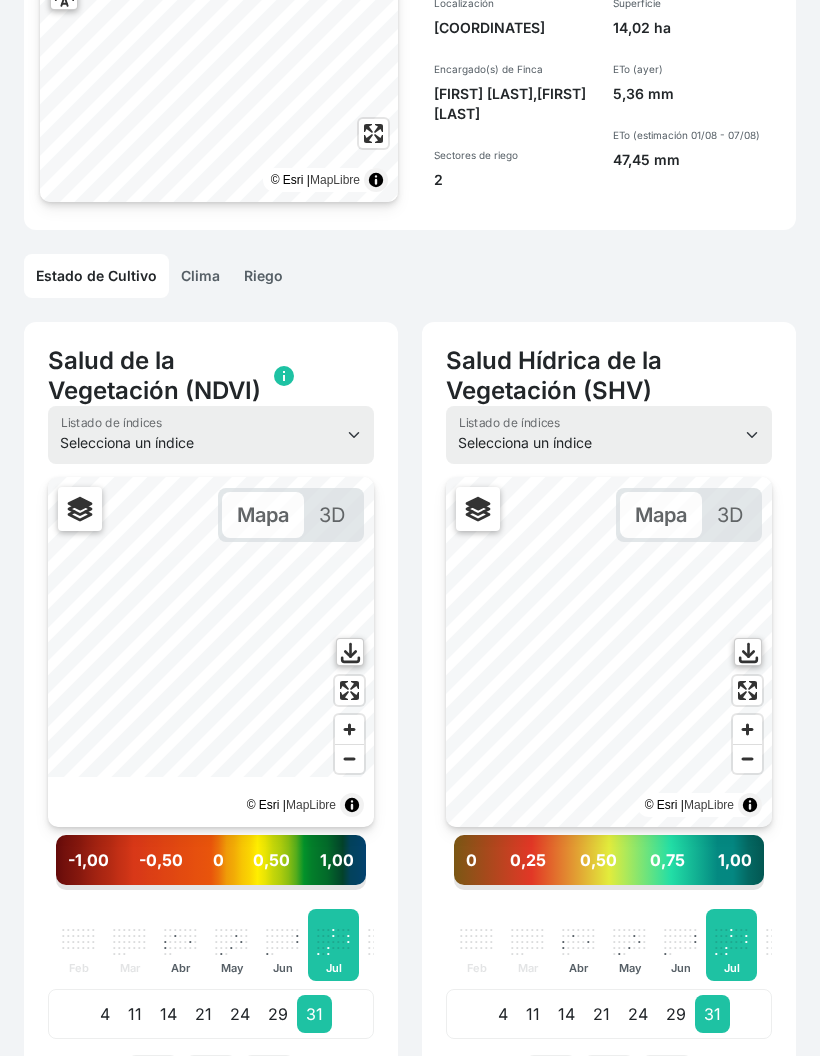 scroll, scrollTop: 0, scrollLeft: 0, axis: both 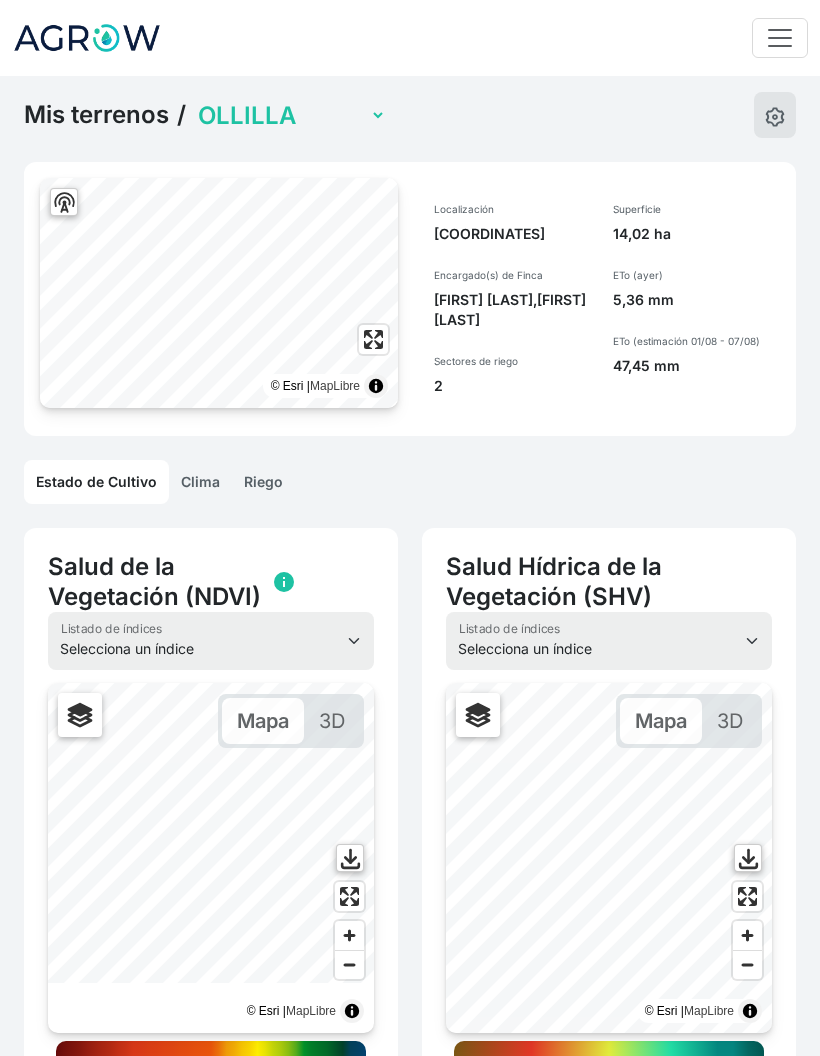 click on "Riego" 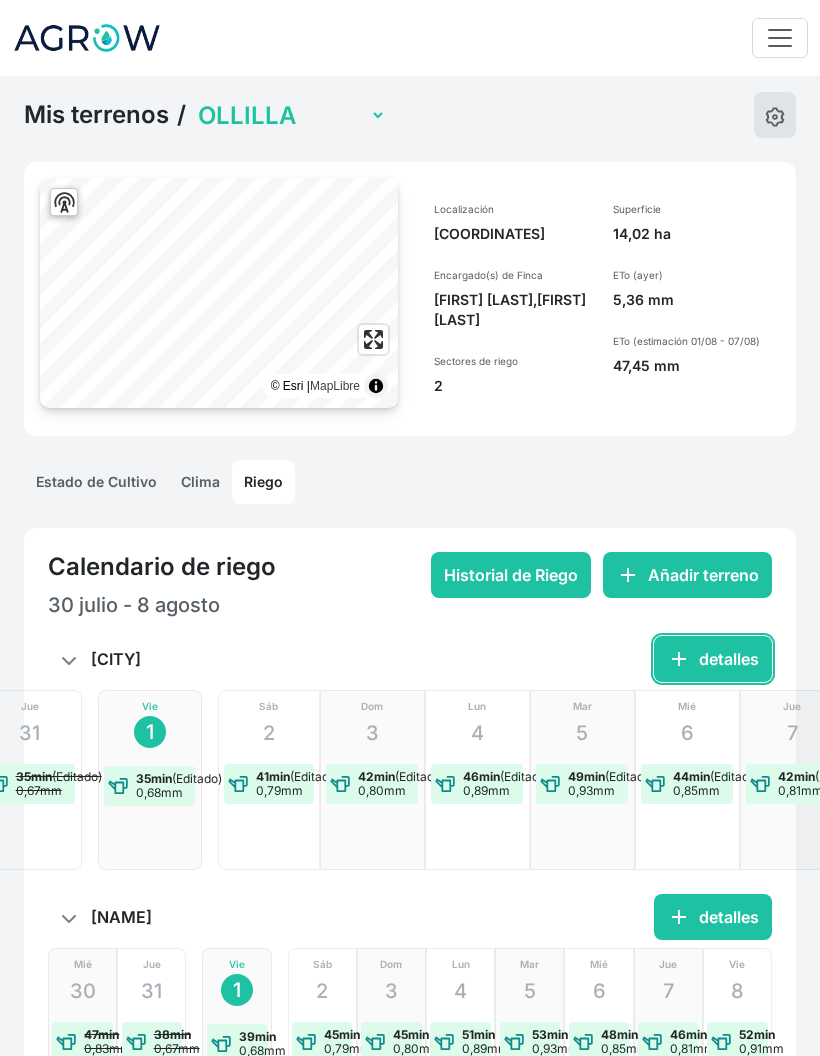 click on "add  detalles" 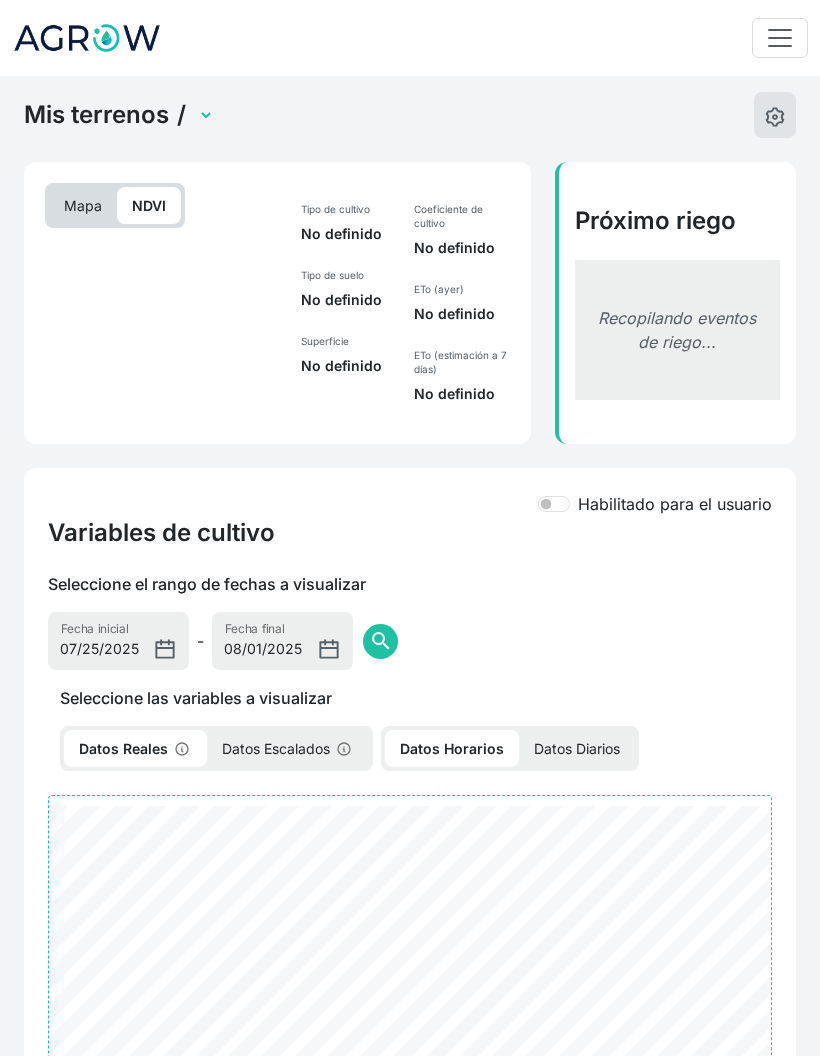 select on "2599" 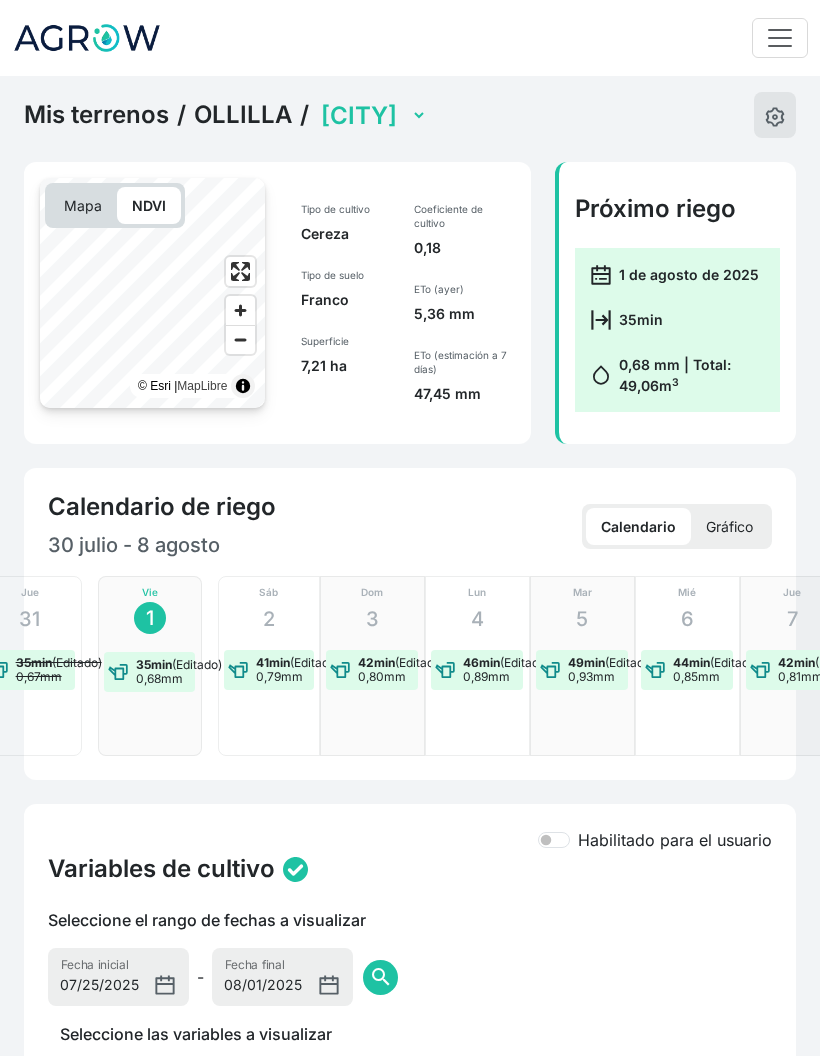 click on "OLLILLA" 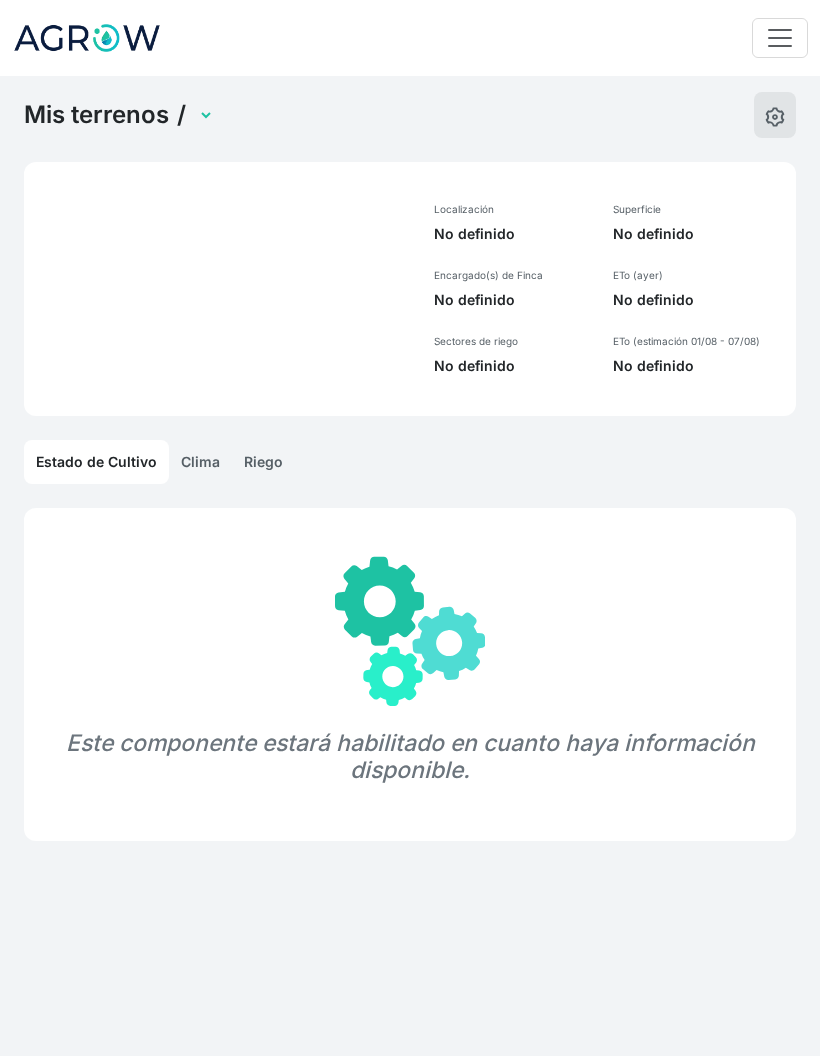 select on "899" 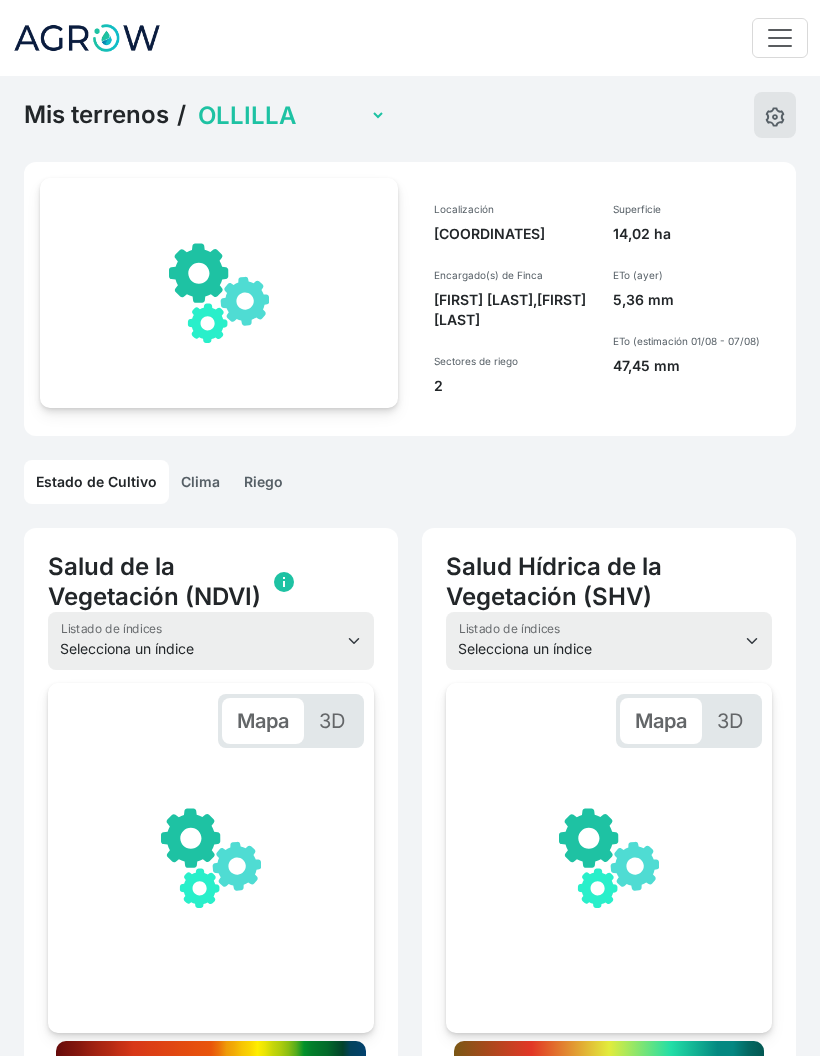 click on "LA LOBA   RACHILLA   OLLILLA   SAN PEDRILLO   AVARIENTOS" 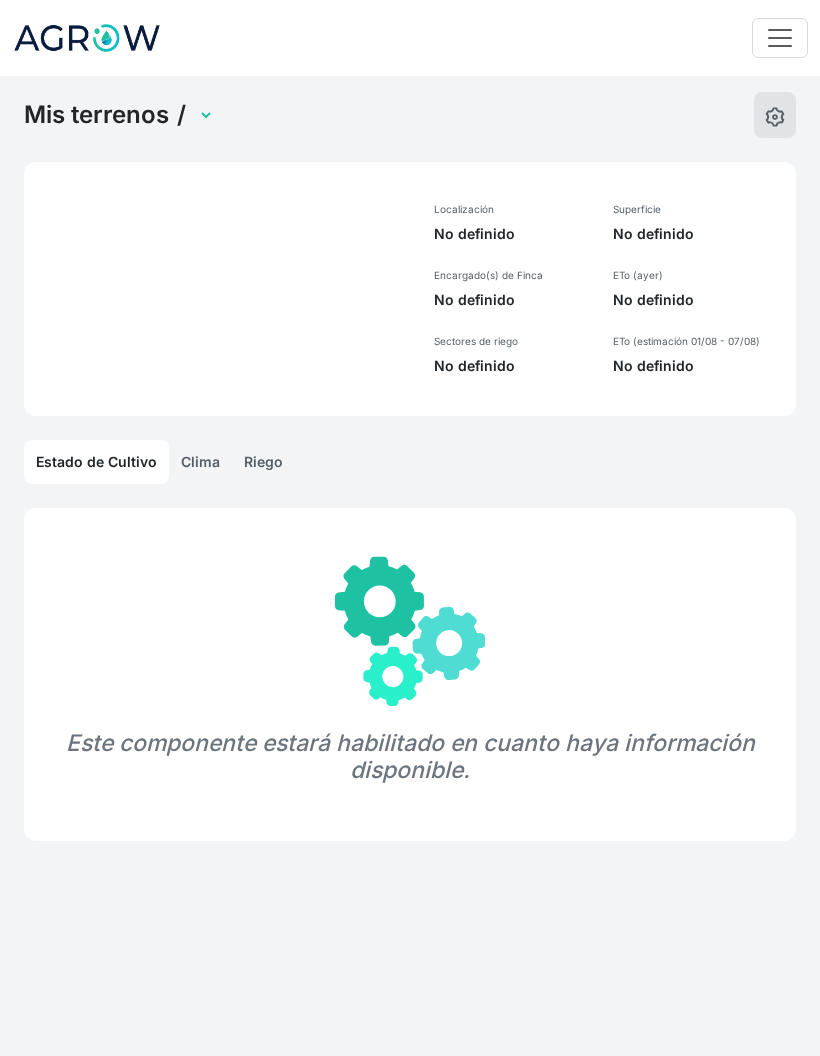 select on "907" 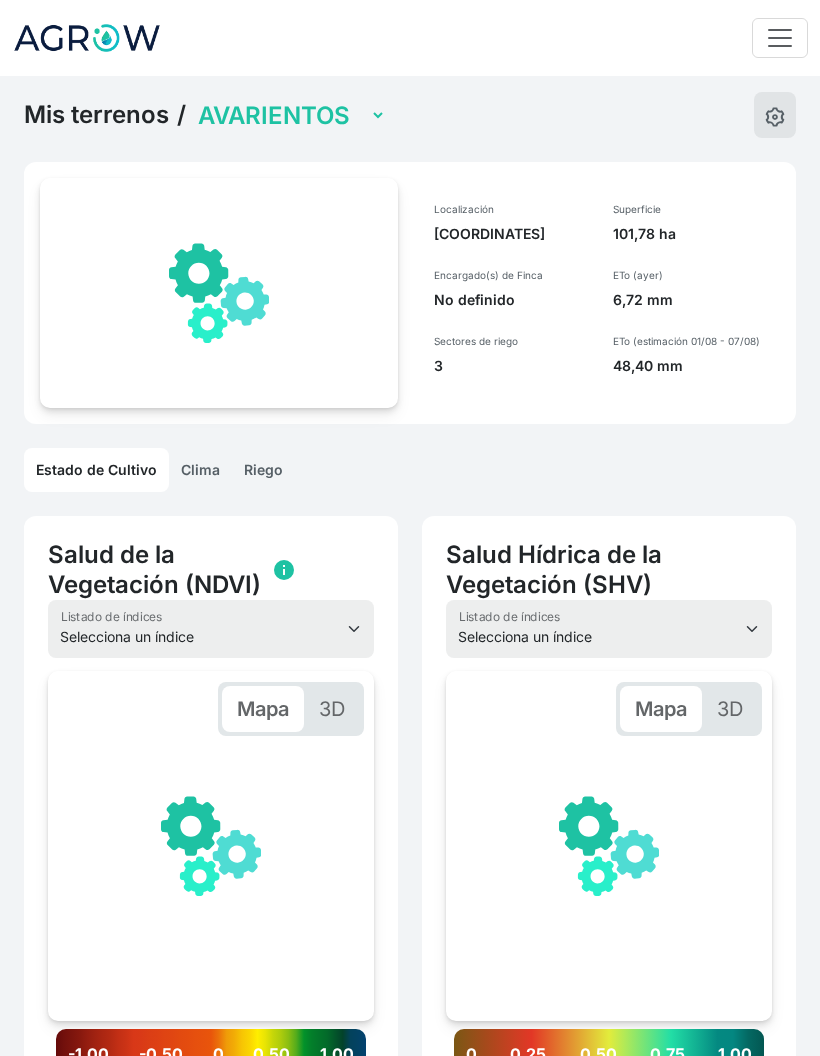 scroll, scrollTop: 0, scrollLeft: 301, axis: horizontal 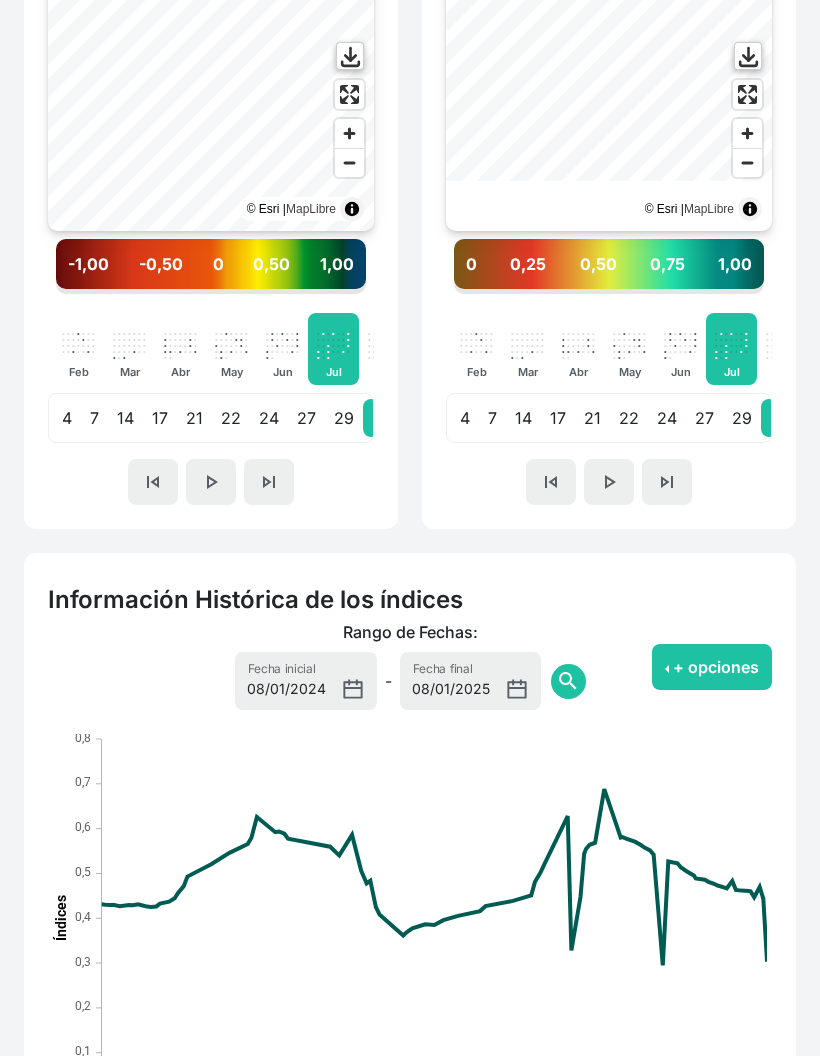 click on "+ opciones" at bounding box center [712, 668] 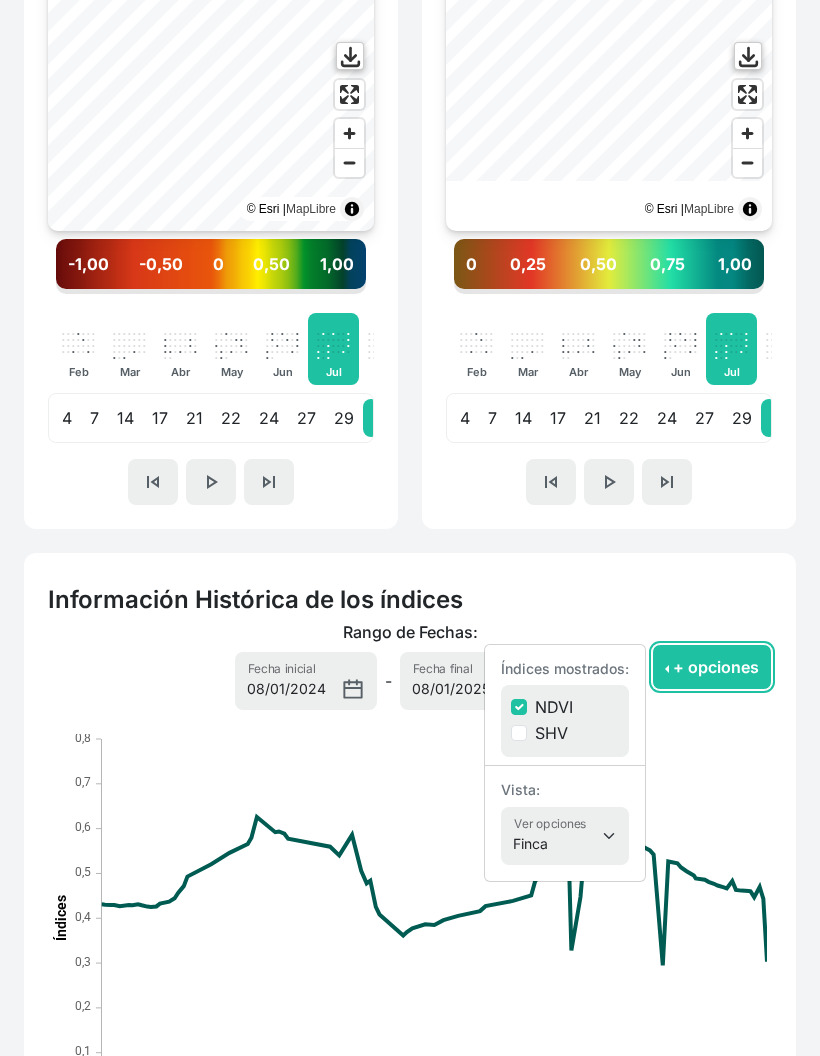 scroll, scrollTop: 790, scrollLeft: 0, axis: vertical 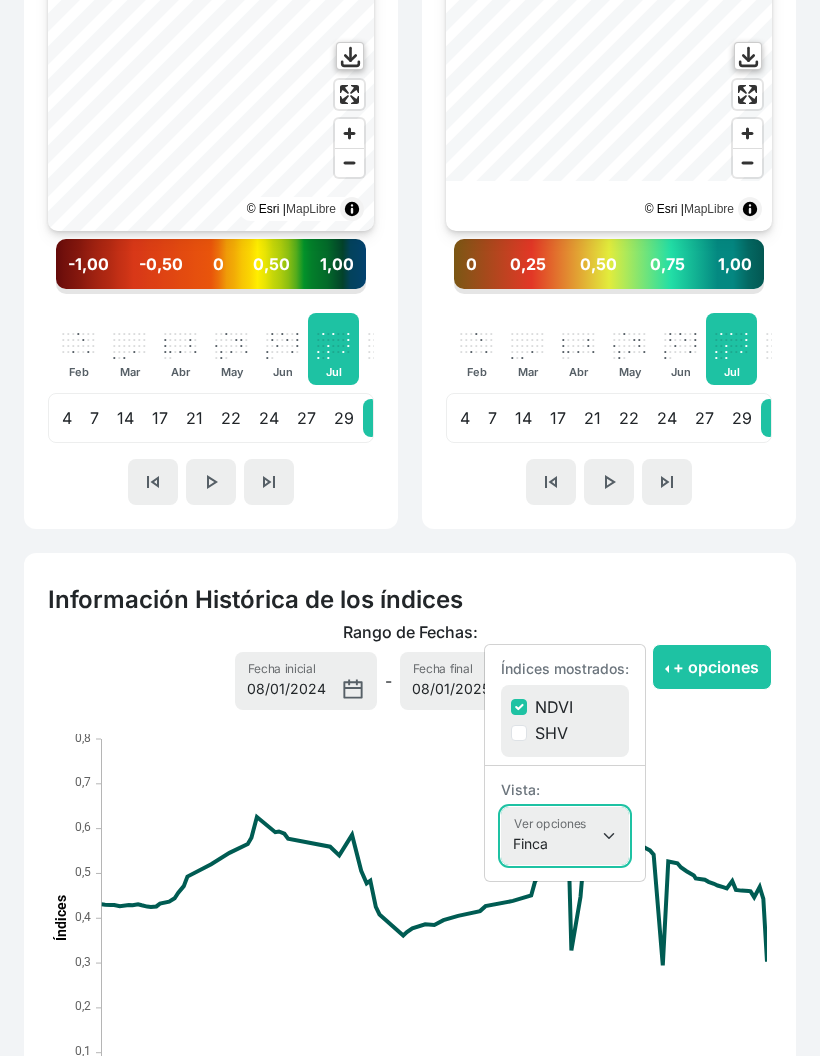 click on "Finca   Sectores   Finca + Sectores" at bounding box center [565, 836] 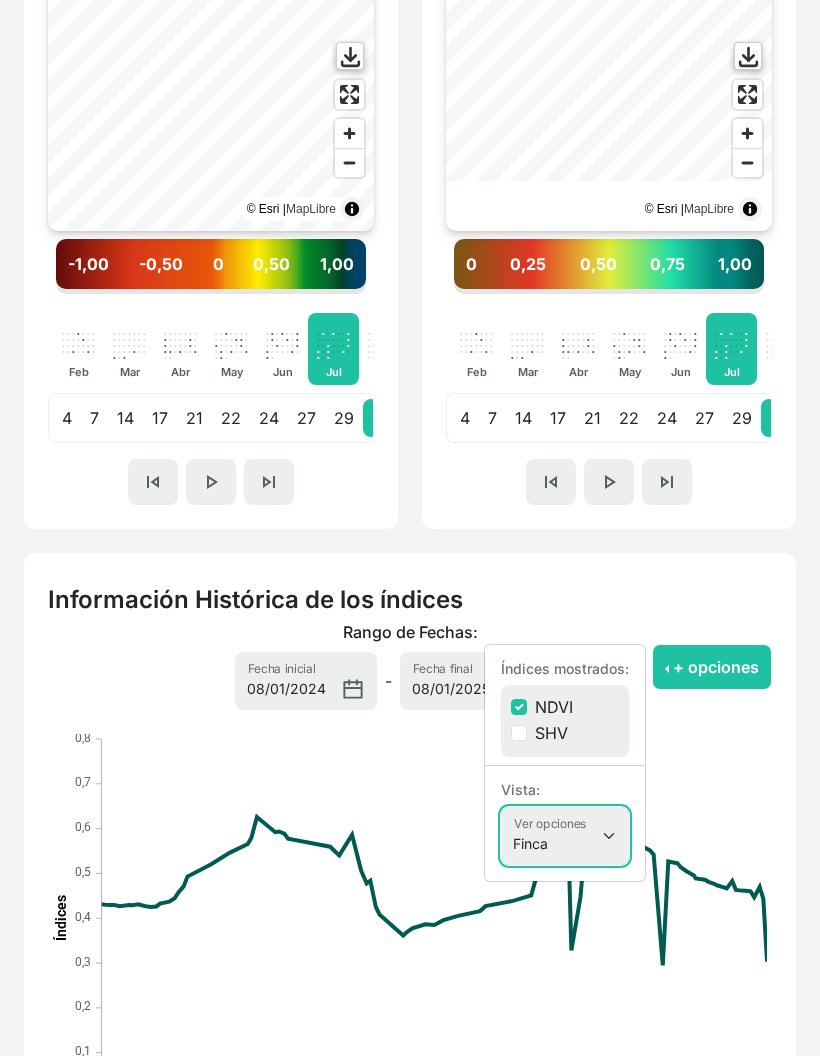 select on "terrain" 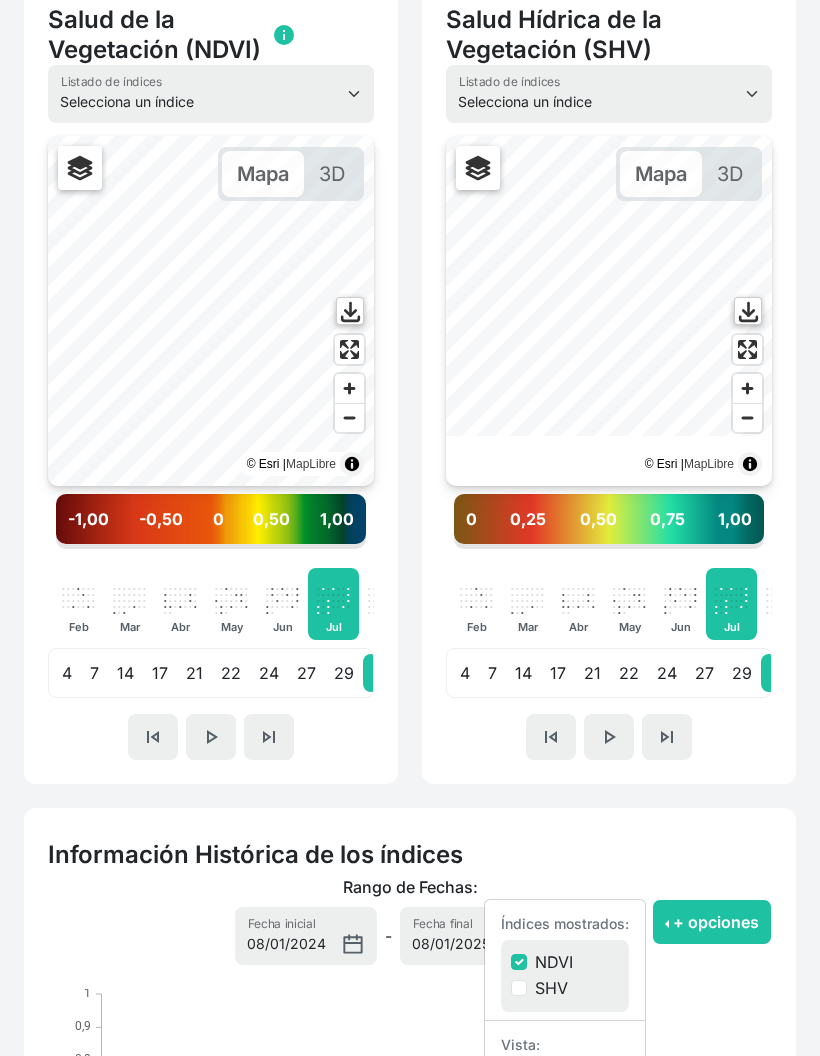 scroll, scrollTop: 790, scrollLeft: 0, axis: vertical 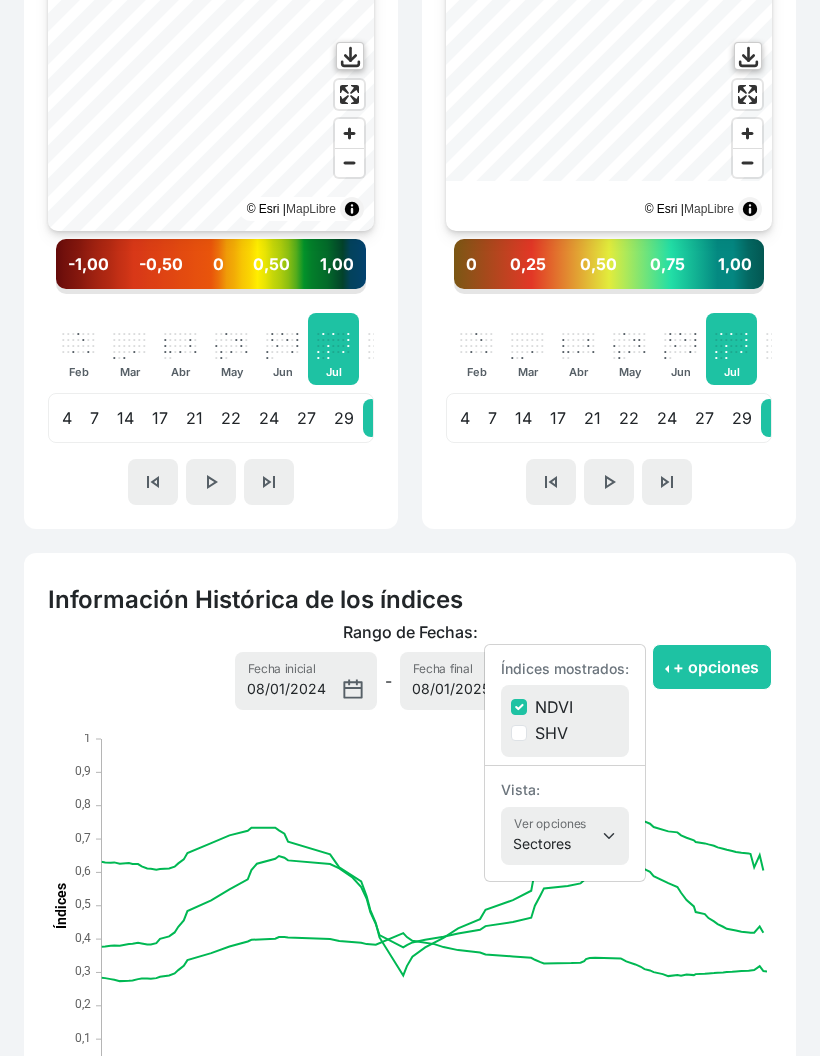 click 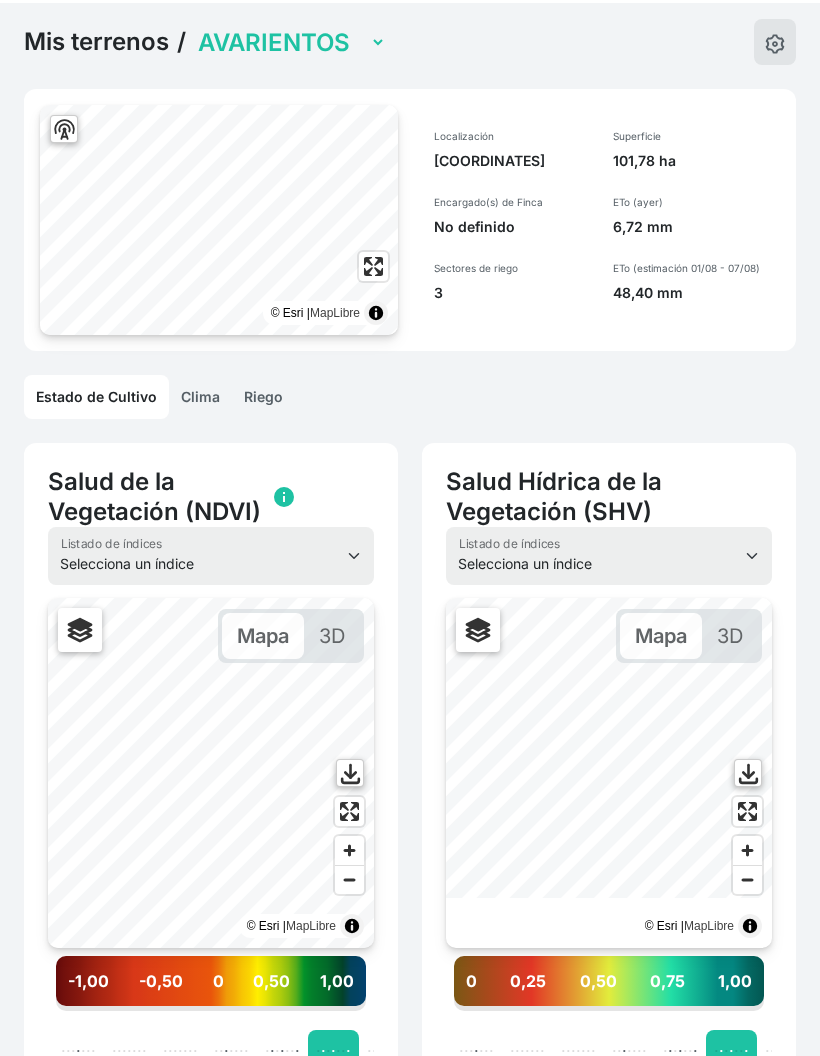 scroll, scrollTop: 0, scrollLeft: 0, axis: both 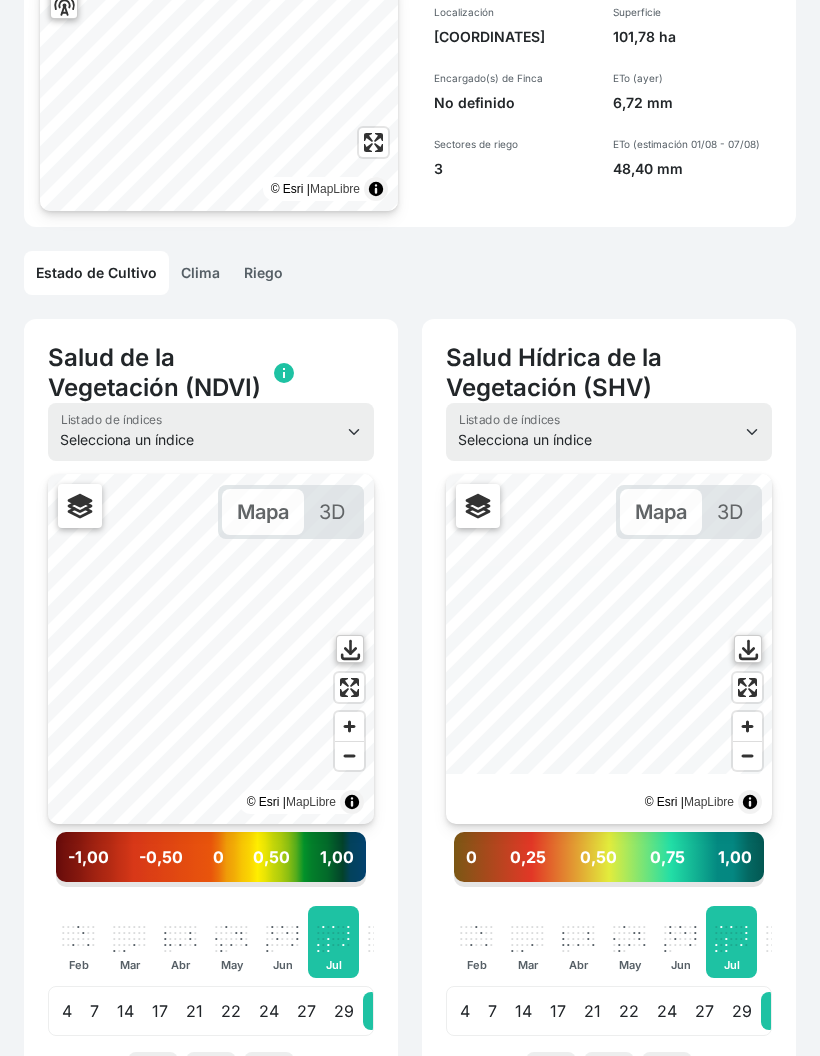 click on "29" at bounding box center [742, 1012] 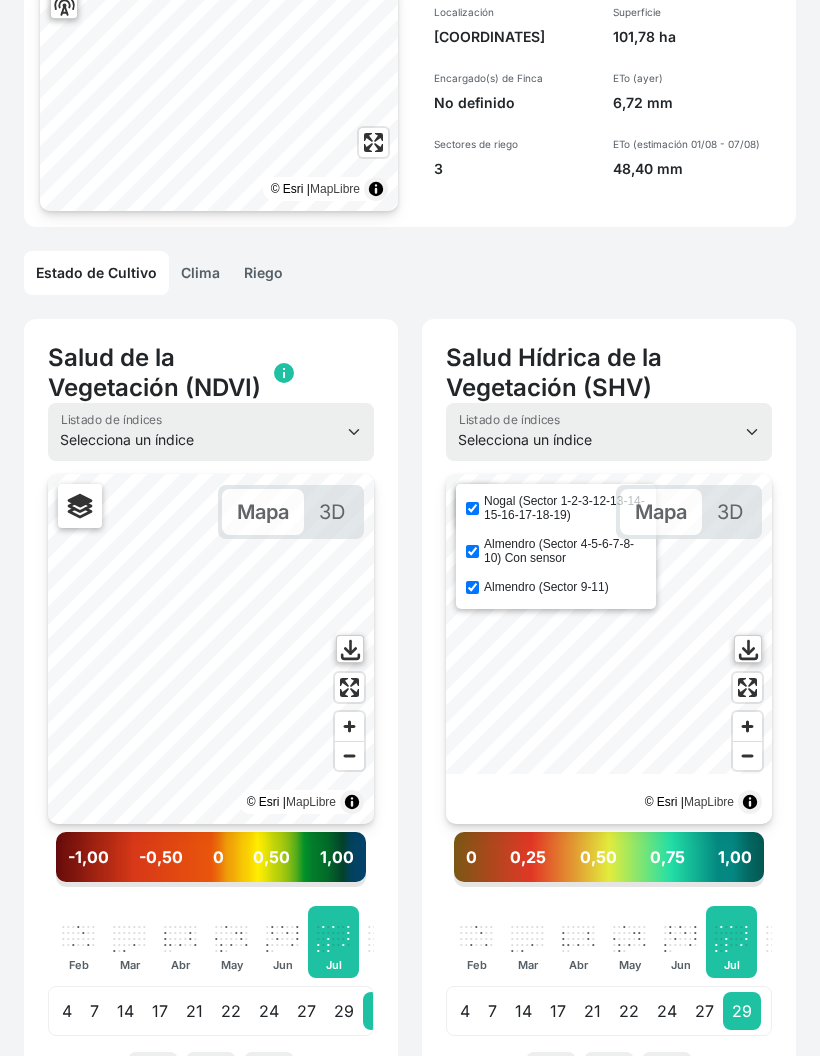 click on "Almendro (Sector 9-11)" at bounding box center [546, 587] 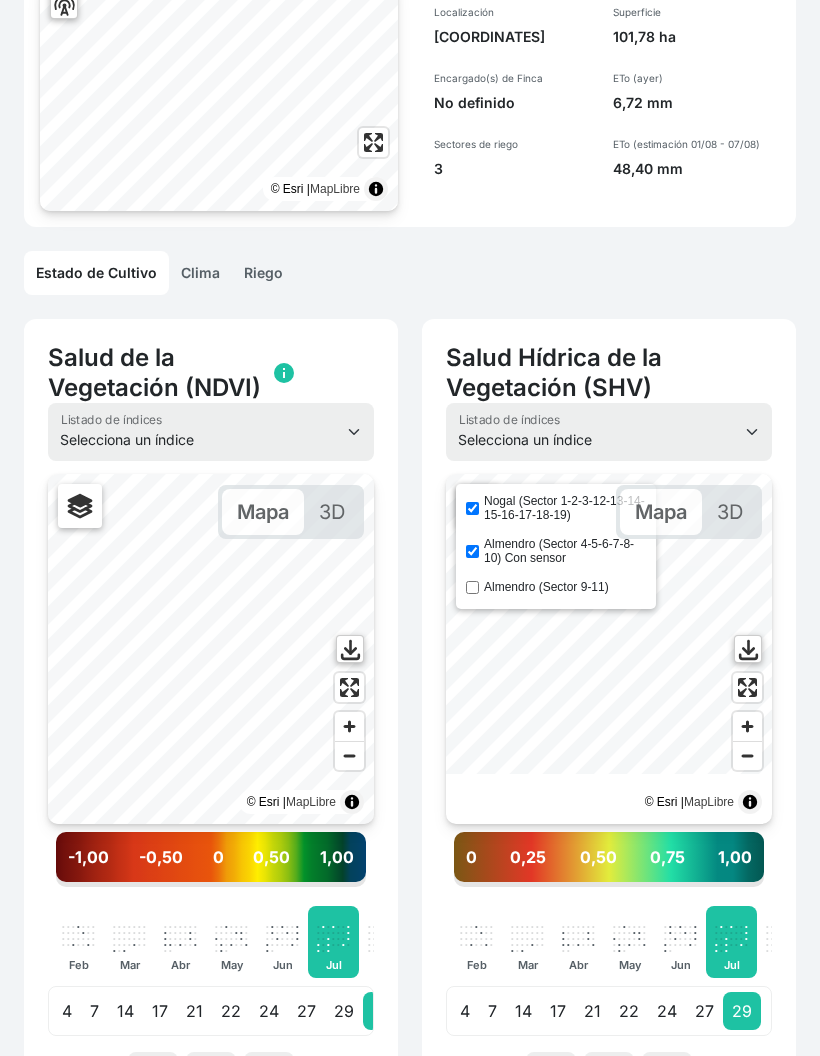 click on "Almendro (Sector 4-5-6-7-8-10) Con sensor" at bounding box center (565, 551) 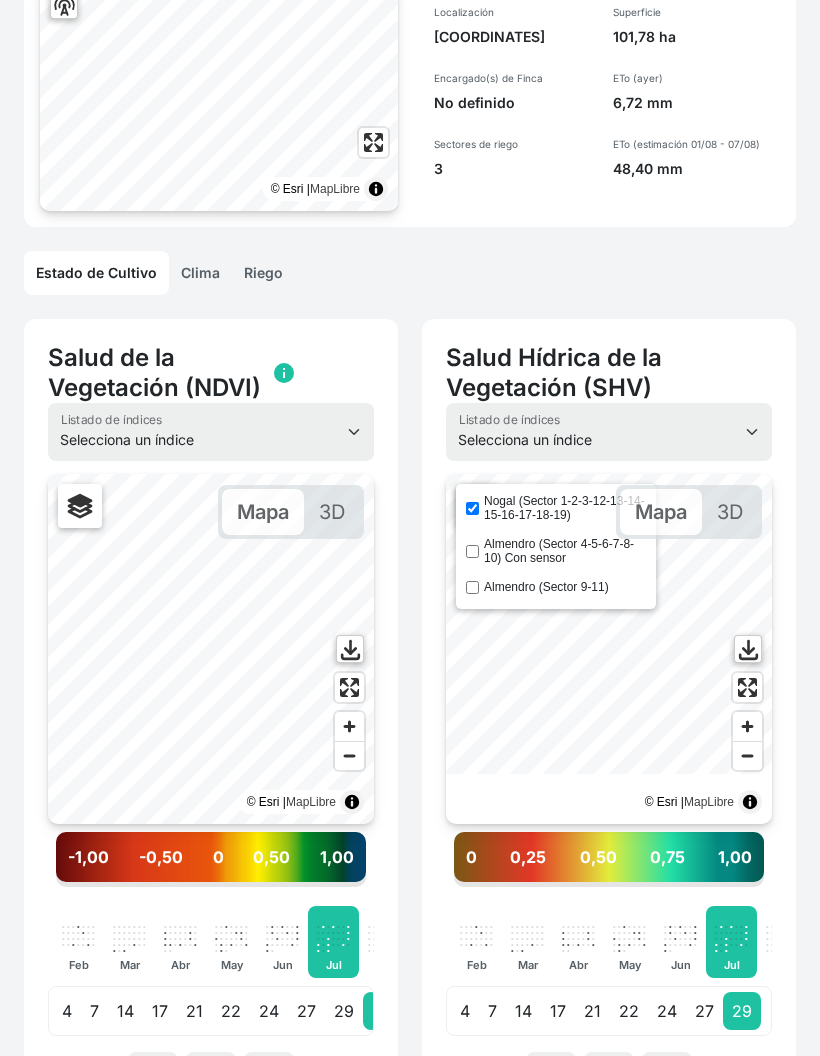 click on "Nogal (Sector 1-2-3-12-13-14-15-16-17-18-19)" at bounding box center (565, 508) 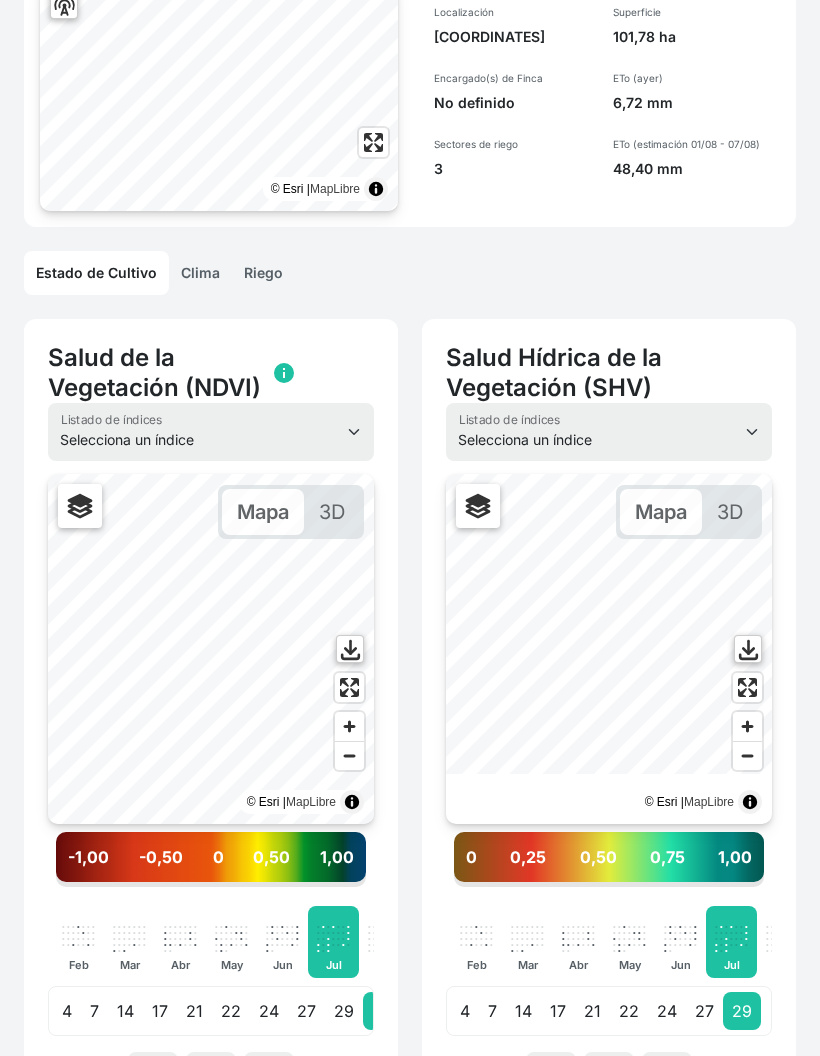 click on "Mapa   3D" at bounding box center [659, 512] 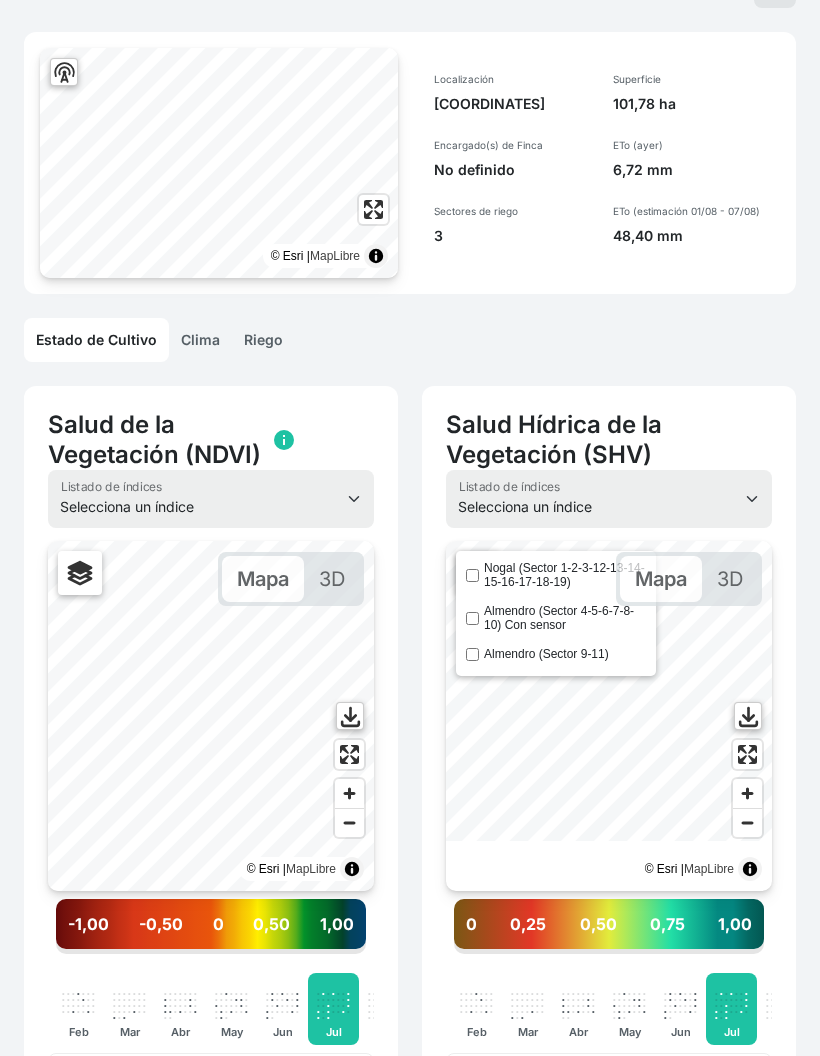 scroll, scrollTop: 132, scrollLeft: 0, axis: vertical 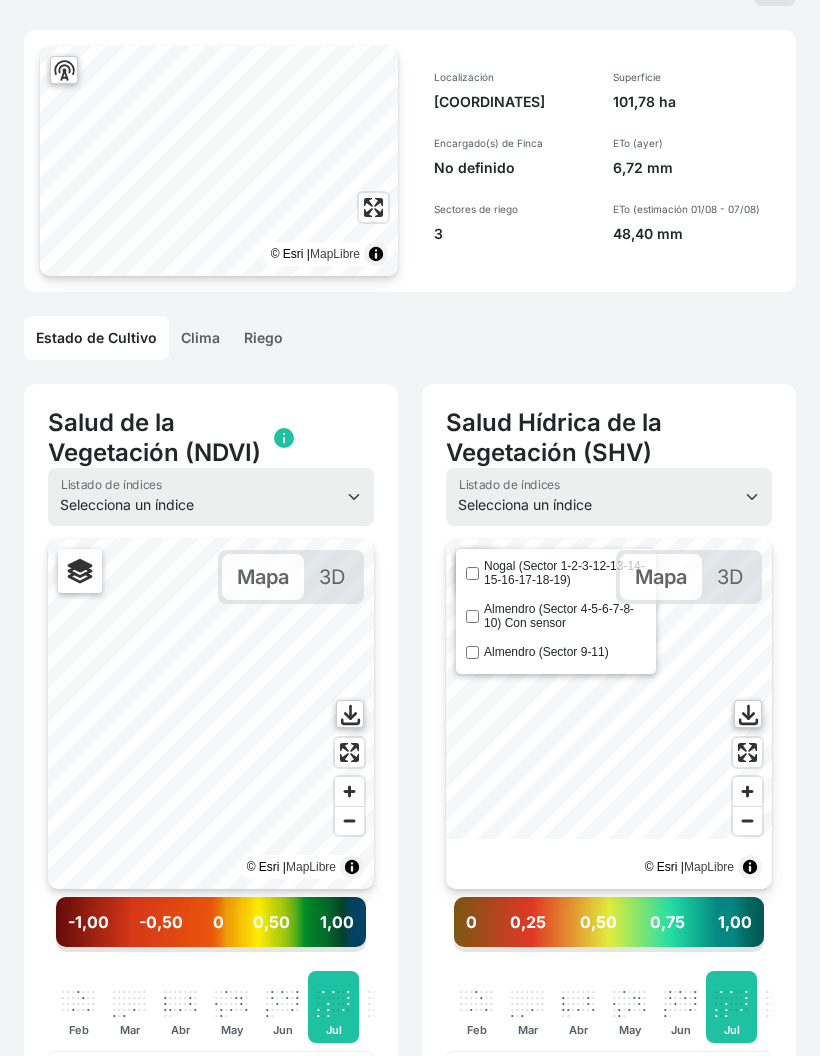 click on "Nogal (Sector 1-2-3-12-13-14-15-16-17-18-19)" at bounding box center (565, 573) 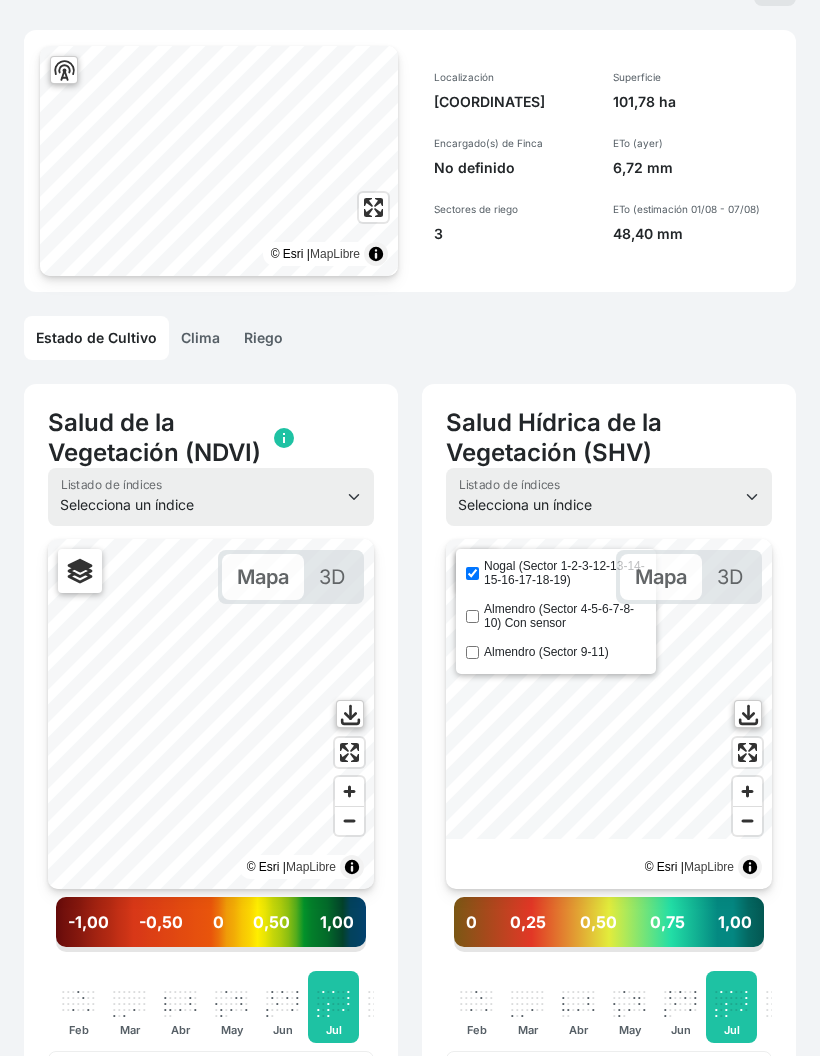 click on "Riego" 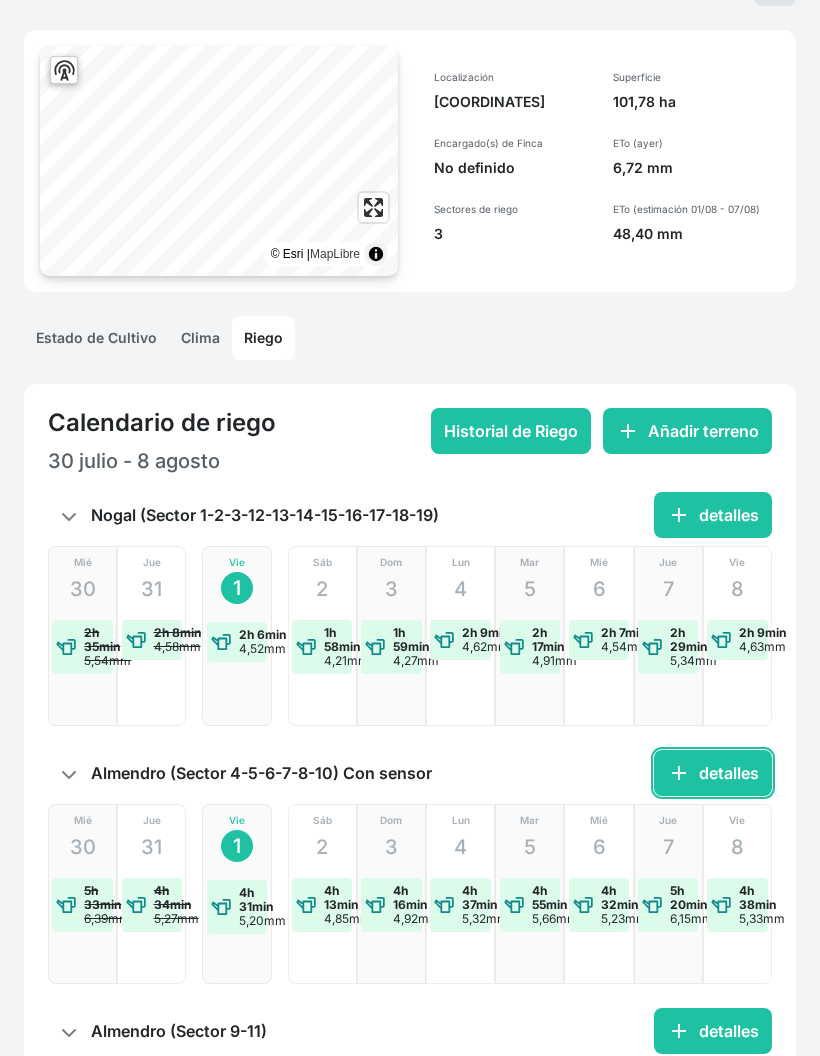click on "add  detalles" 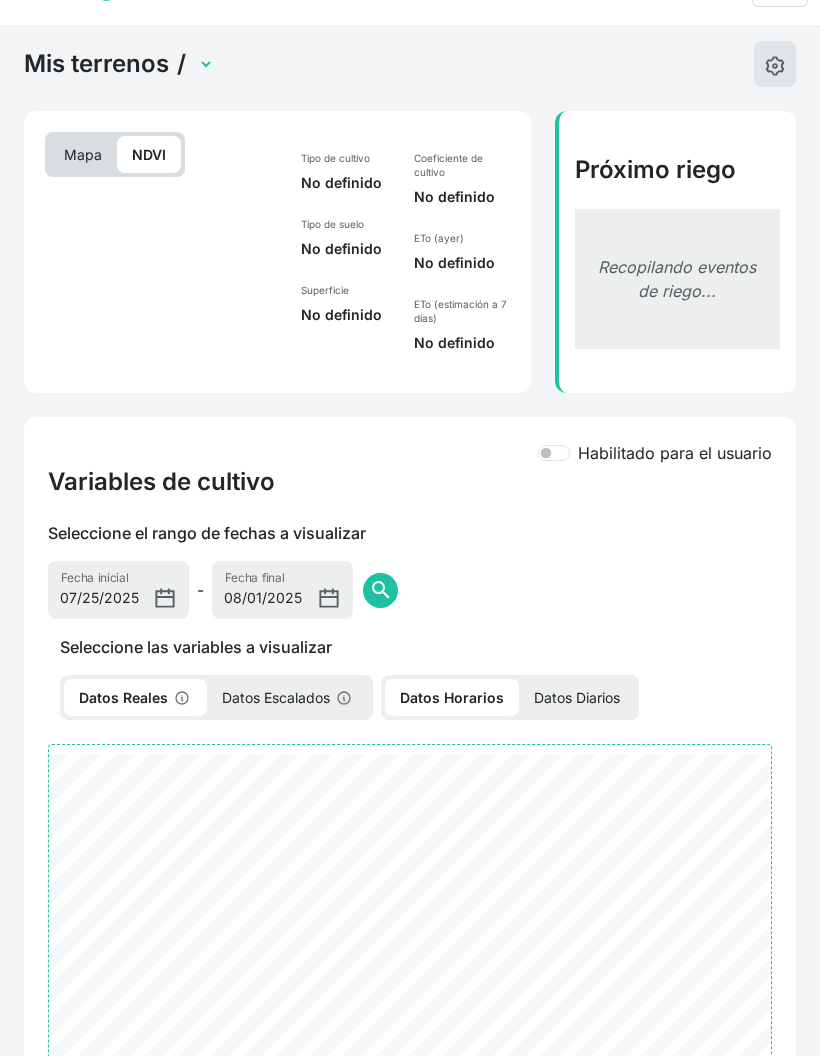 select on "2177" 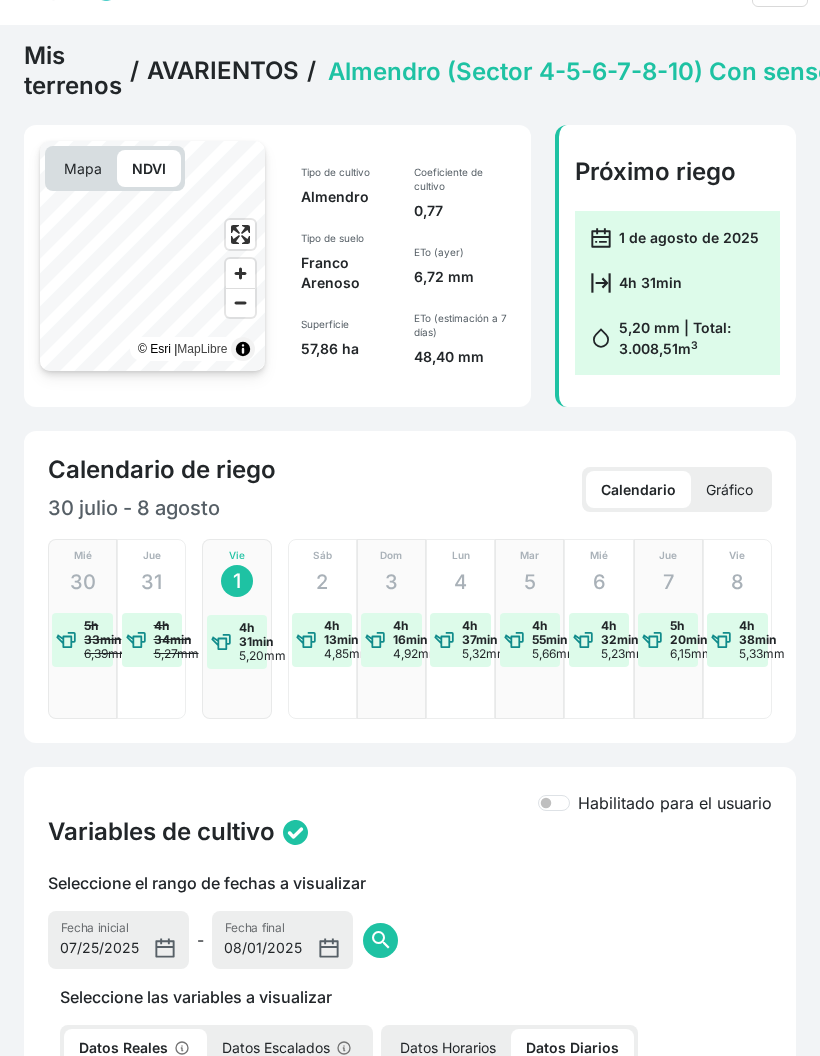 click on "Almendro (Sector 4-5-6-7-8-10) Con sensor   Almendro (Sector 9-11)   Nogal (Sector 1-2-3-12-13-14-15-16-17-18-19)" 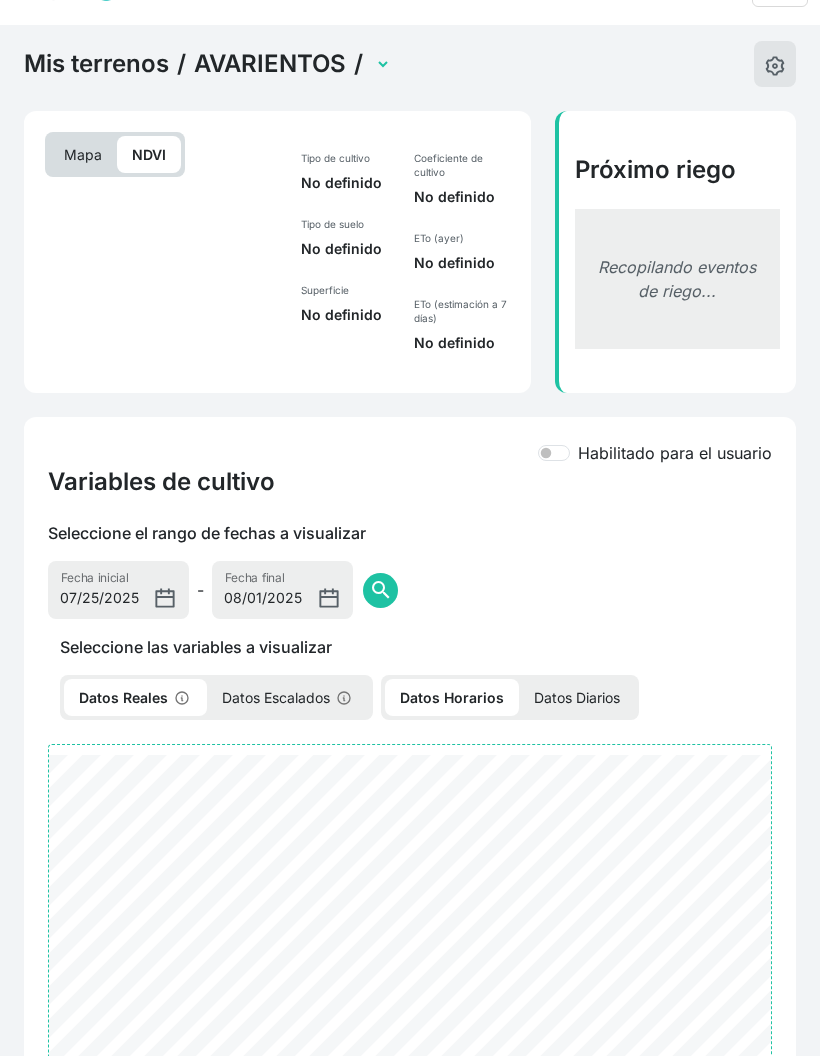 select on "2178" 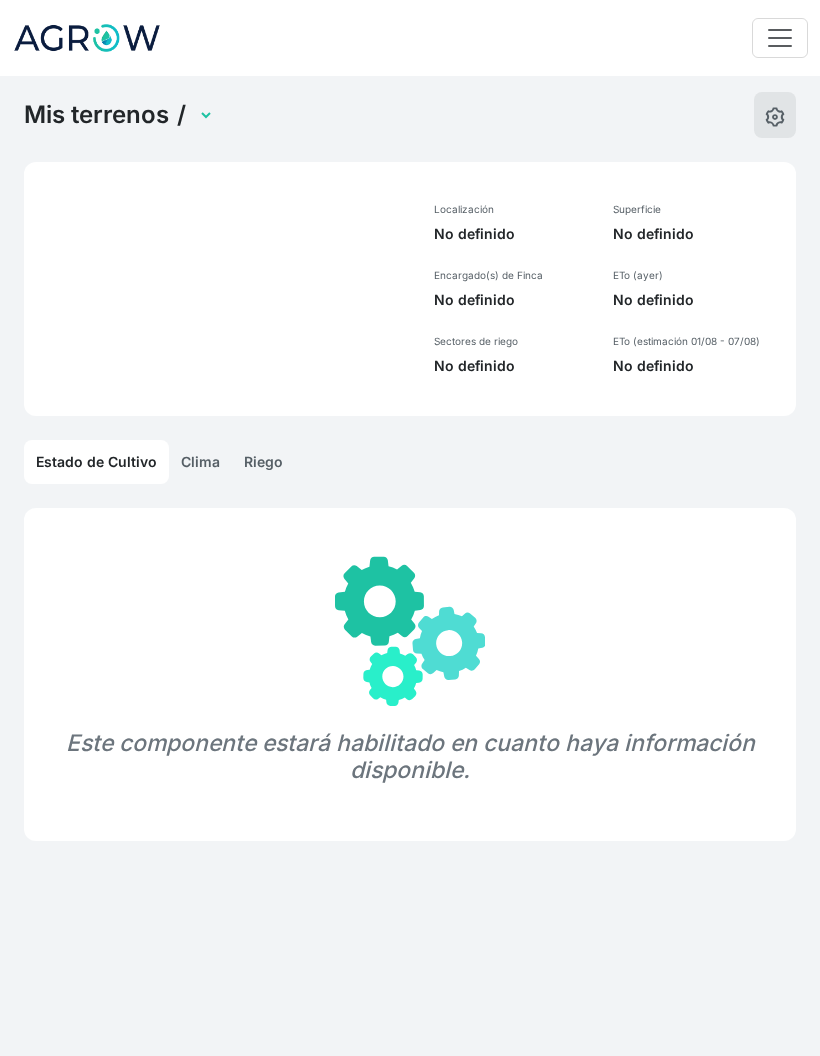 scroll, scrollTop: 0, scrollLeft: 0, axis: both 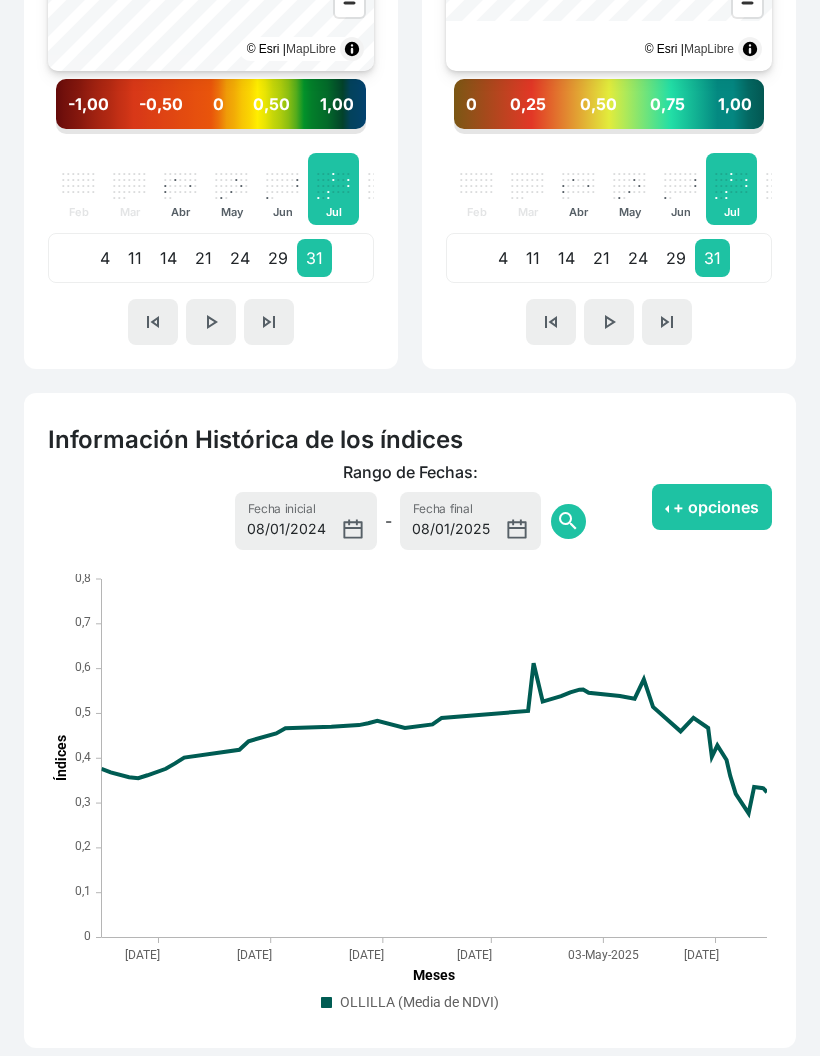 click on "+ opciones" at bounding box center (712, 507) 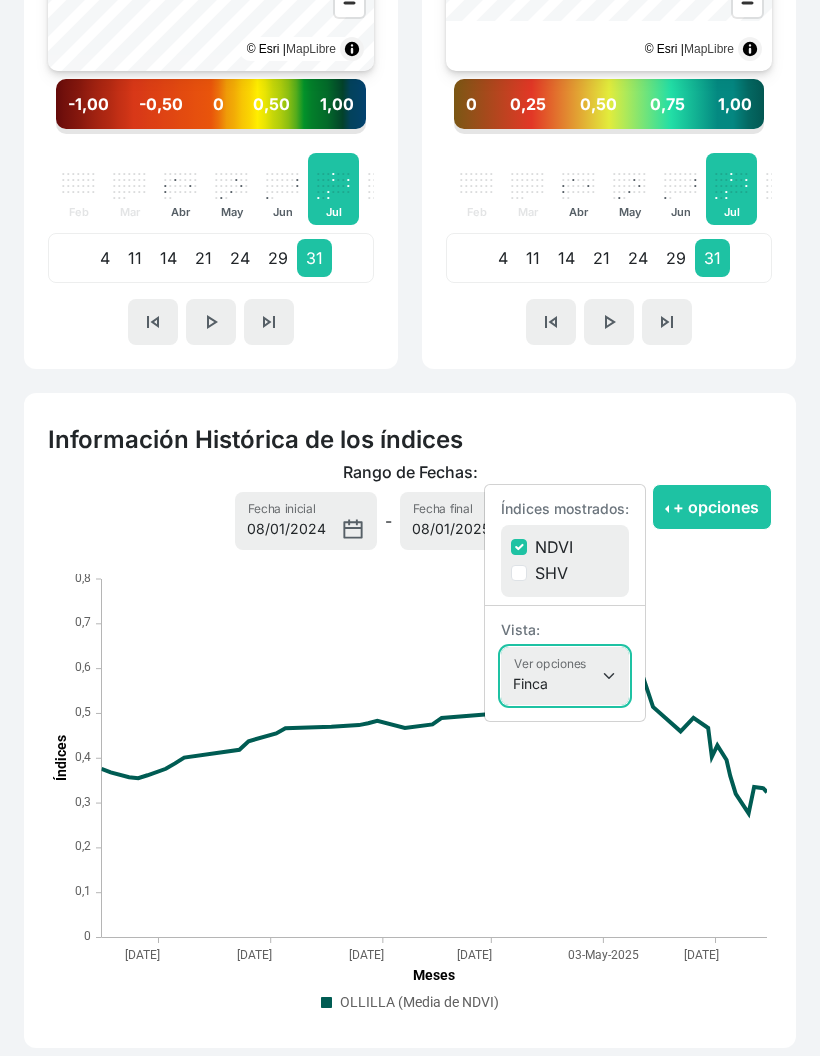 click on "Finca   Sectores   Finca + Sectores" at bounding box center (565, 676) 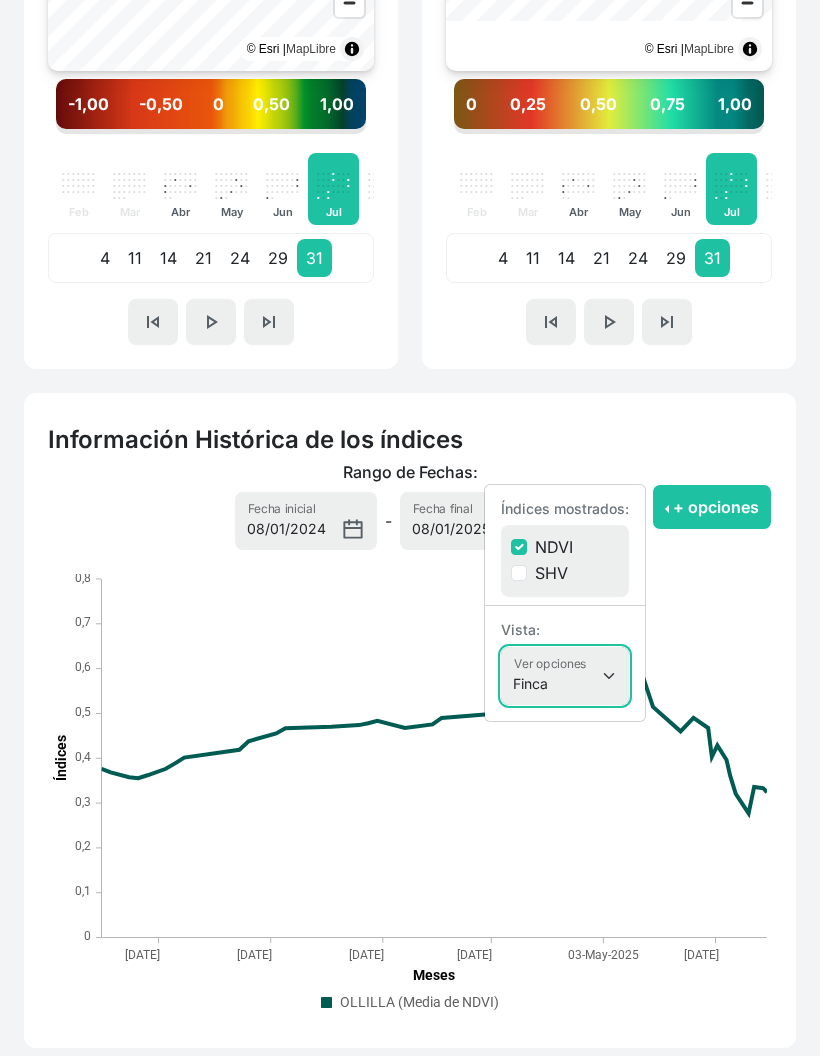 select on "terrain" 